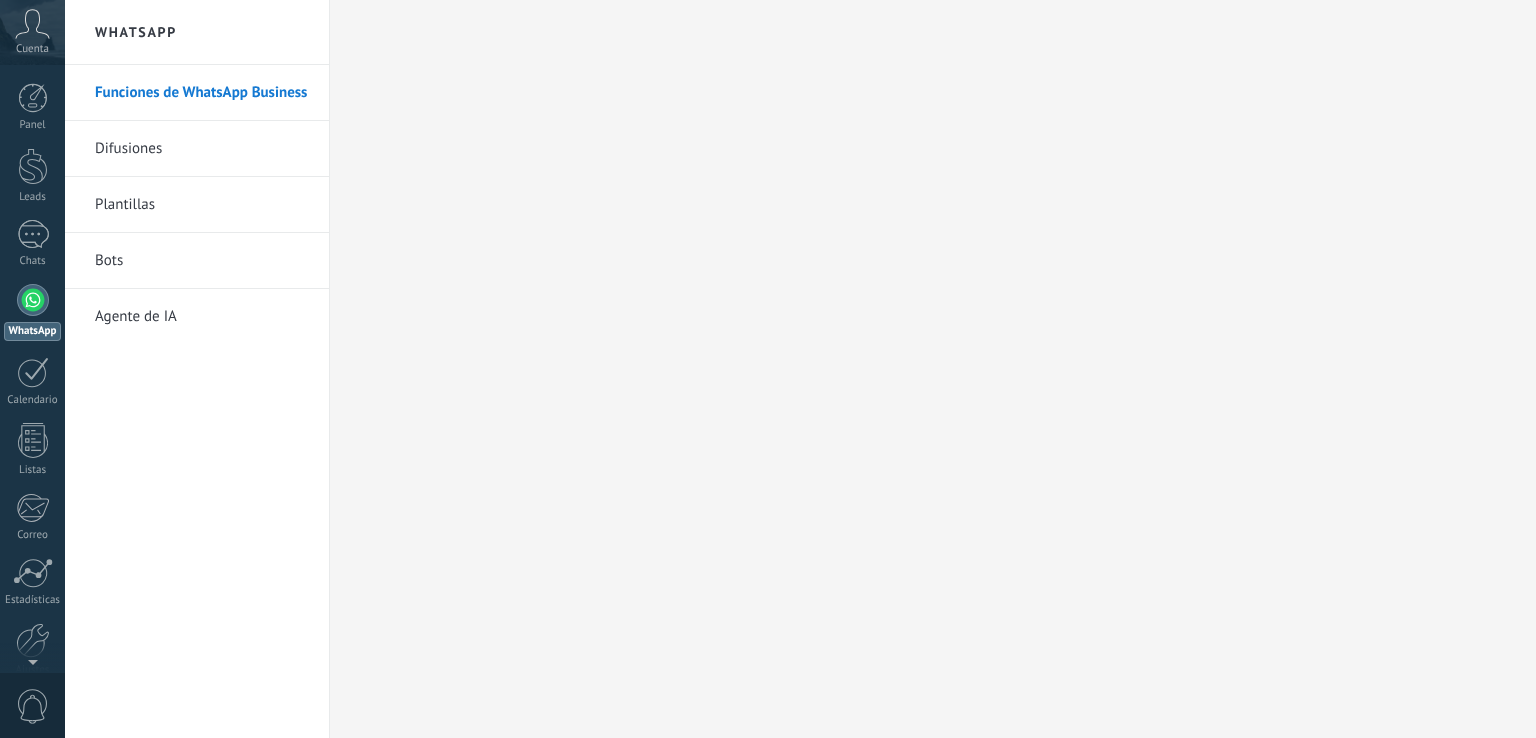scroll, scrollTop: 0, scrollLeft: 0, axis: both 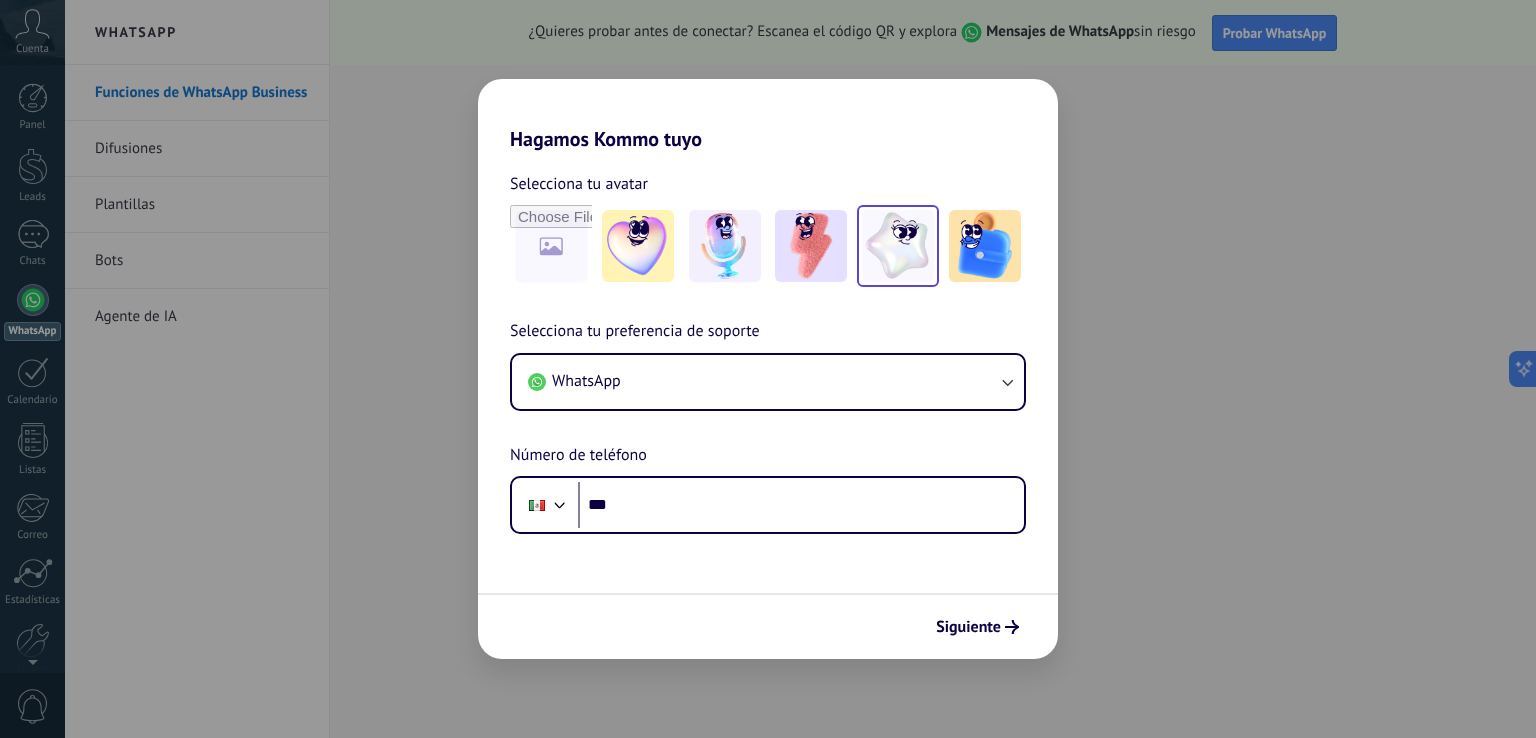 click at bounding box center (898, 246) 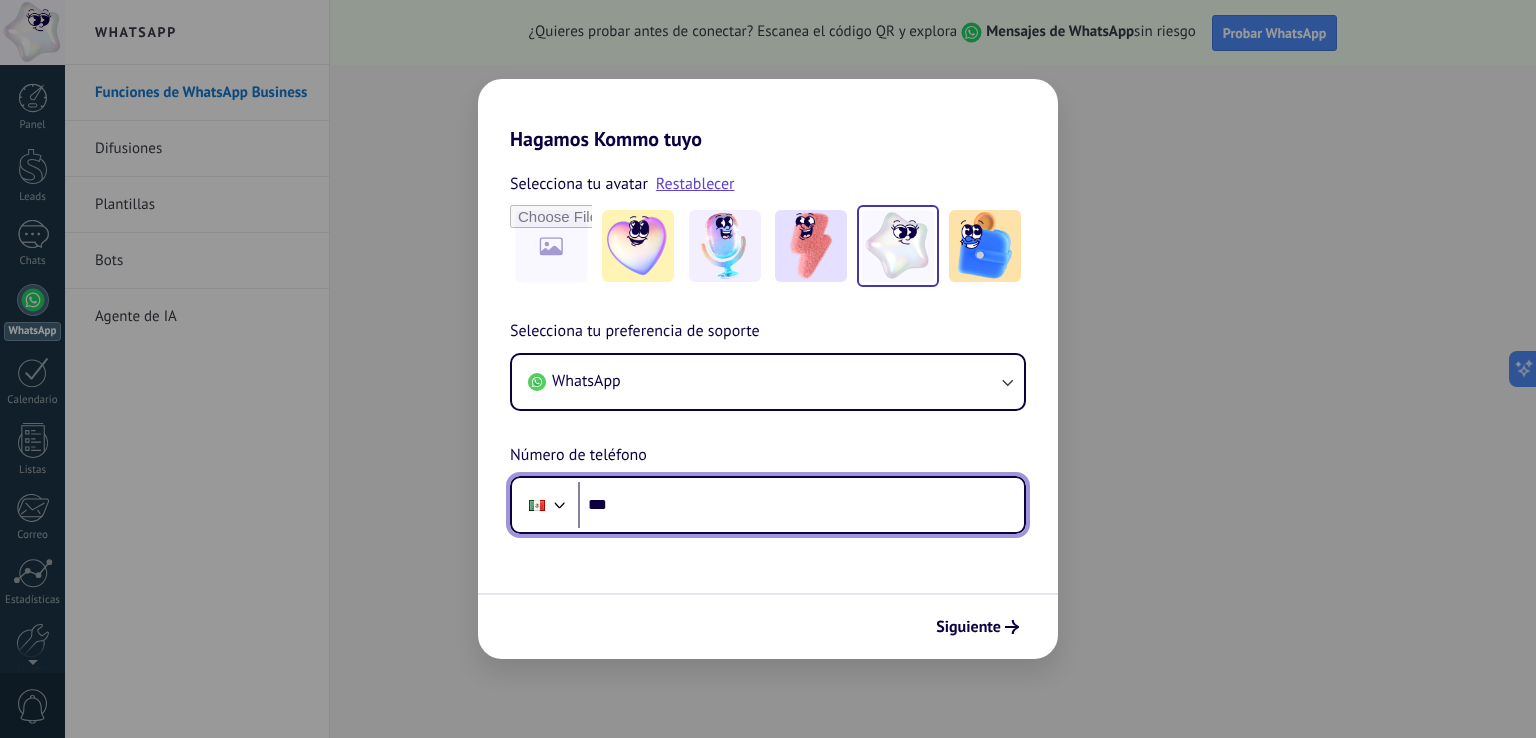 click on "***" at bounding box center (801, 505) 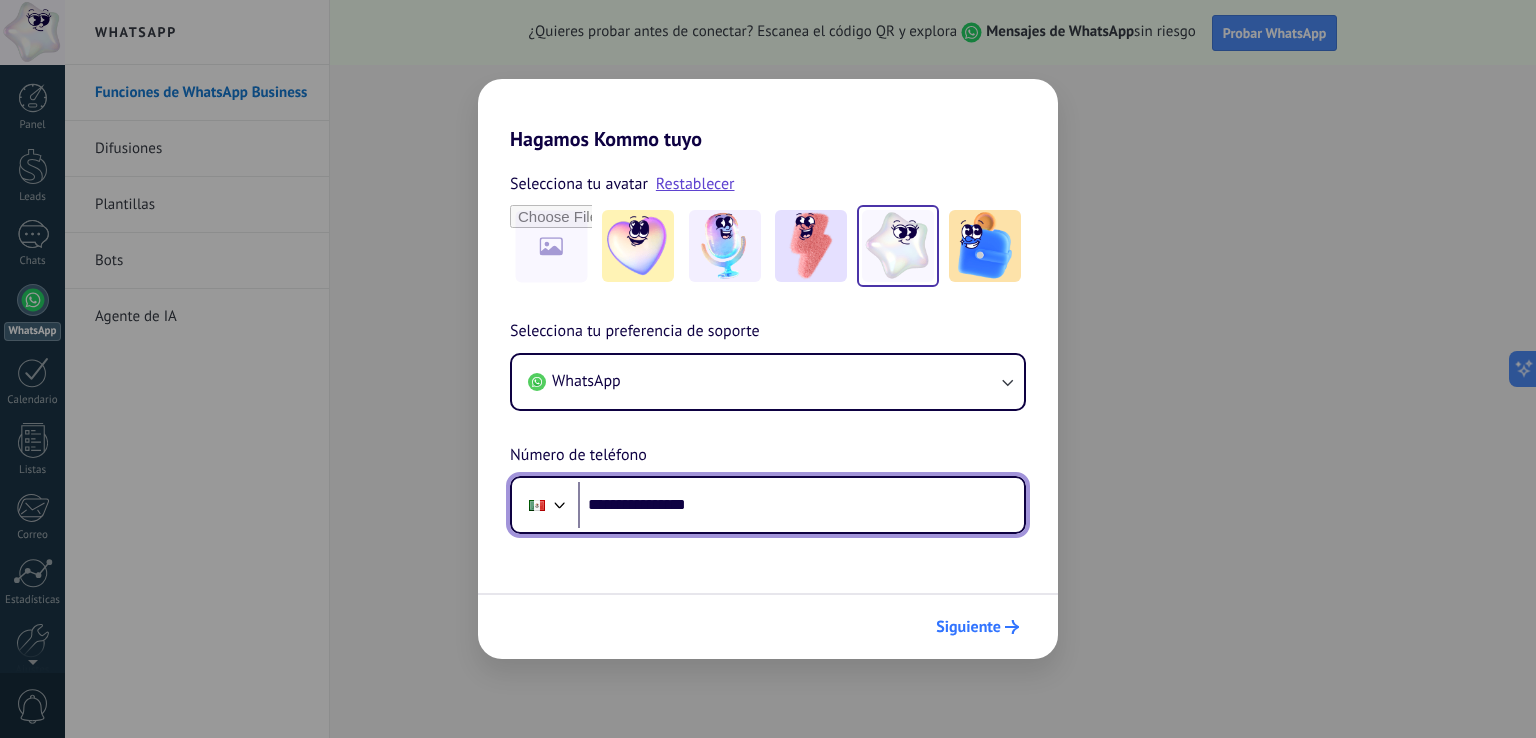 type on "**********" 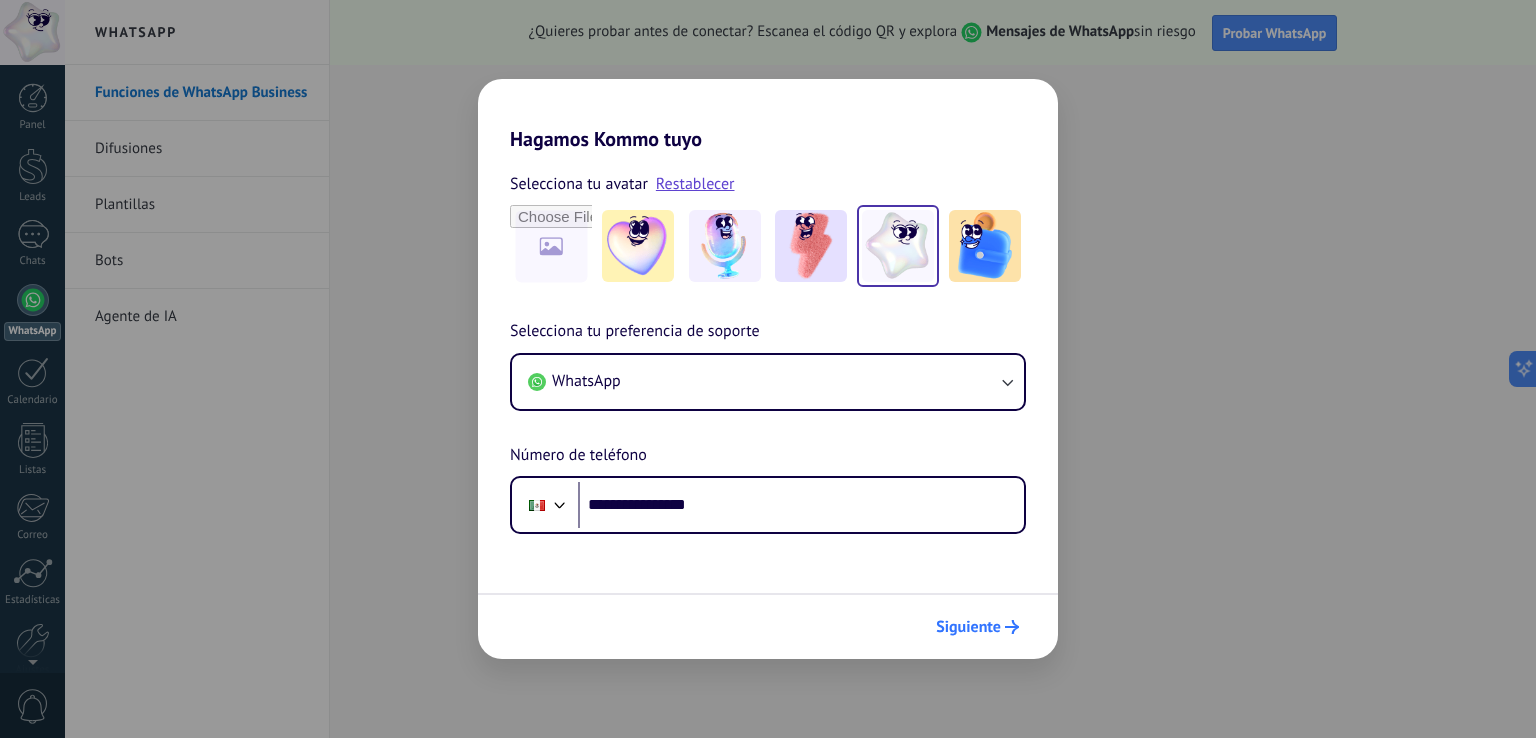 scroll, scrollTop: 0, scrollLeft: 0, axis: both 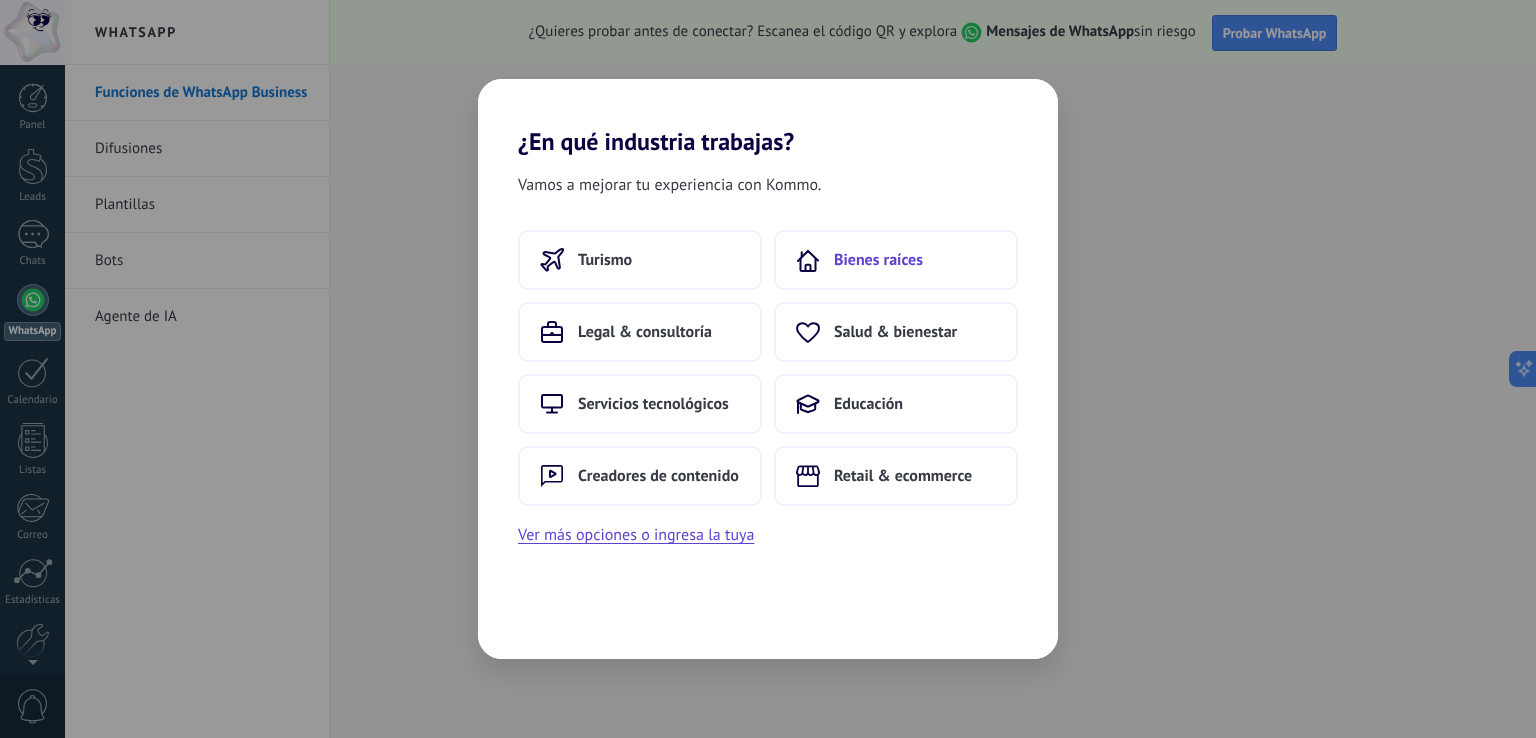 click on "Bienes raíces" at bounding box center (896, 260) 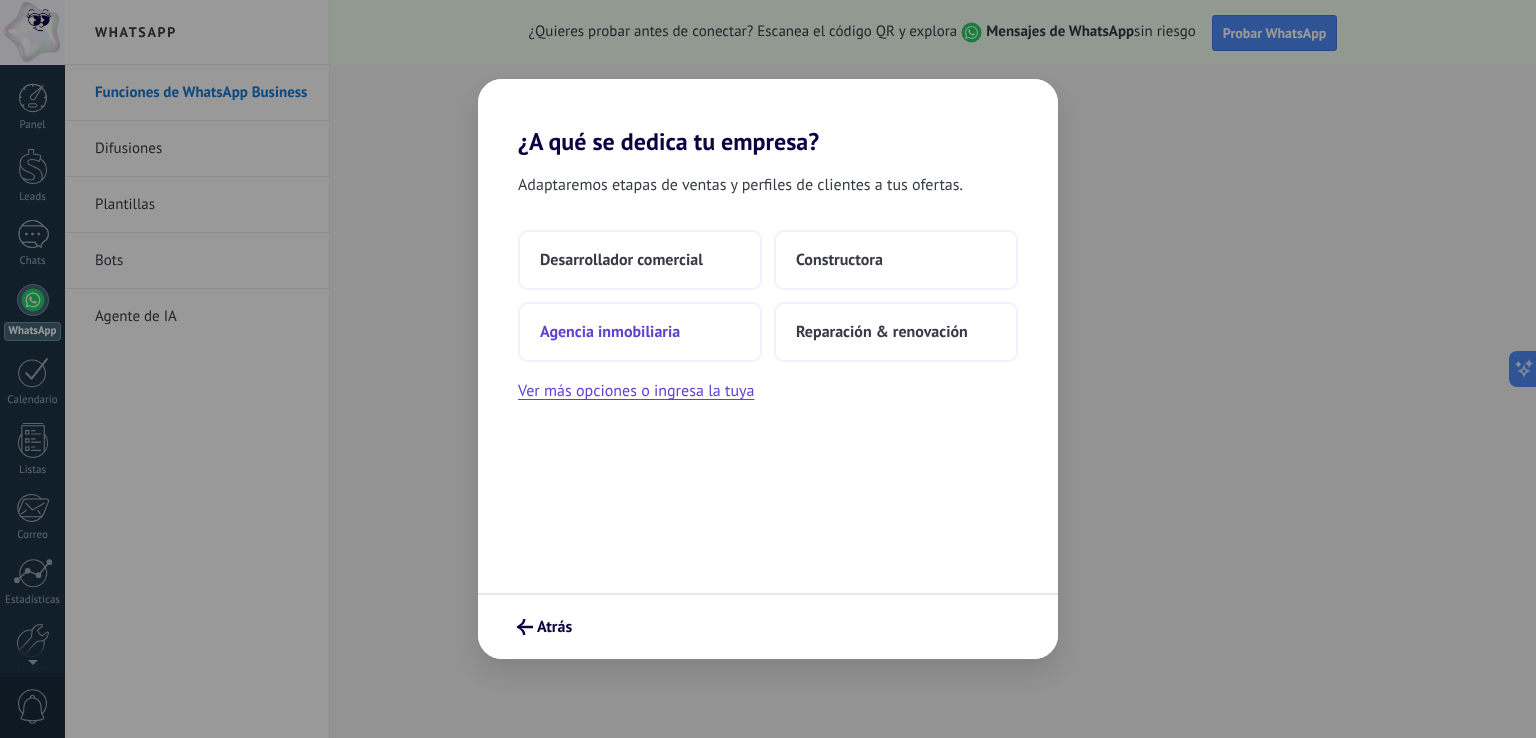 click on "Agencia inmobiliaria" at bounding box center [640, 332] 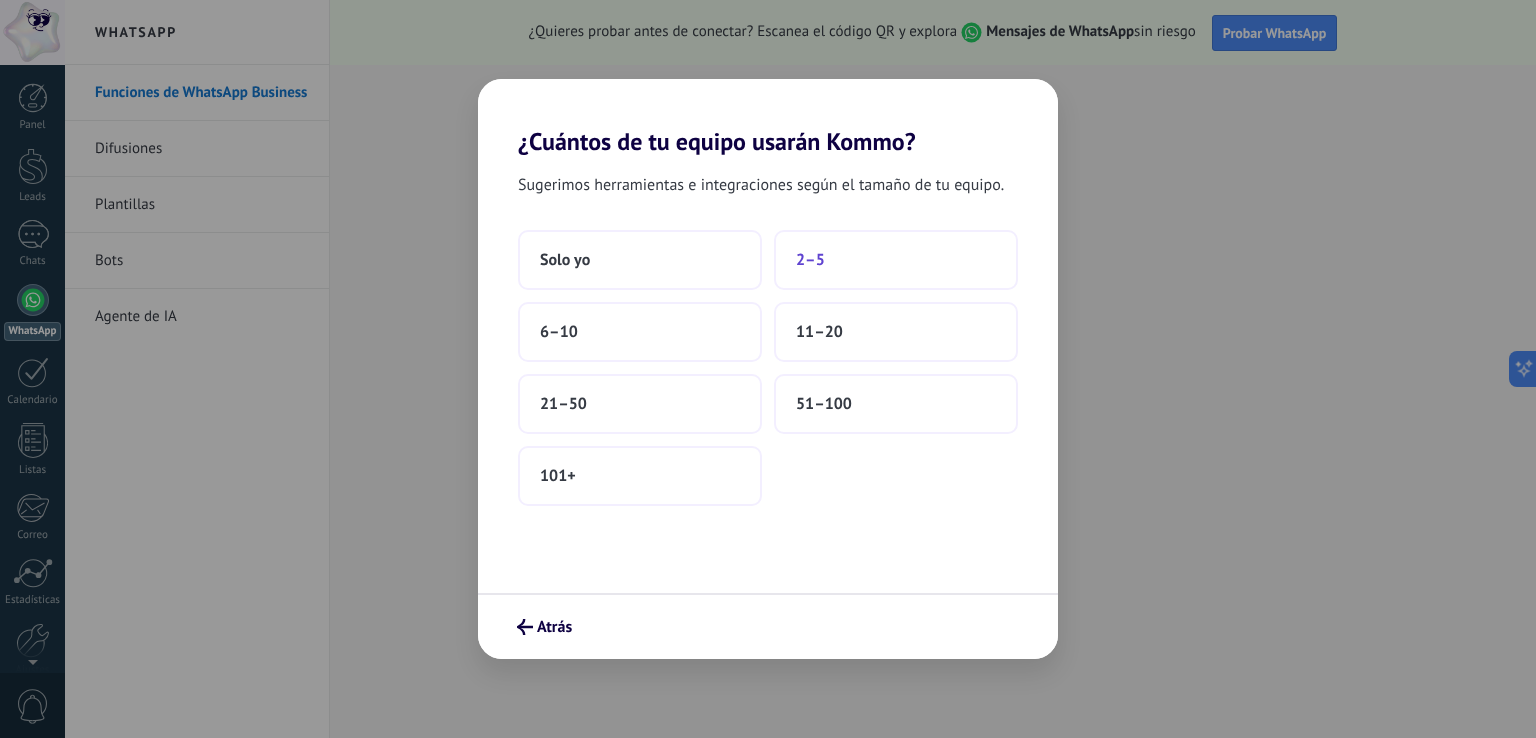 click on "2–5" at bounding box center (896, 260) 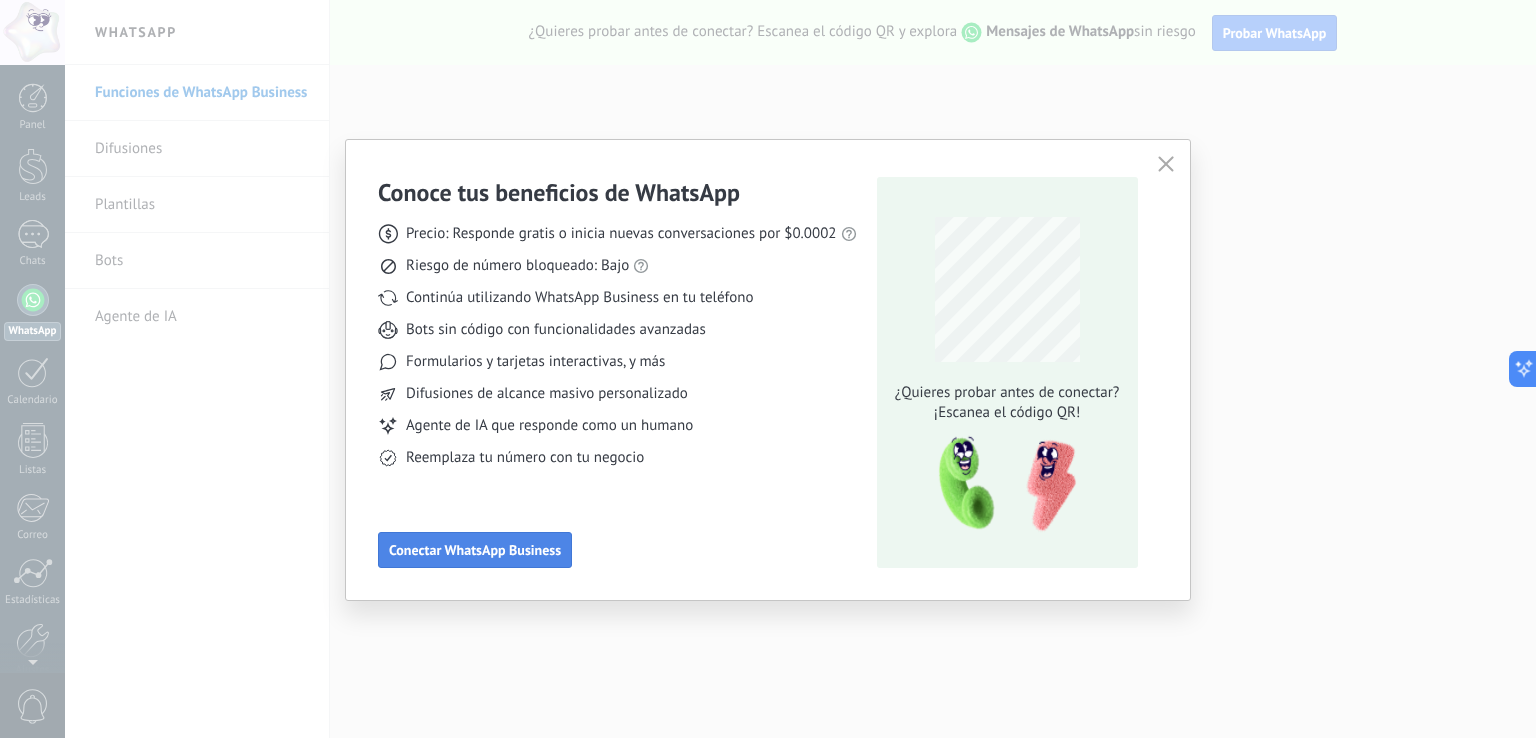 click on "Conectar WhatsApp Business" at bounding box center (475, 550) 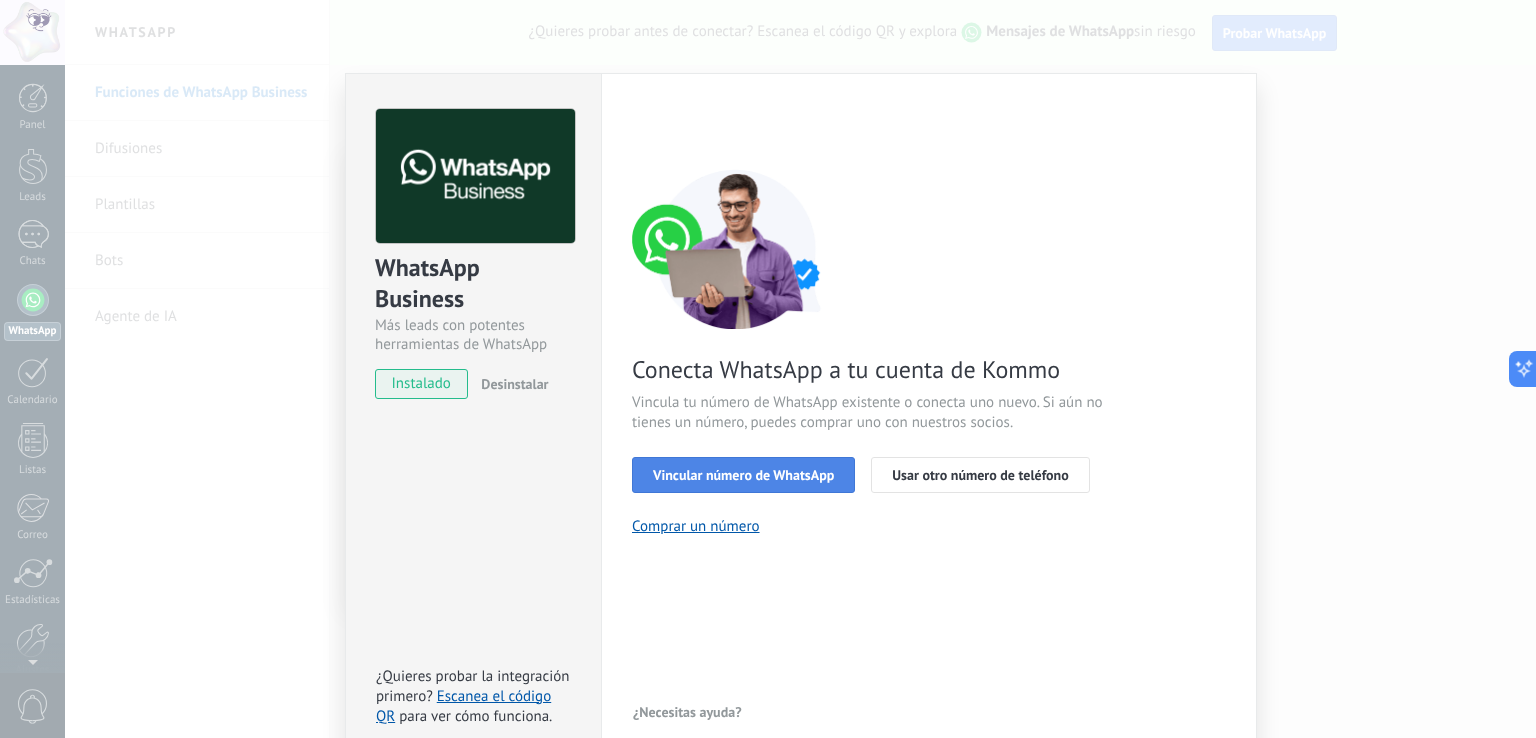 click on "Vincular número de WhatsApp" at bounding box center [743, 475] 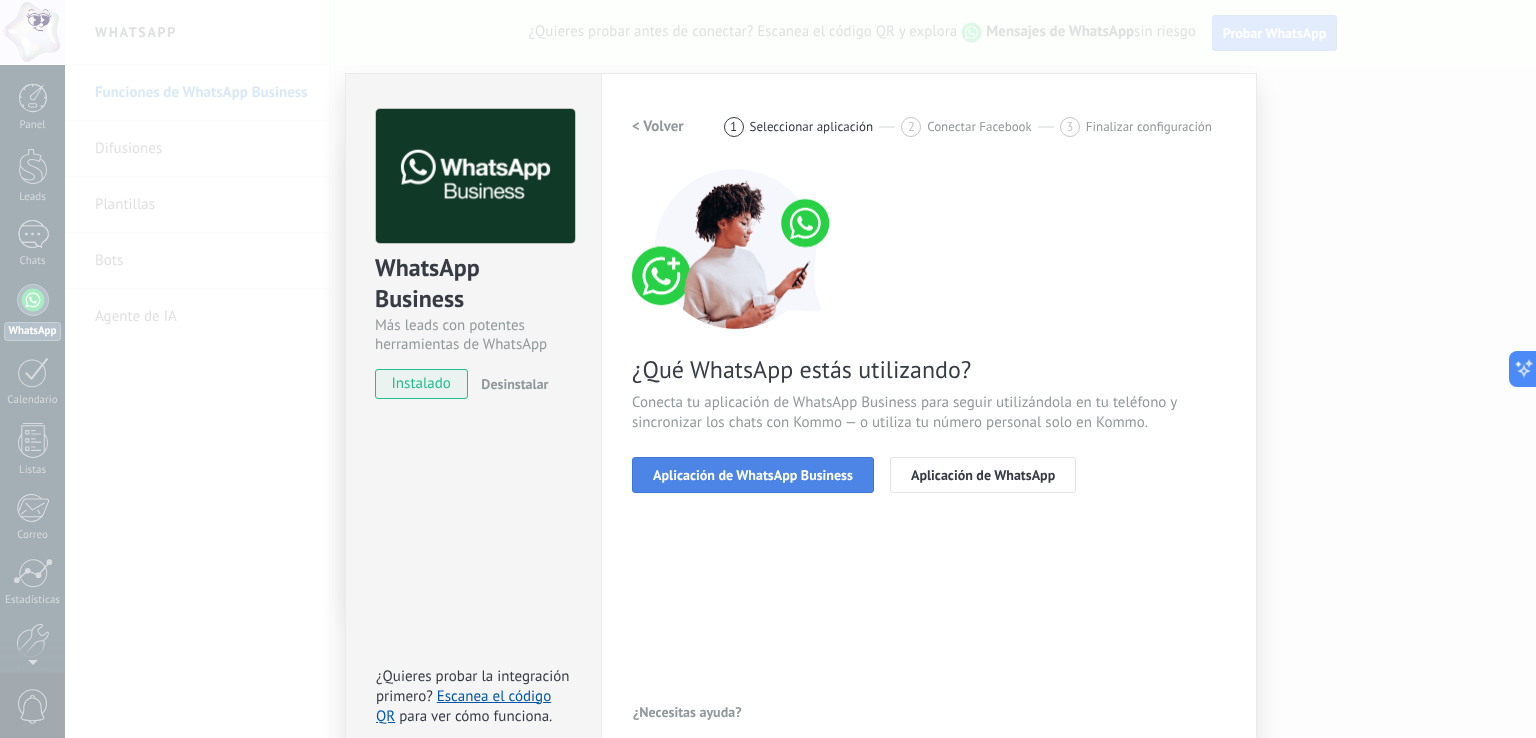 click on "Aplicación de WhatsApp Business" at bounding box center (753, 475) 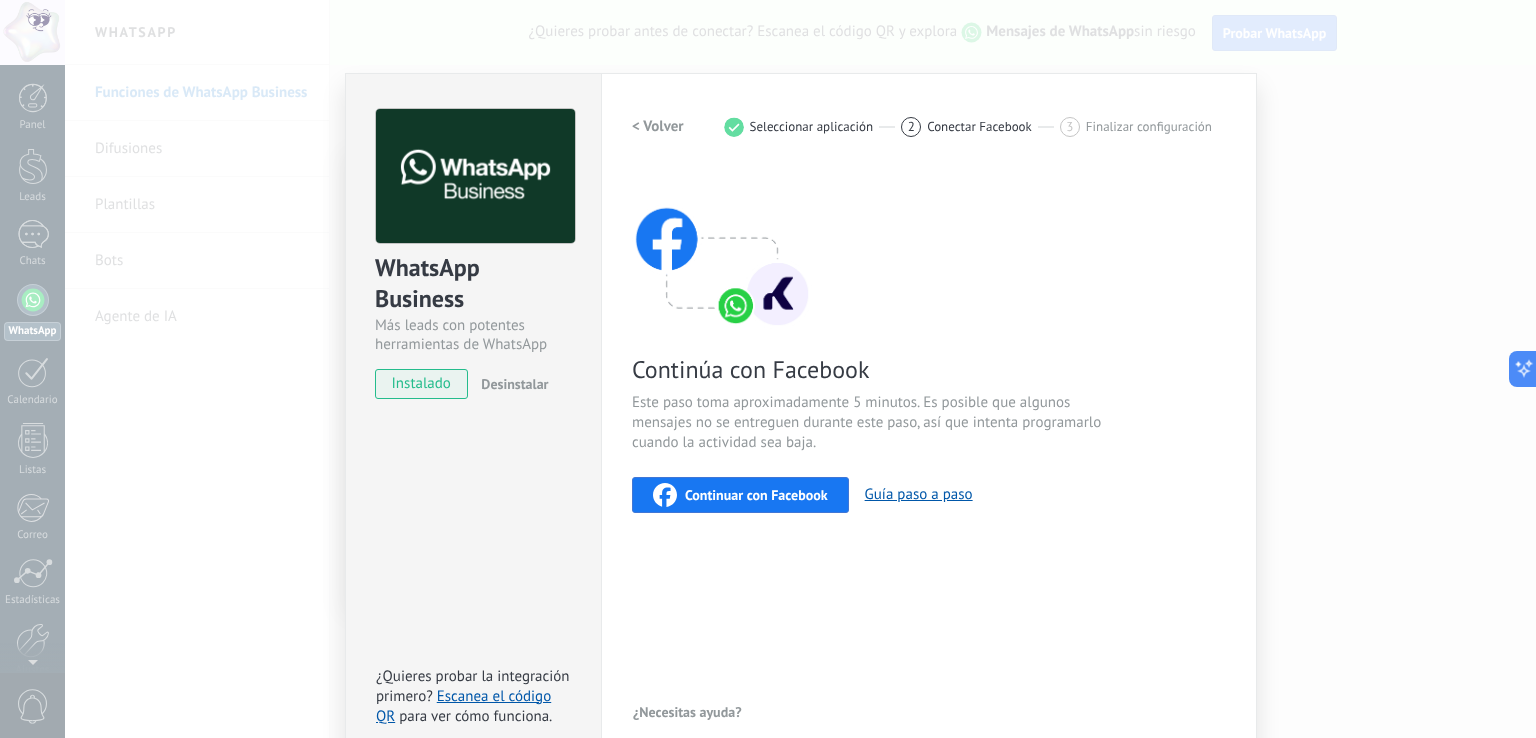 click on "Continuar con Facebook" at bounding box center [740, 495] 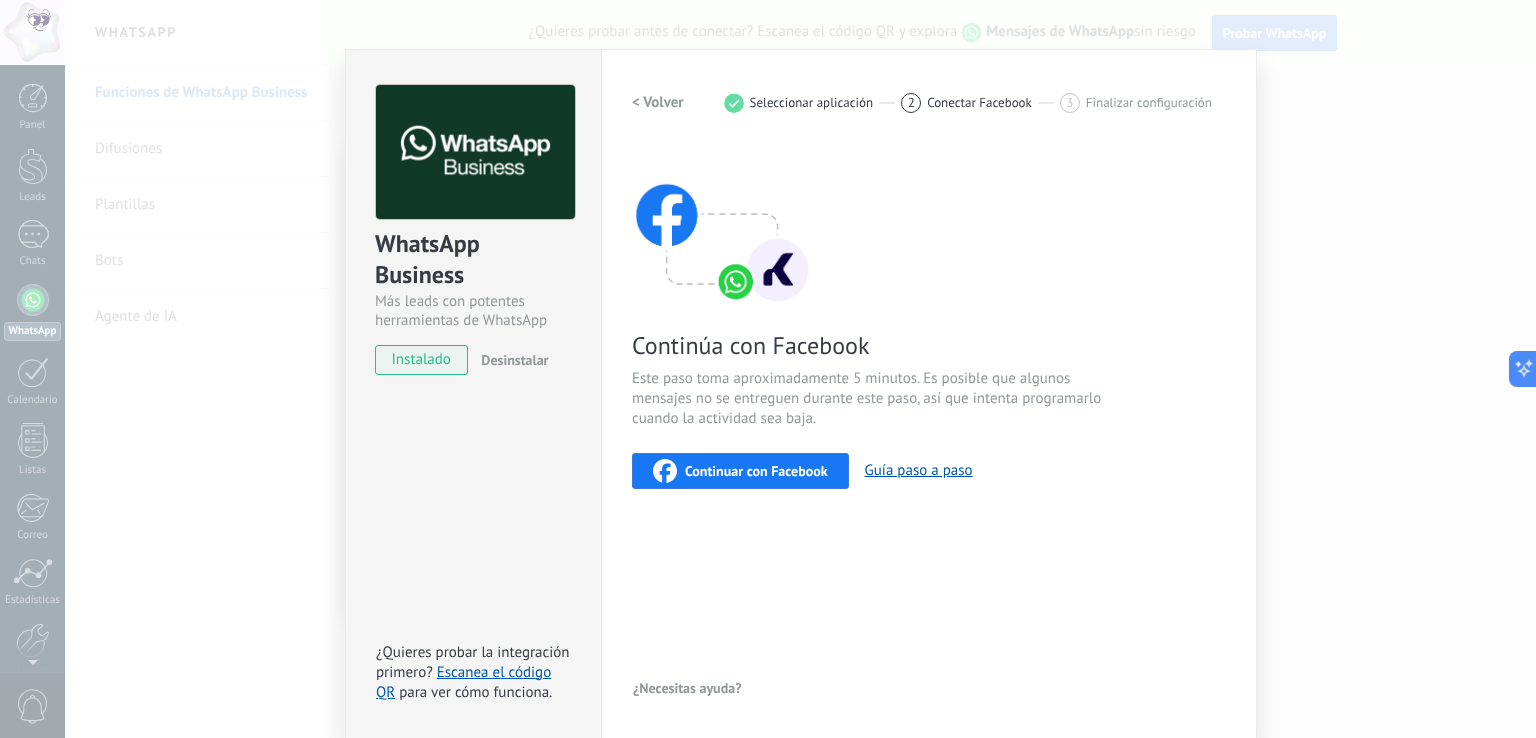 click on "Continuar con Facebook" at bounding box center [756, 471] 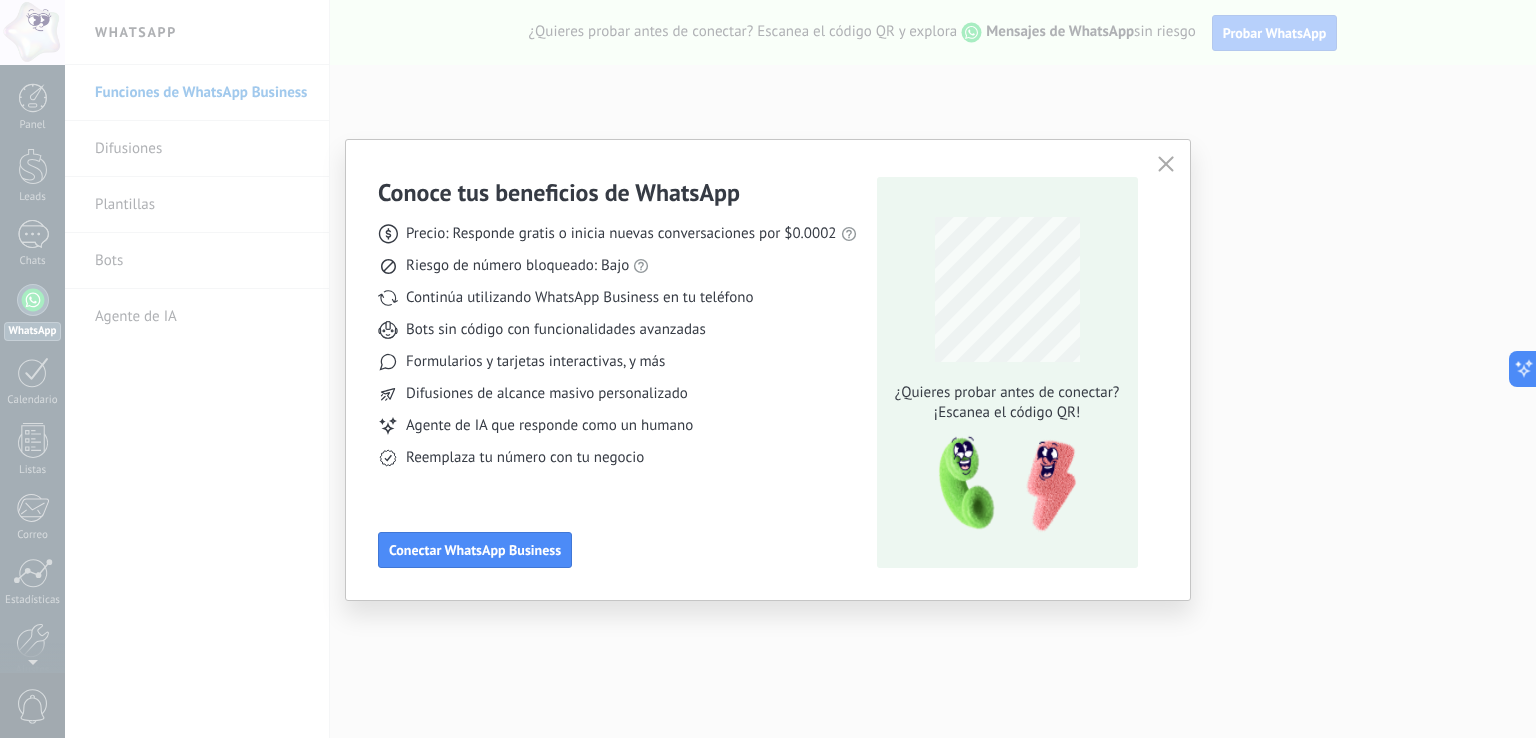 scroll, scrollTop: 0, scrollLeft: 0, axis: both 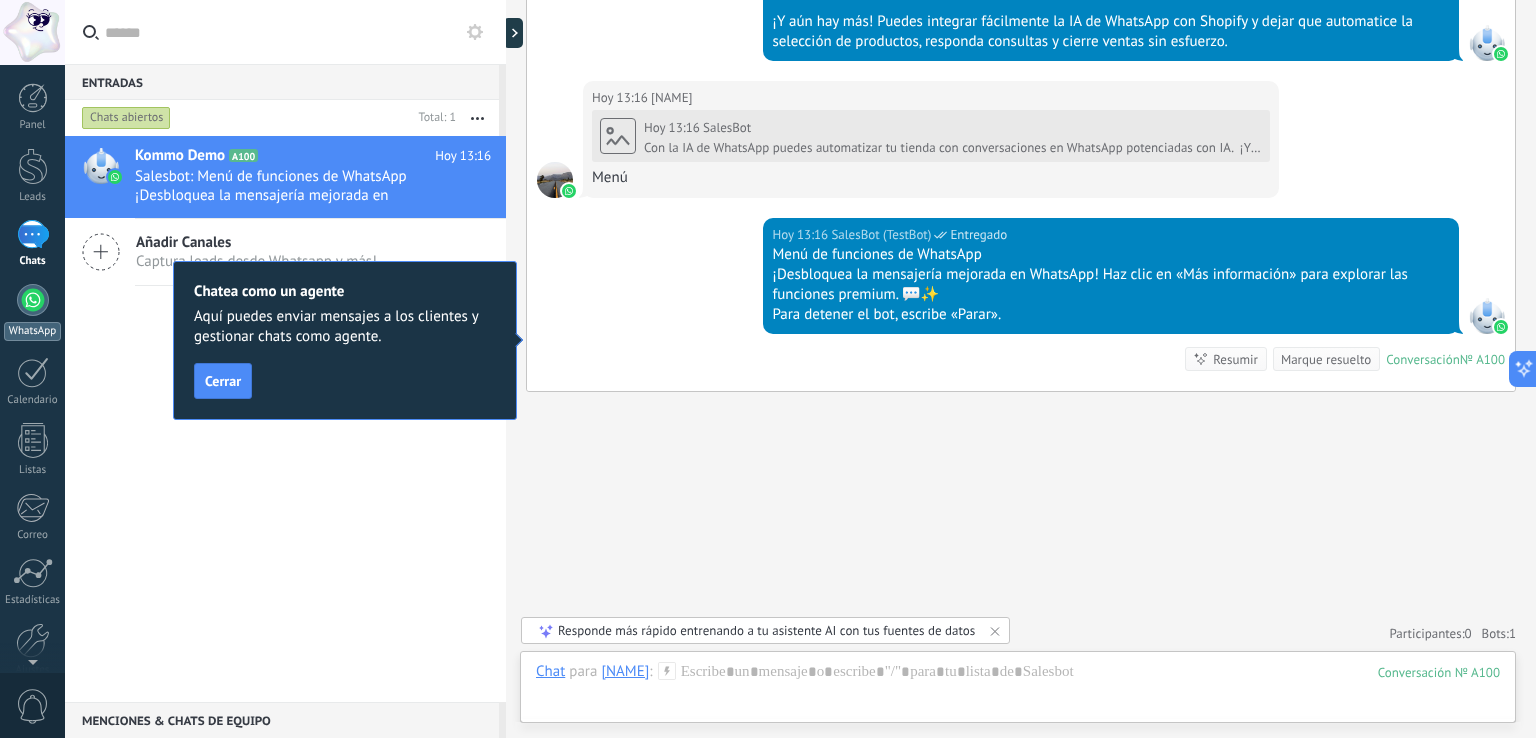 click at bounding box center [33, 300] 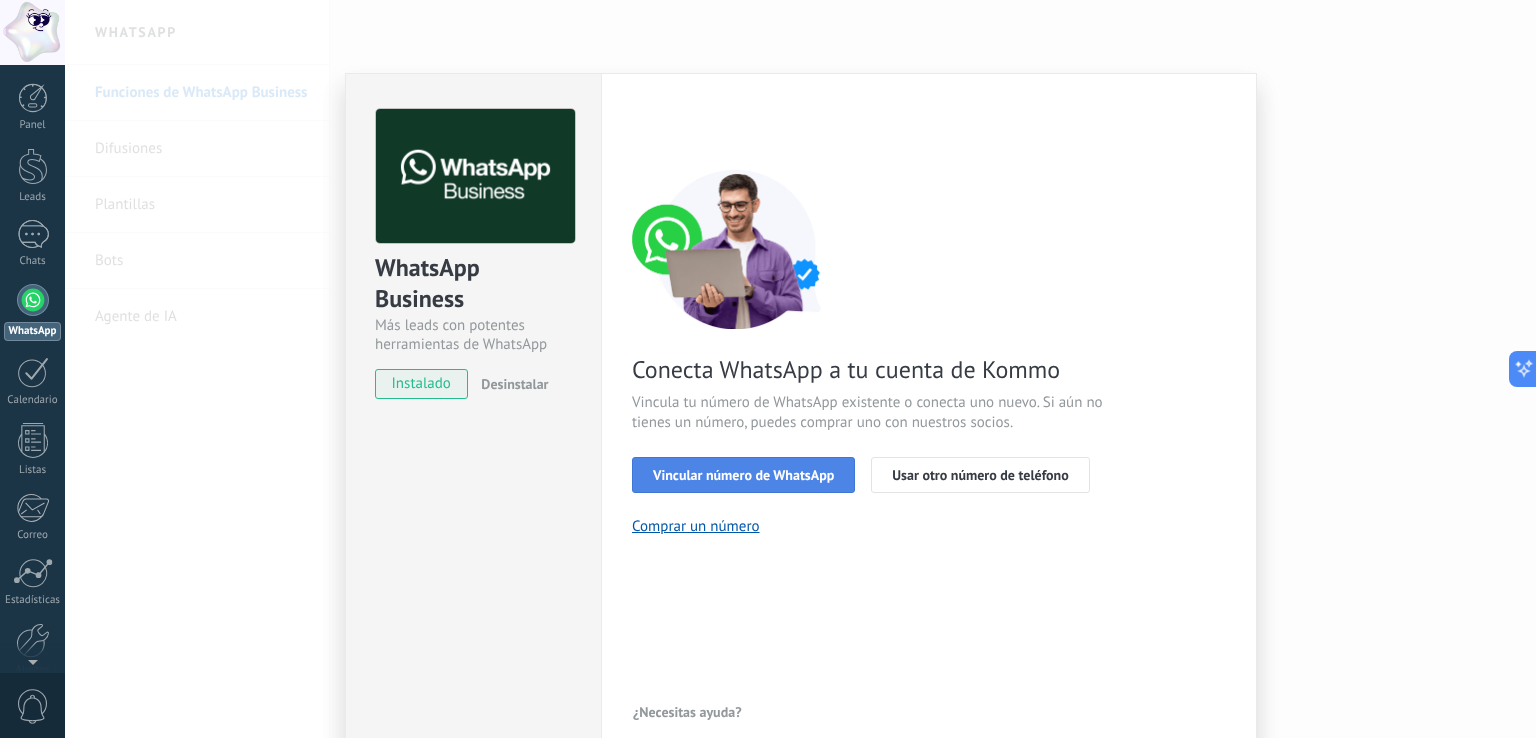 click on "Vincular número de WhatsApp" at bounding box center (743, 475) 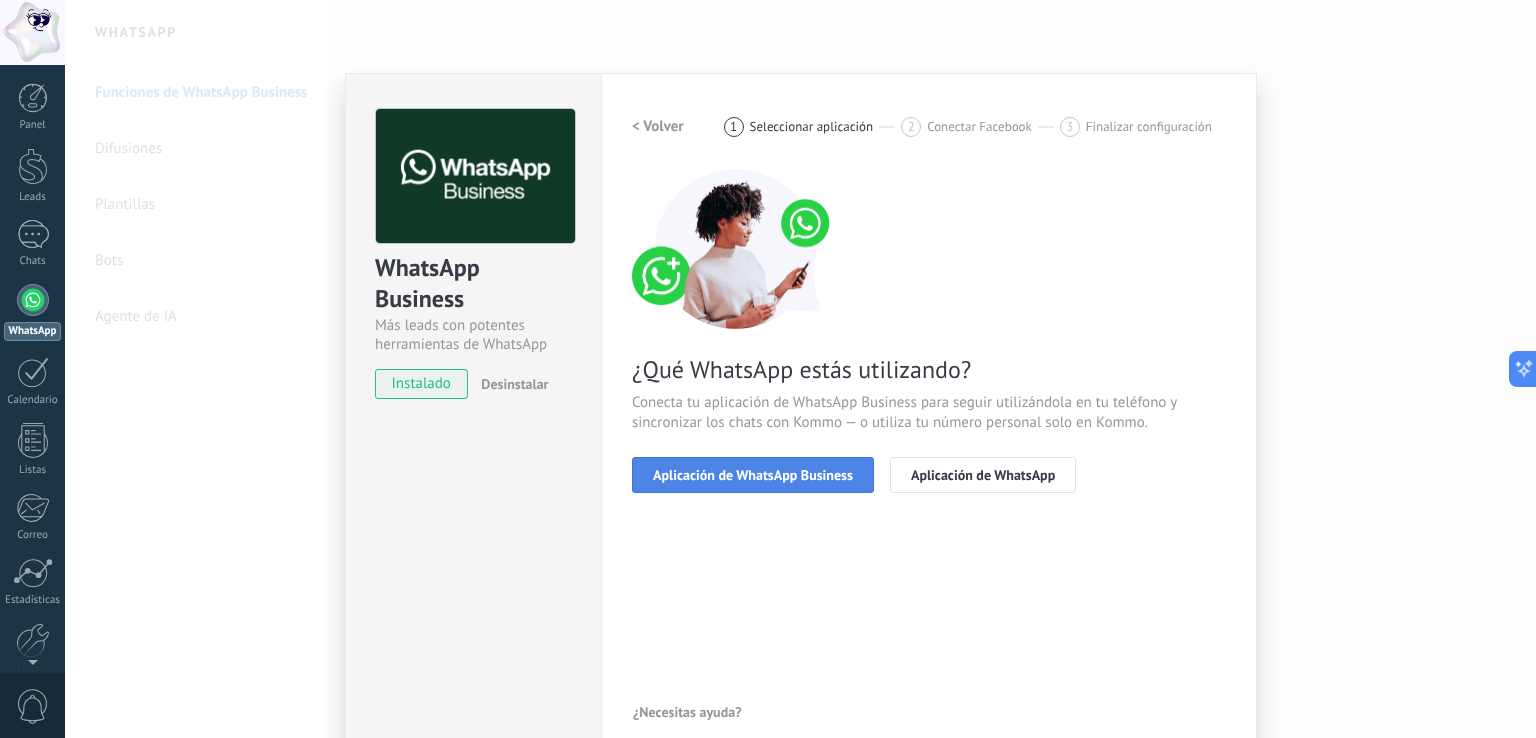 click on "Aplicación de WhatsApp Business" at bounding box center (753, 475) 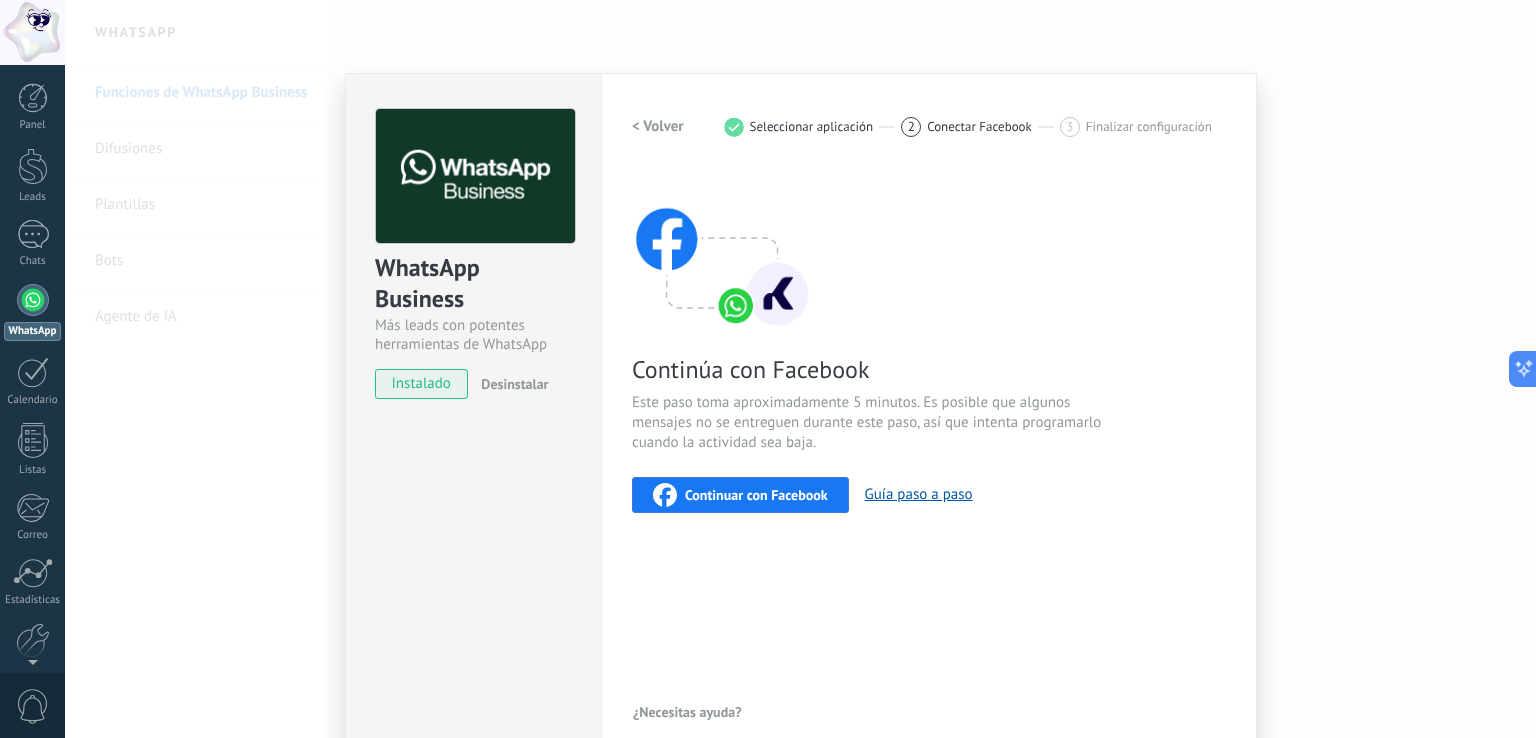 click on "Continuar con Facebook" at bounding box center [756, 495] 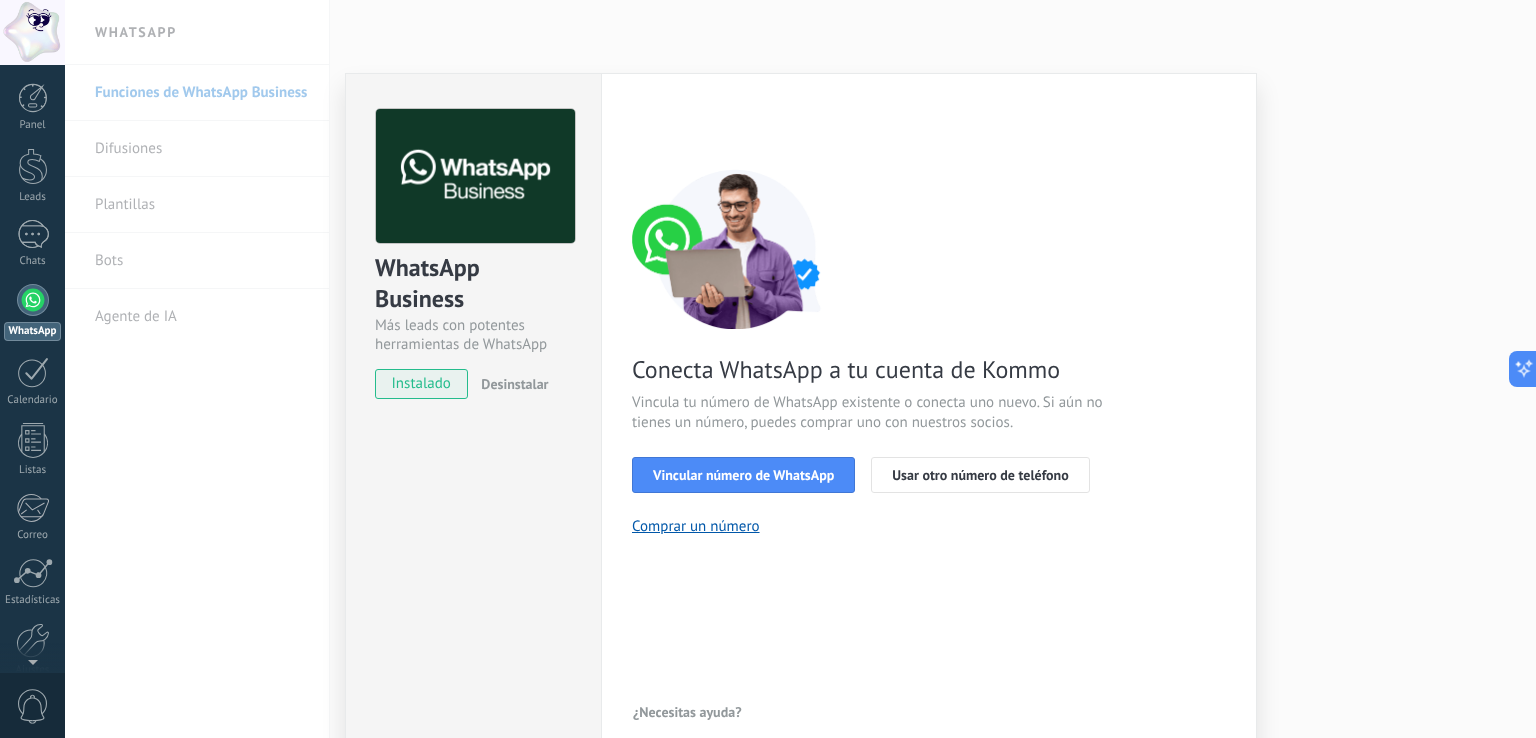 click on "WhatsApp Business Más leads con potentes herramientas de WhatsApp instalado Desinstalar Configuraciones Autorizaciones This tab logs the users who have granted integration access to this account. If you want to to remove a user's ability to send requests to the account on behalf of this integration, you can revoke access. If access is revoked from all users, the integration will stop working. This app is installed, but no one has given it access yet. WhatsApp Cloud API más _:  Guardar < Volver 1 Seleccionar aplicación 2 Conectar Facebook  3 Finalizar configuración Conecta WhatsApp a tu cuenta de Kommo Vincula tu número de WhatsApp existente o conecta uno nuevo. Si aún no tienes un número, puedes comprar uno con nuestros socios. Vincular número de WhatsApp Usar otro número de teléfono Comprar un número ¿Necesitas ayuda?" at bounding box center [800, 369] 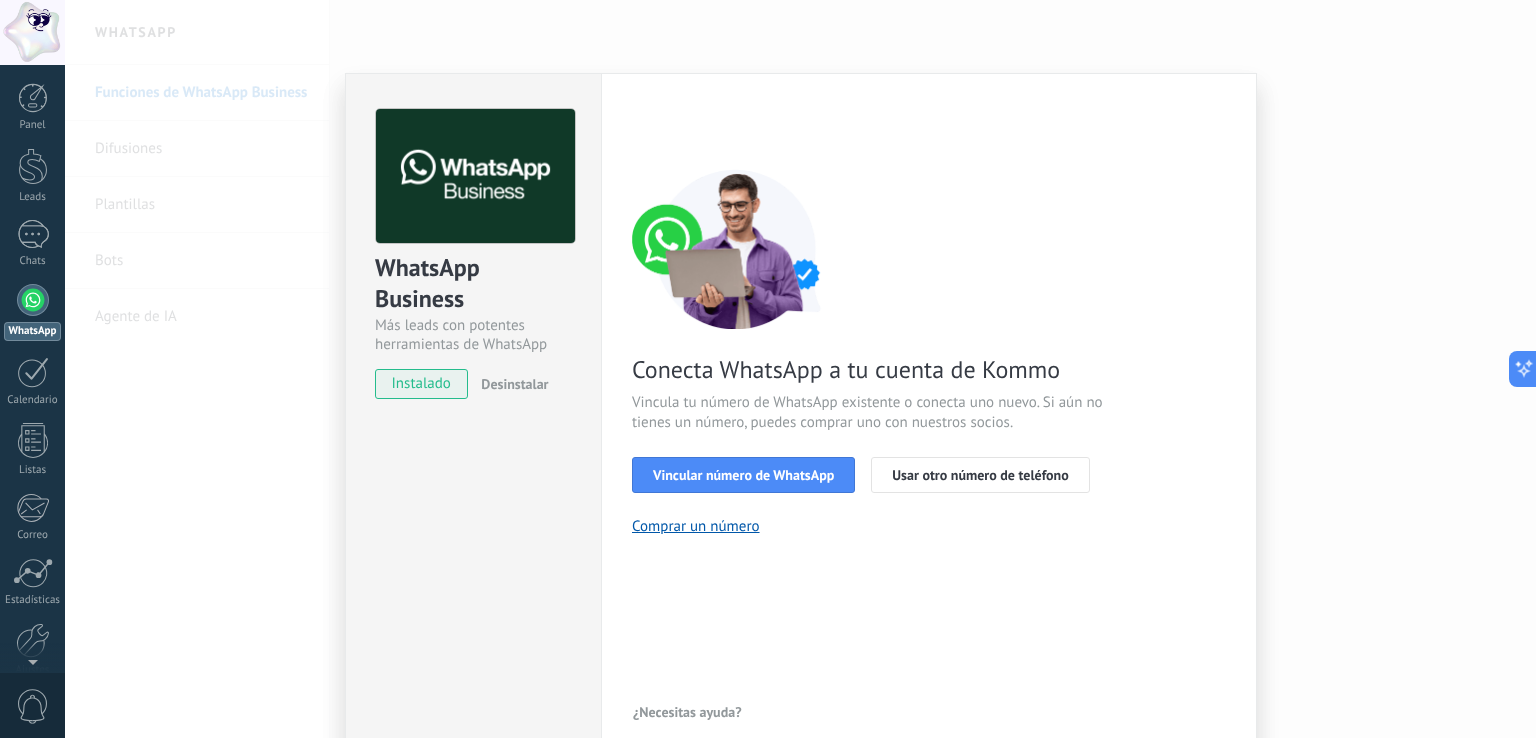 click on "¿Necesitas ayuda?" at bounding box center [687, 712] 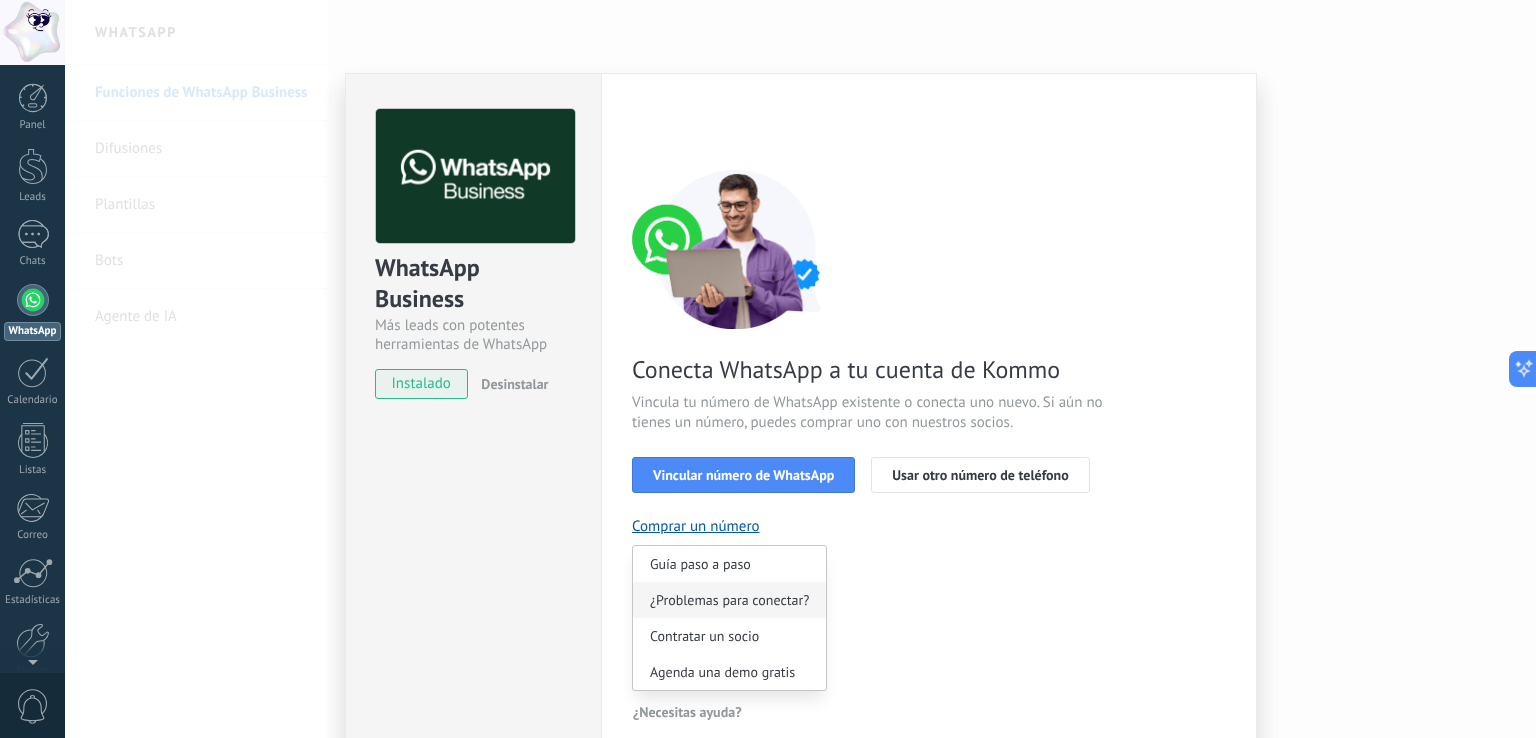 click on "¿Problemas para conectar?" at bounding box center [729, 600] 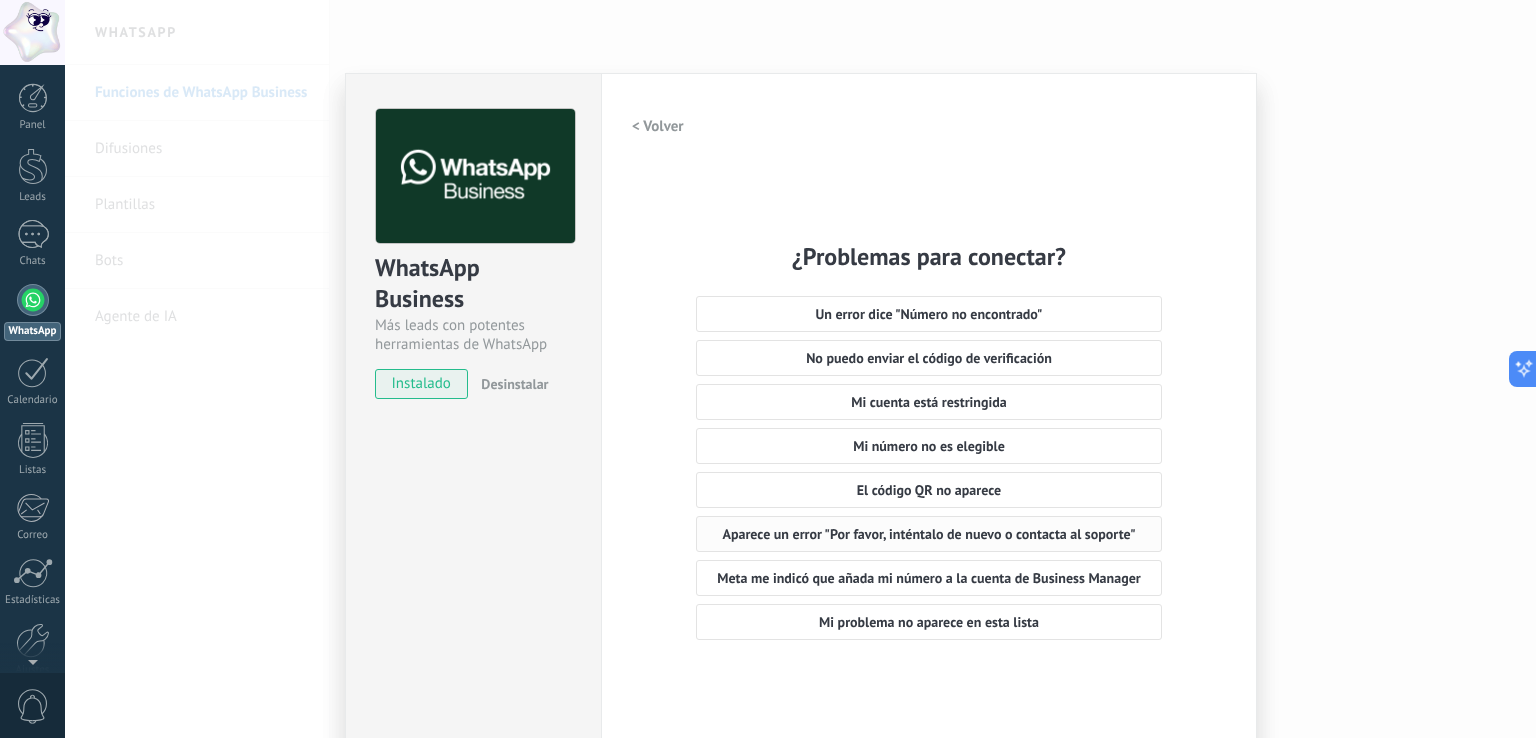 click on "Aparece un error "Por favor, inténtalo de nuevo o contacta al soporte"" at bounding box center (928, 534) 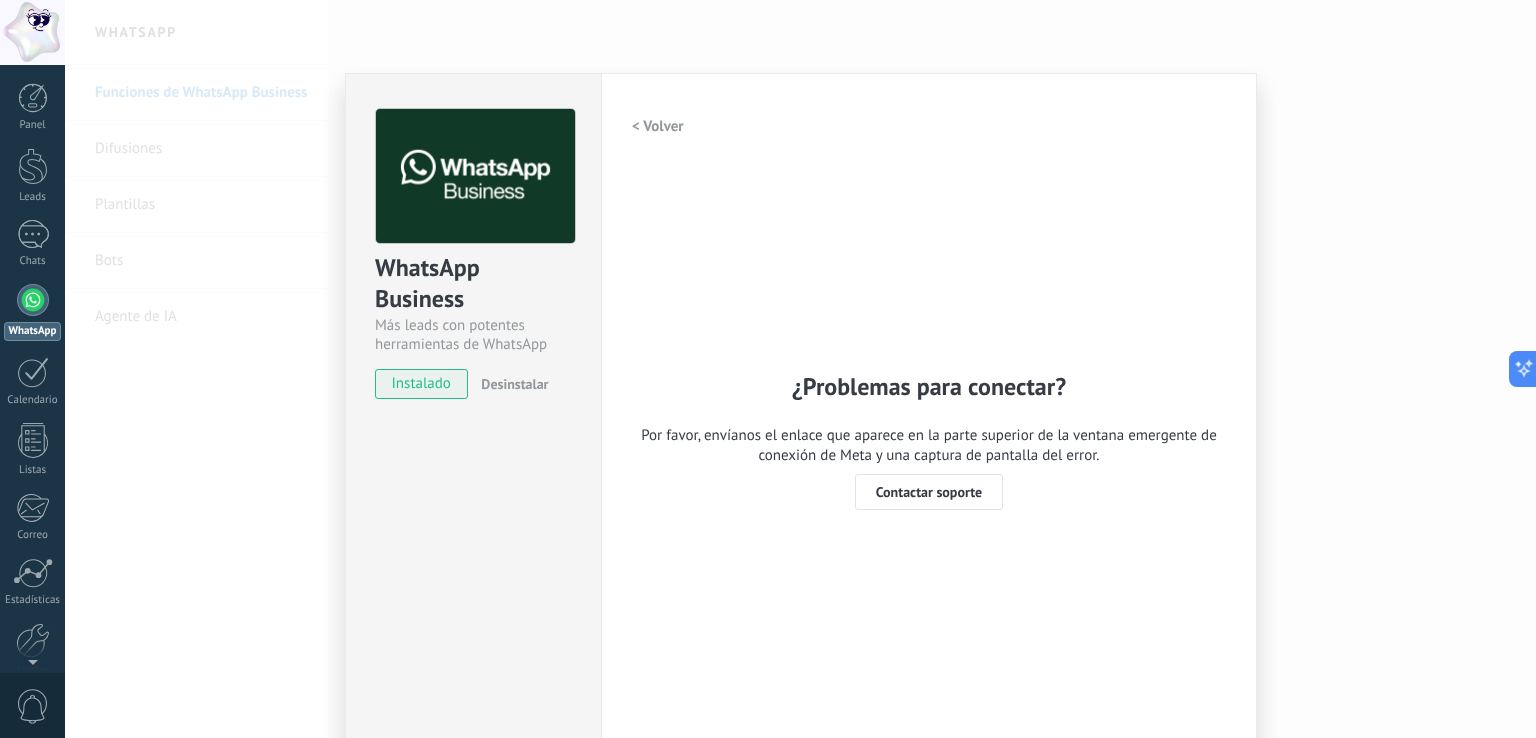 click on "< Volver ¿Problemas para conectar? Por favor, envíanos el enlace que aparece en la parte superior de la ventana emergente de conexión de Meta y una captura de pantalla del error. Contactar soporte" at bounding box center (929, 418) 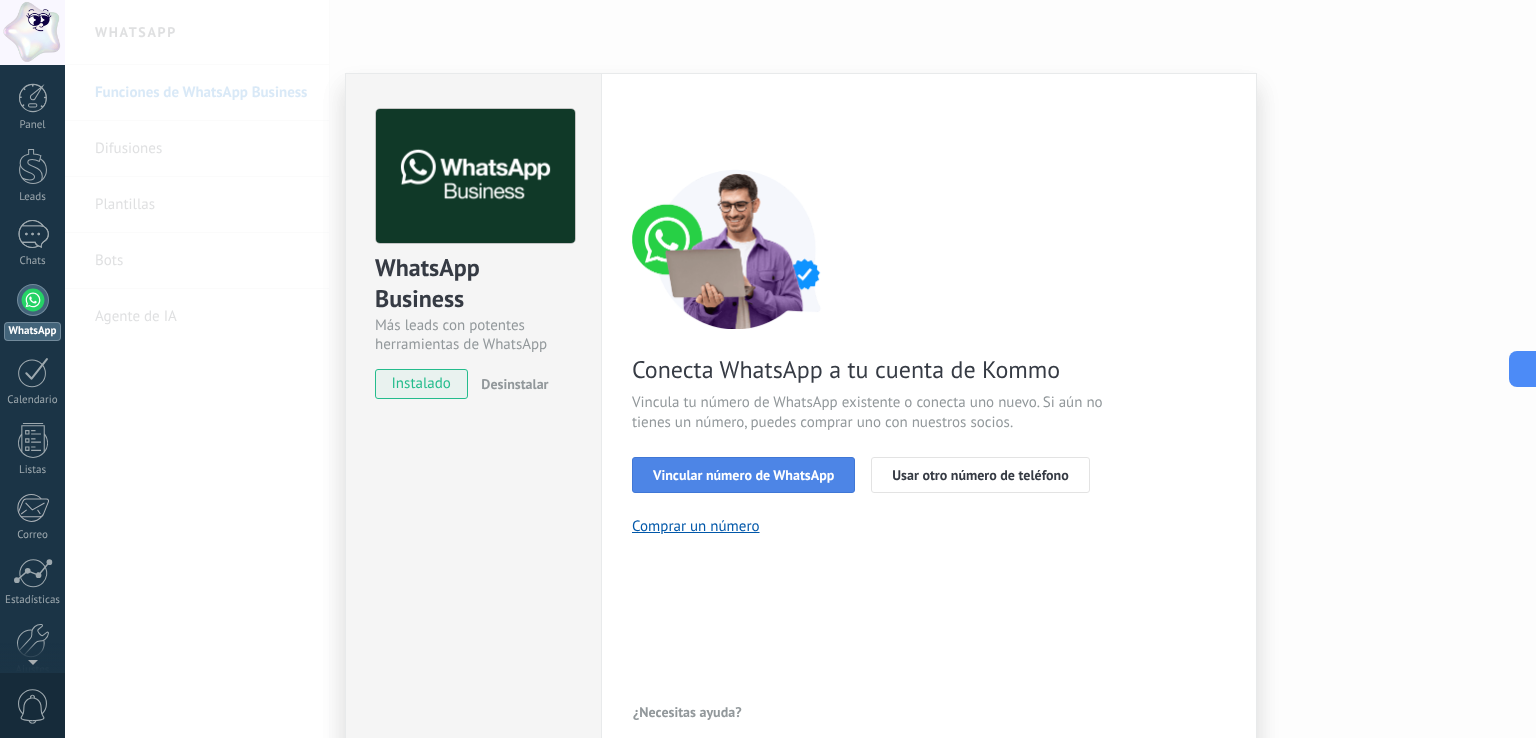 click on "Vincular número de WhatsApp" at bounding box center [743, 475] 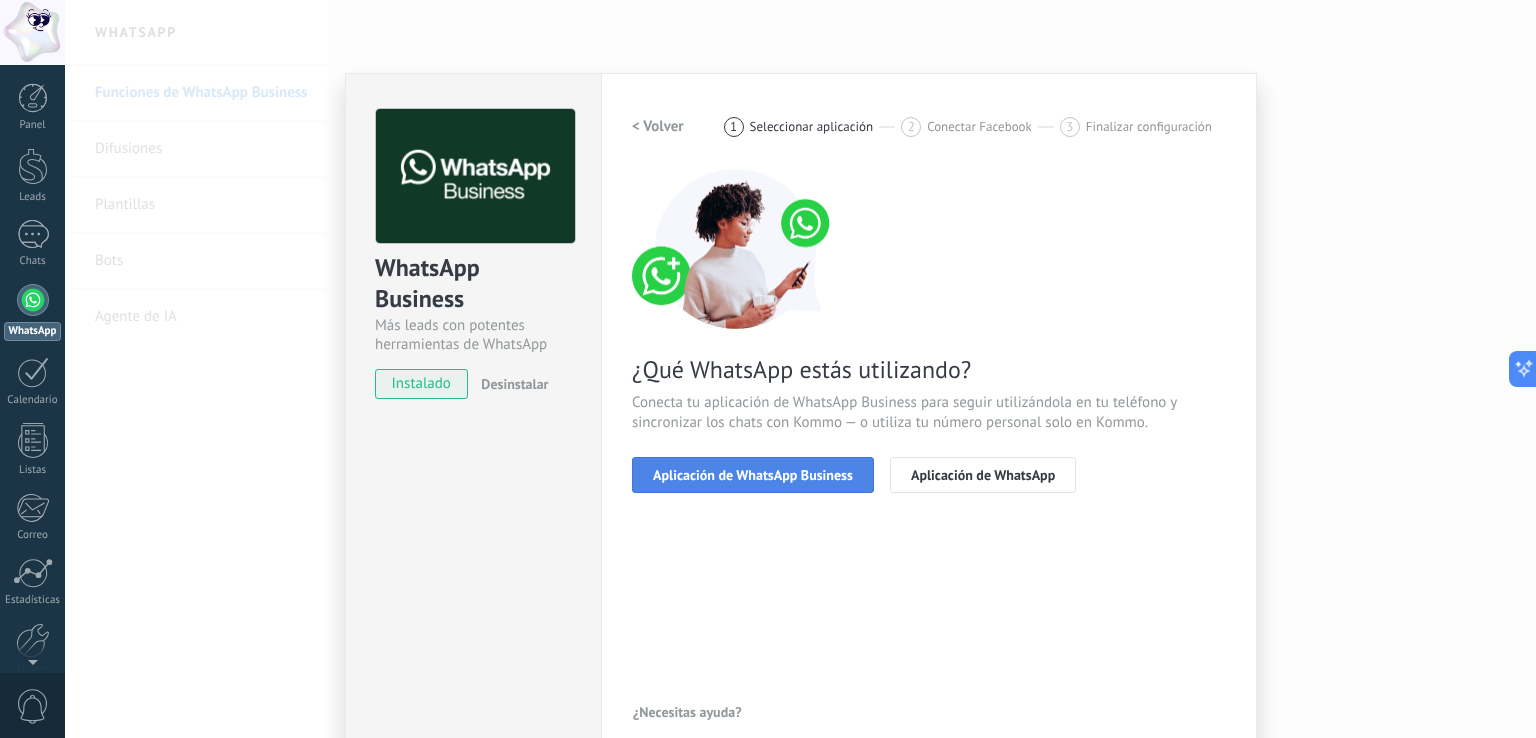 click on "Aplicación de WhatsApp Business" at bounding box center (753, 475) 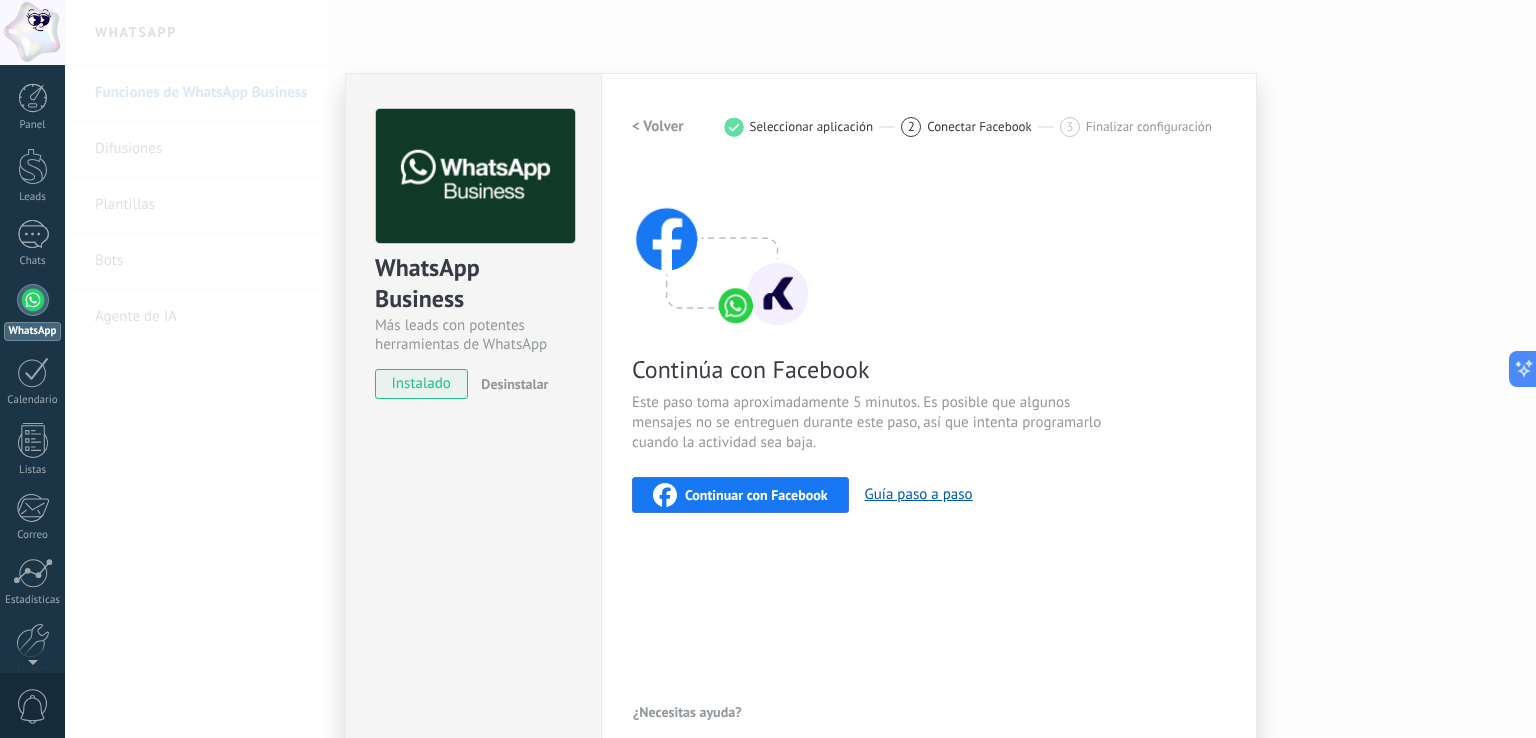 click on "Continuar con Facebook" at bounding box center (756, 495) 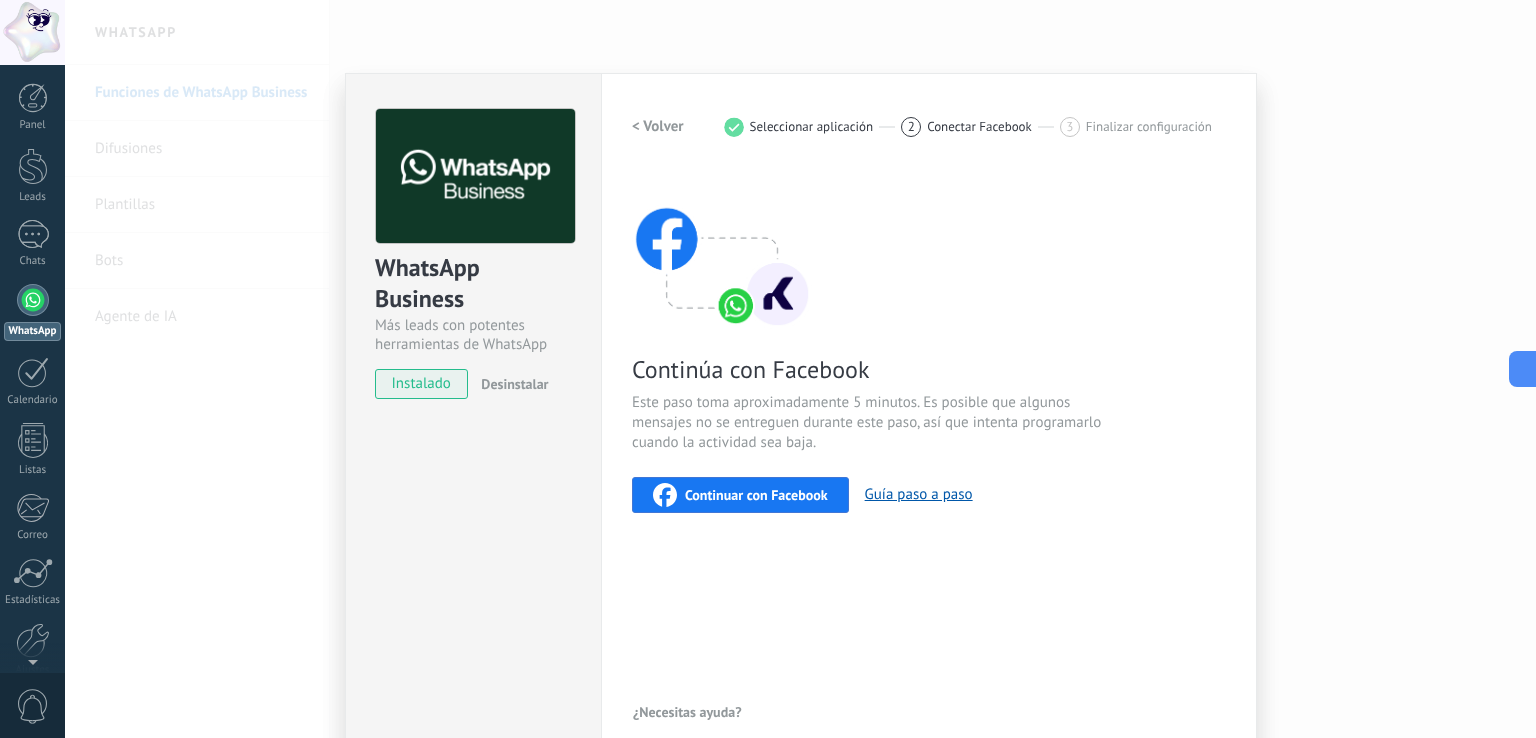 click at bounding box center (475, 176) 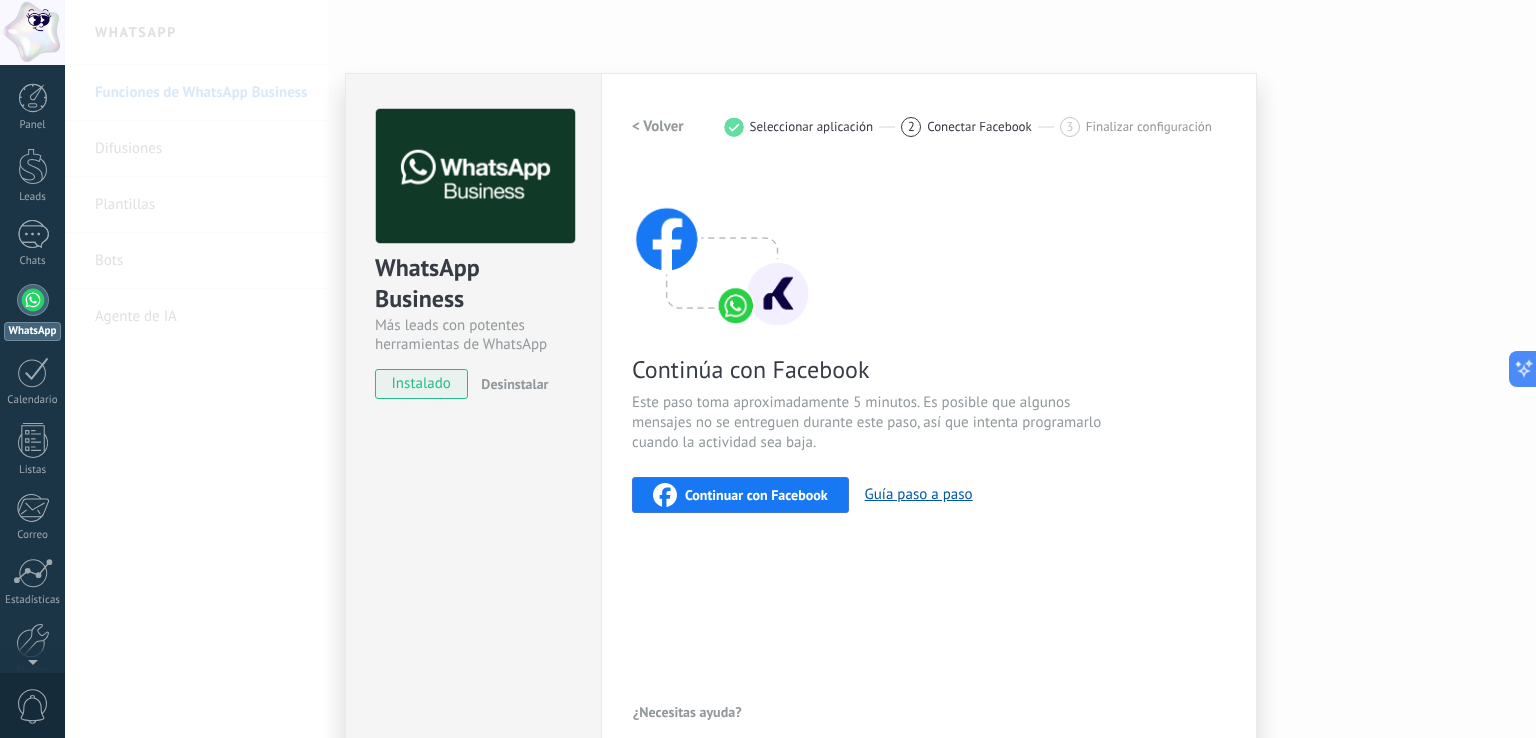 click on "¿Necesitas ayuda?" at bounding box center [687, 712] 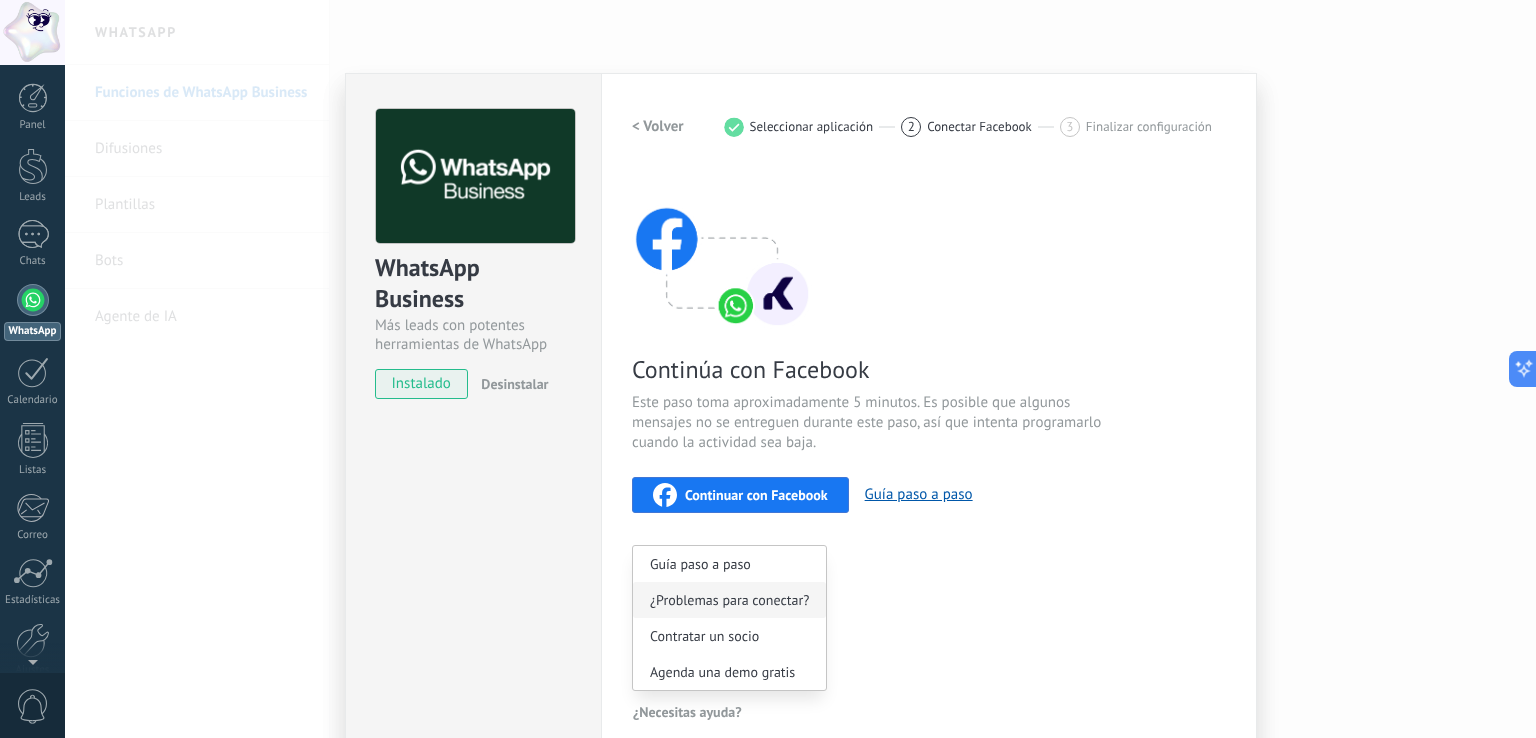 click on "¿Problemas para conectar?" at bounding box center (729, 600) 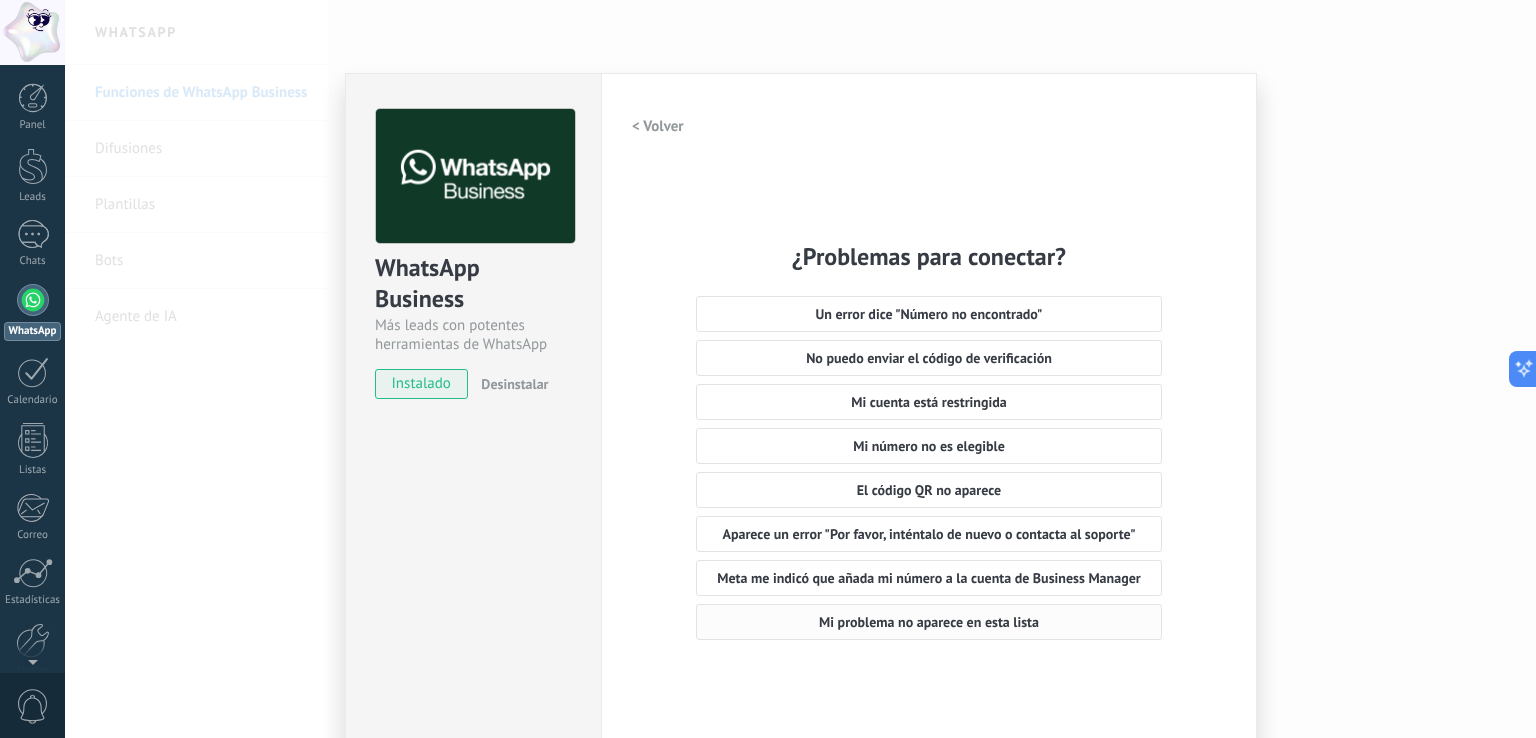 click on "Mi problema no aparece en esta lista" at bounding box center (929, 622) 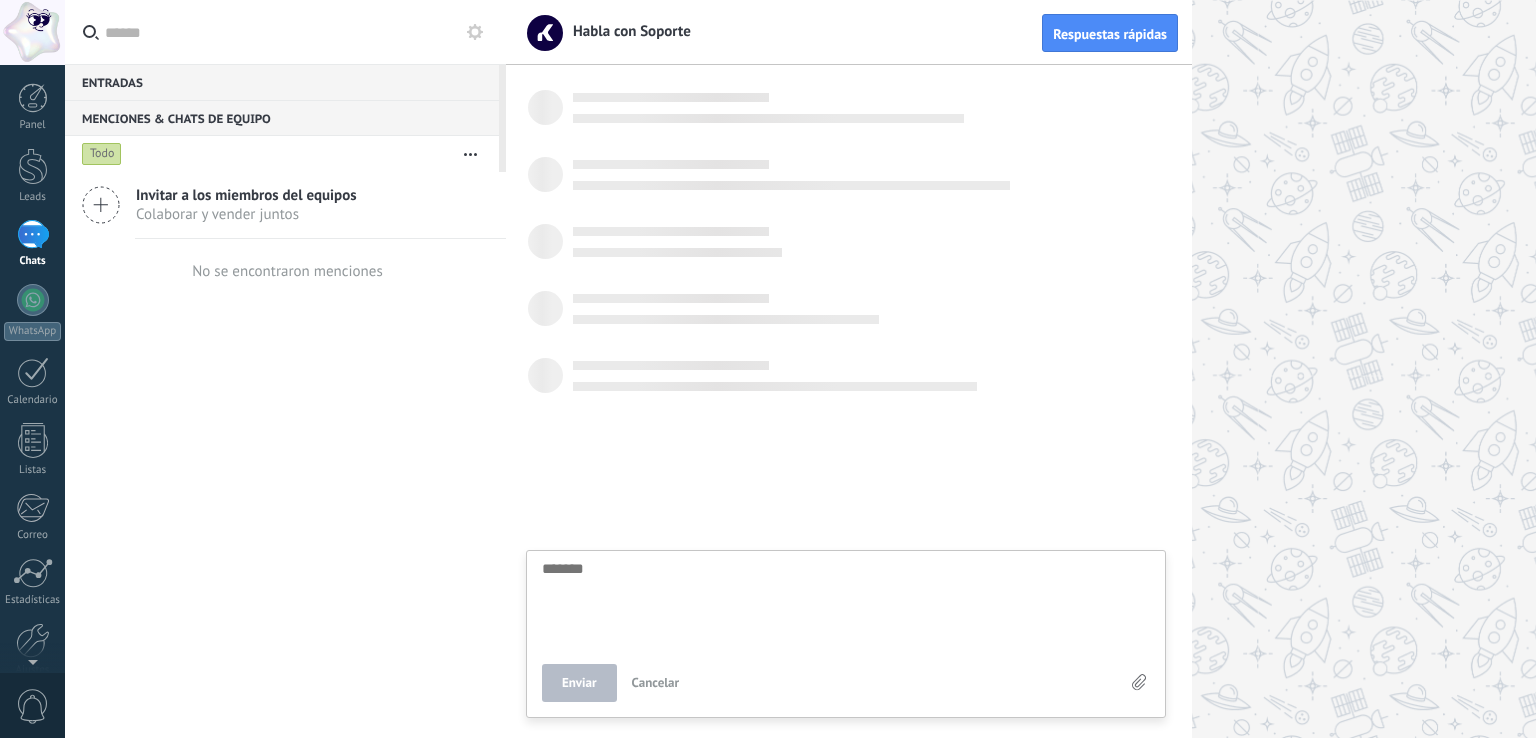 scroll, scrollTop: 0, scrollLeft: 0, axis: both 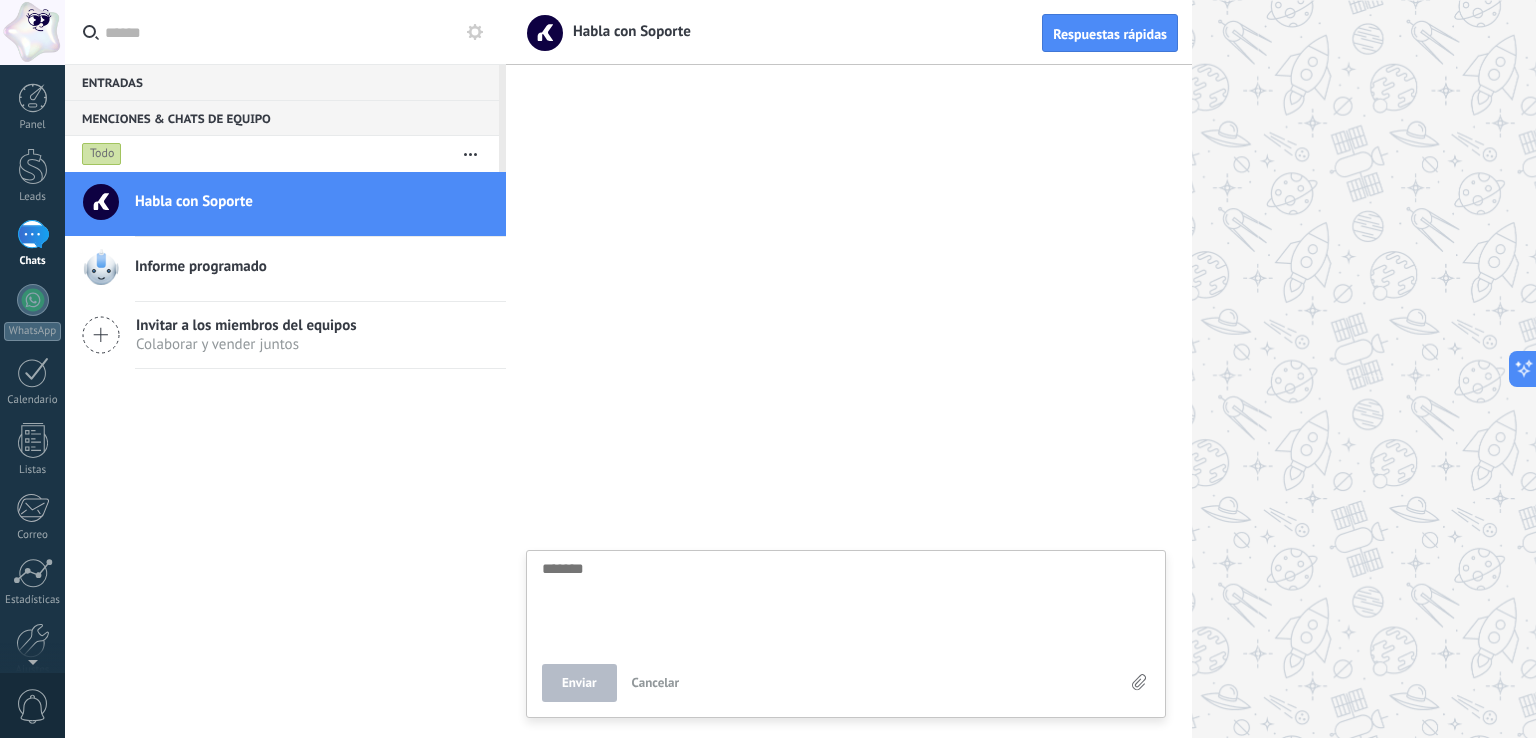 type on "*" 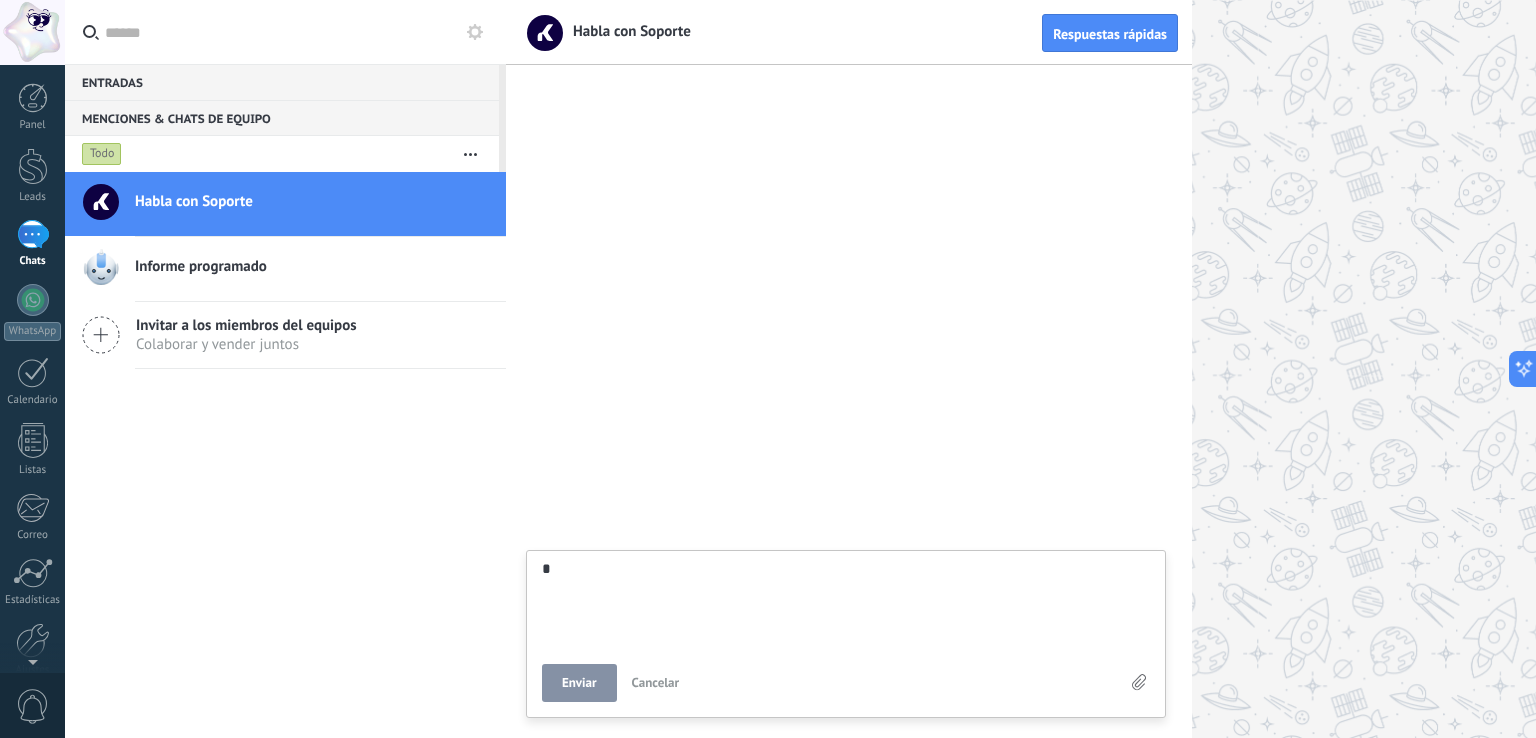 type on "**" 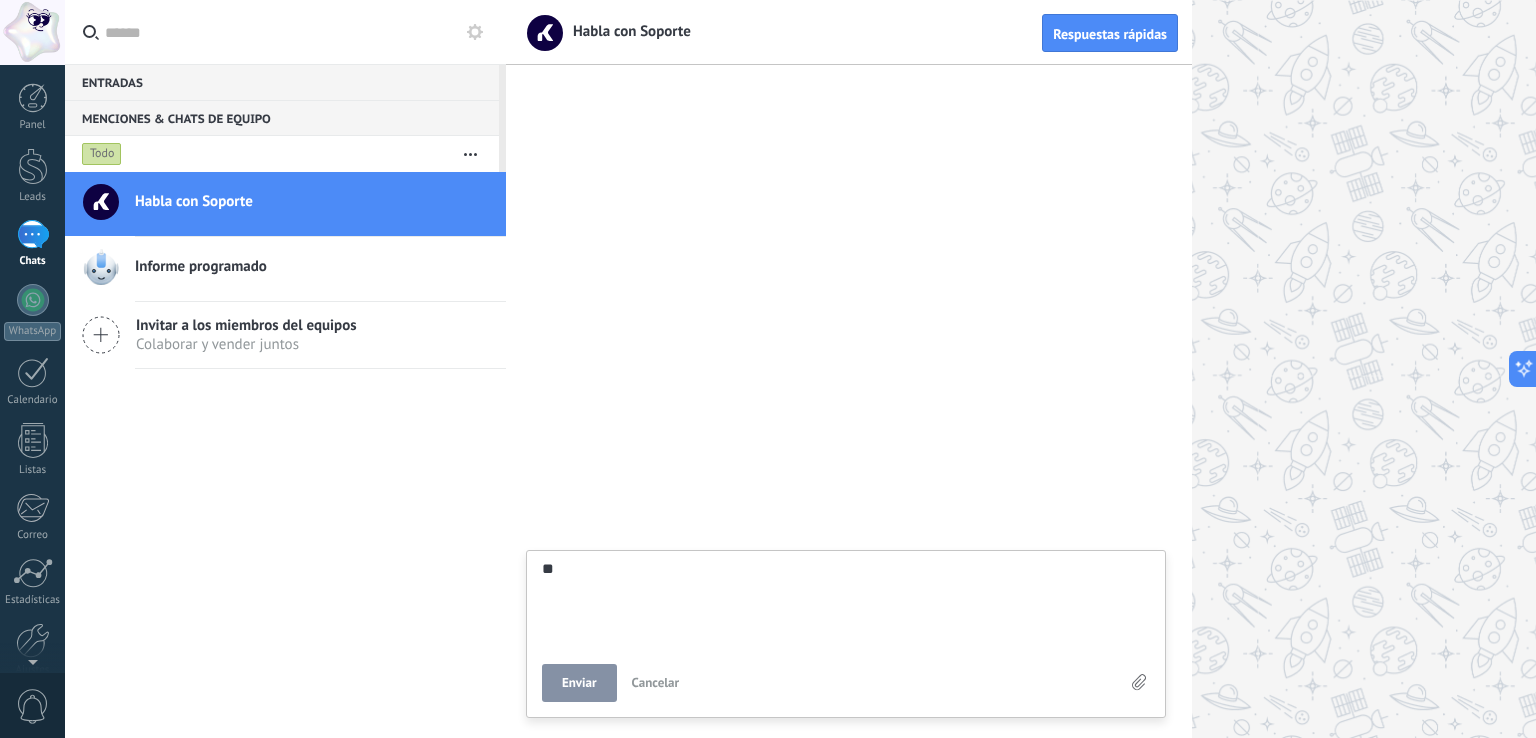 type on "**" 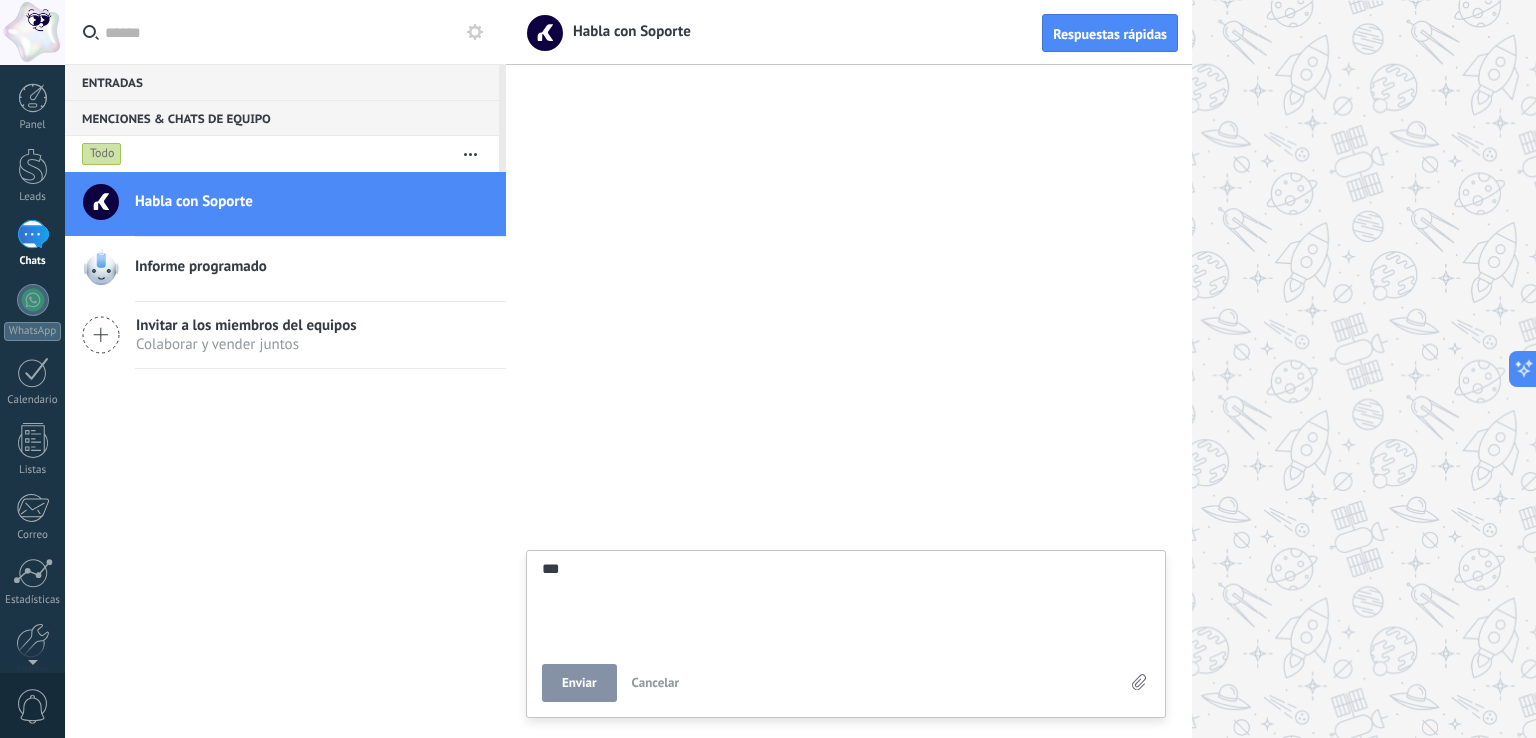 type on "**" 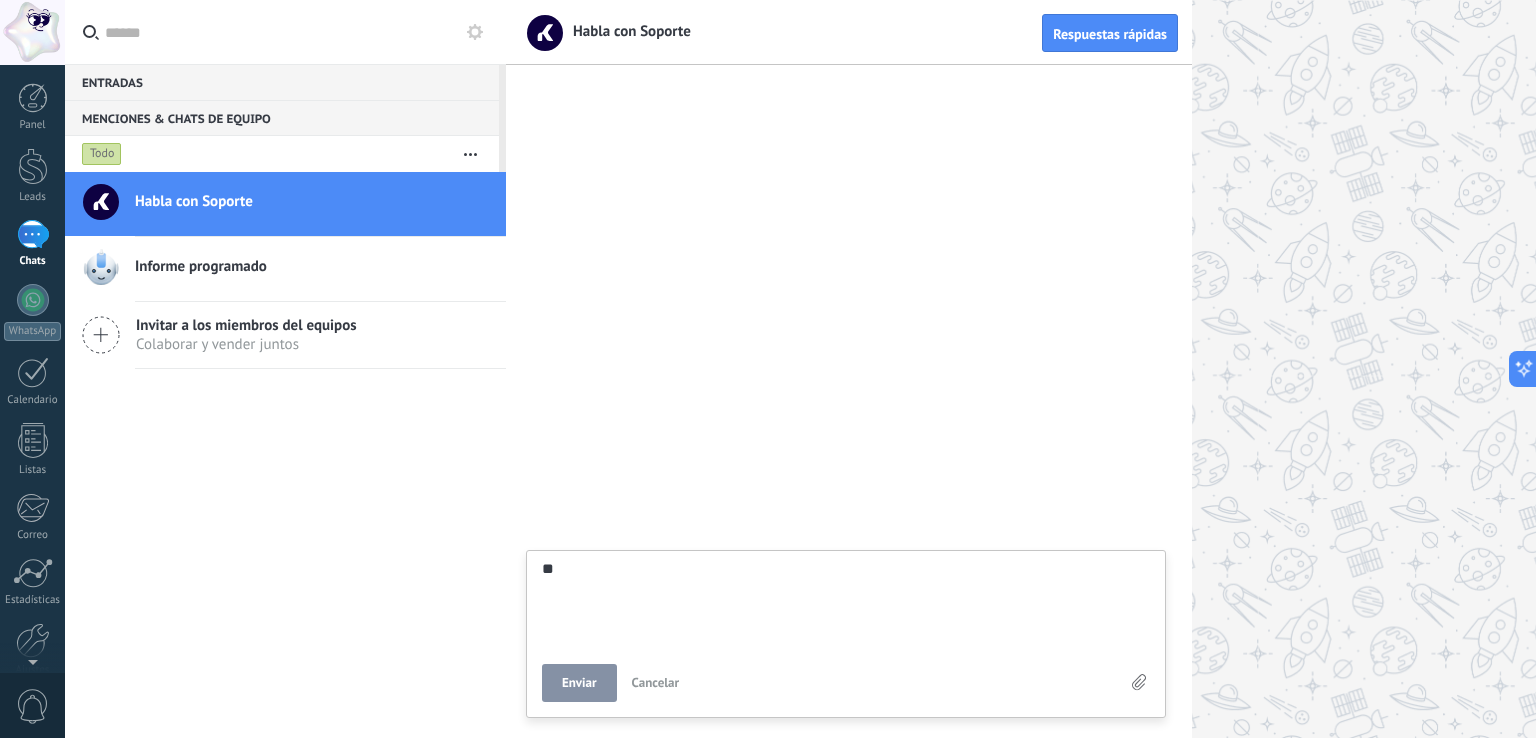 type on "***" 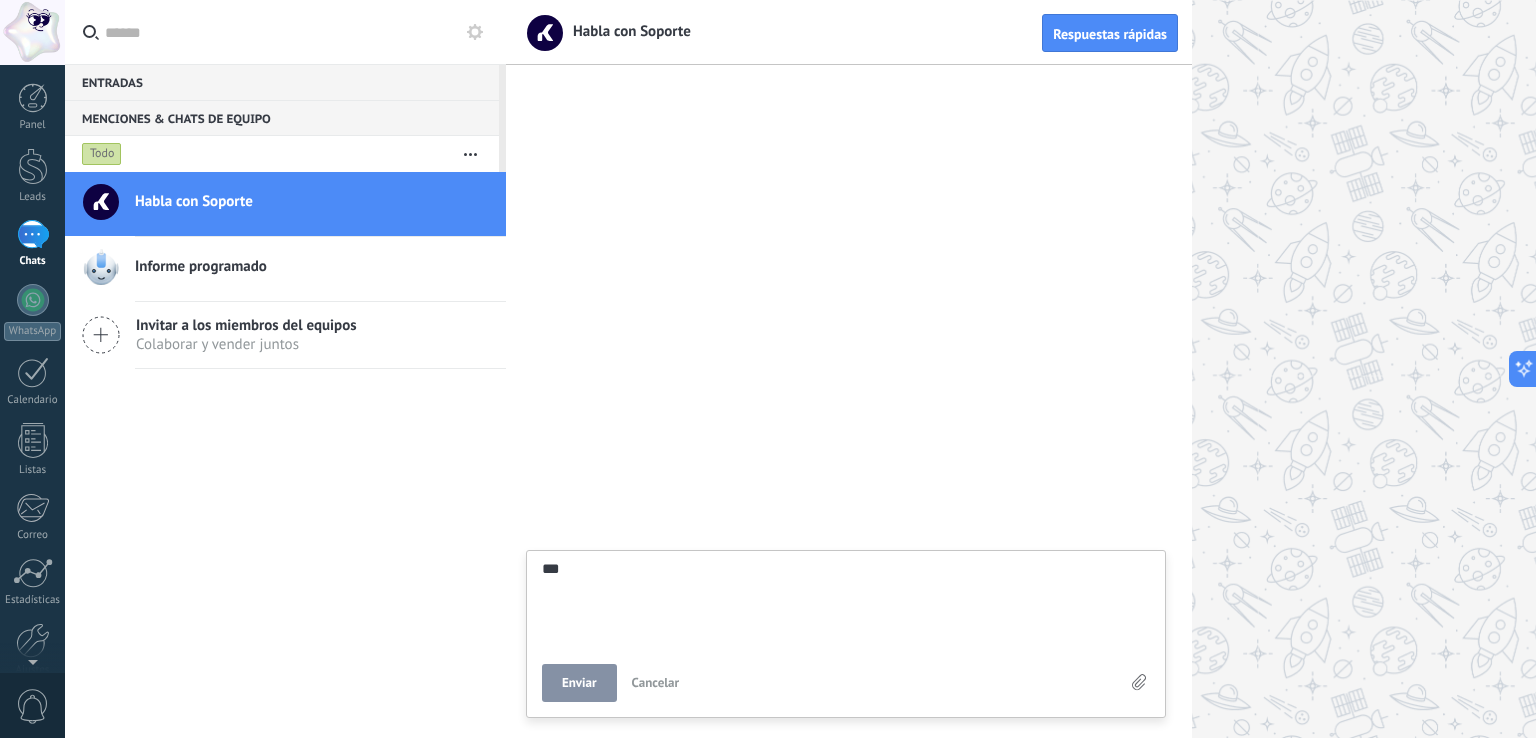 type on "****" 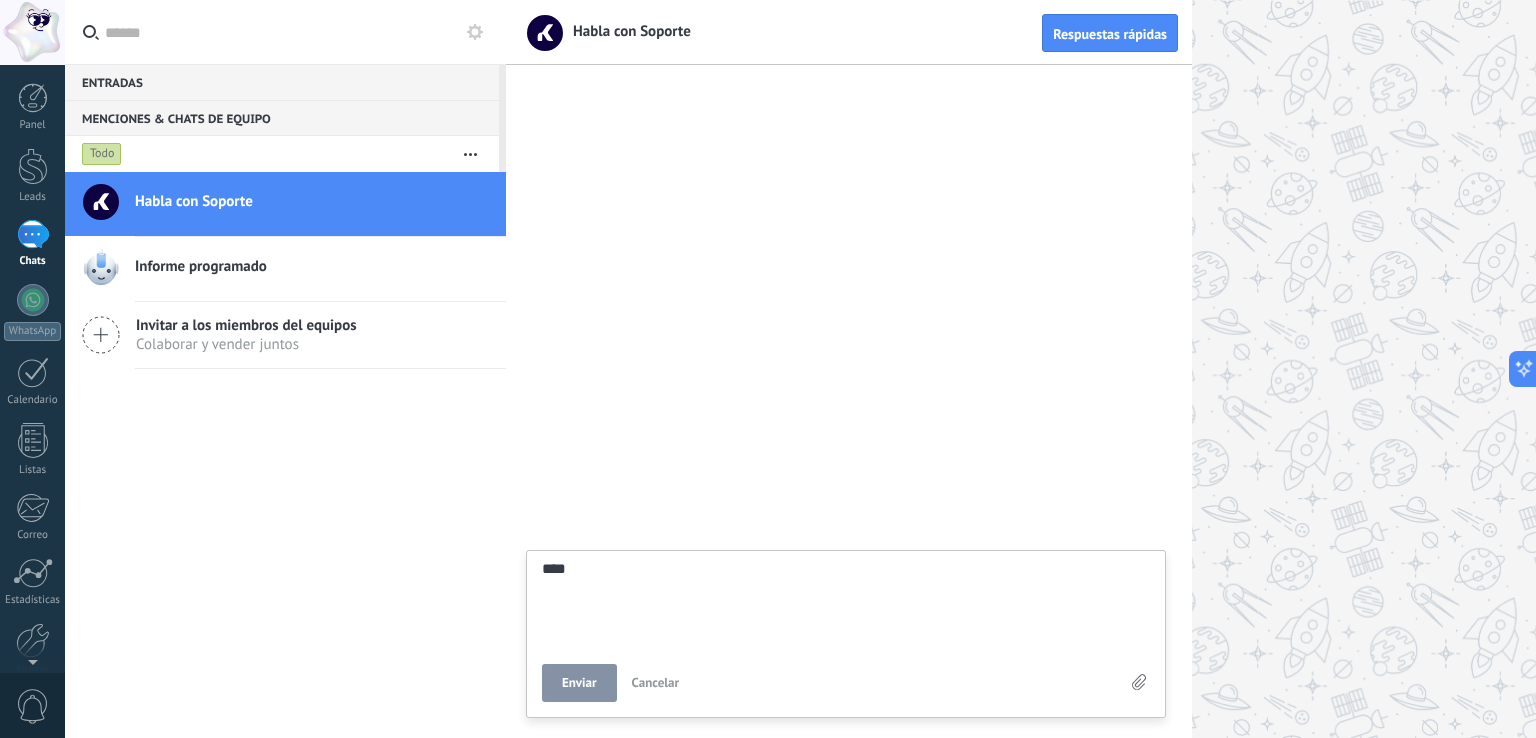 type on "*****" 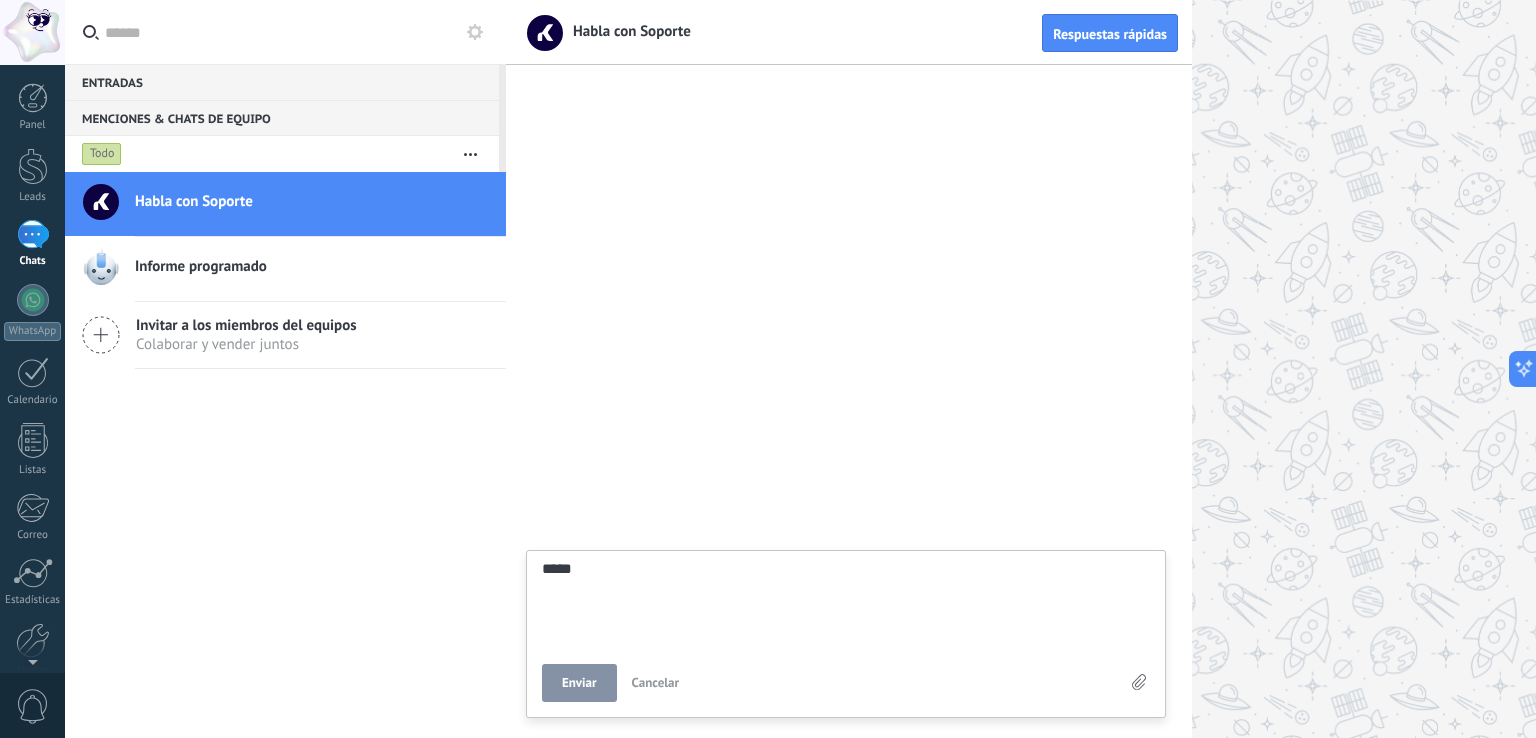 scroll, scrollTop: 19, scrollLeft: 0, axis: vertical 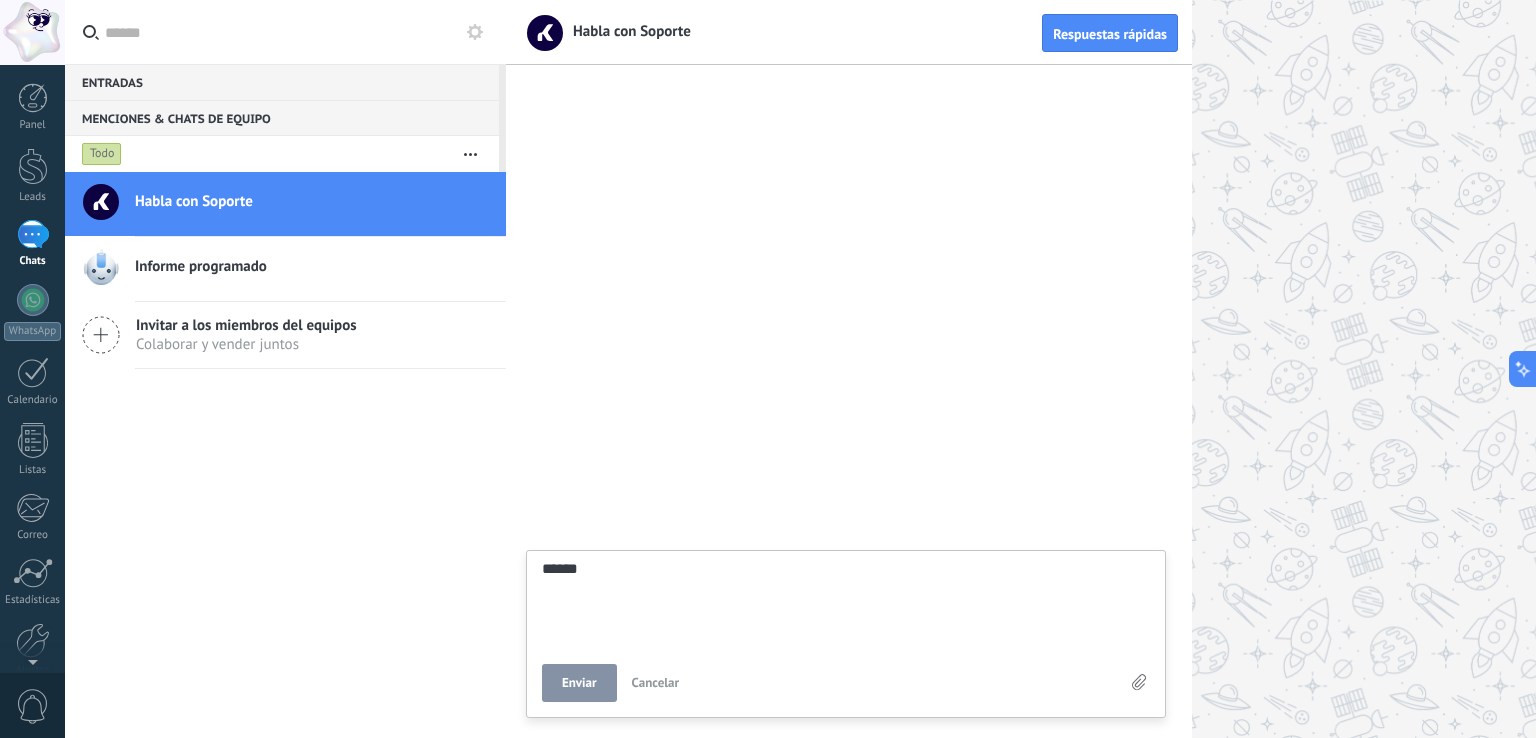 type on "*******" 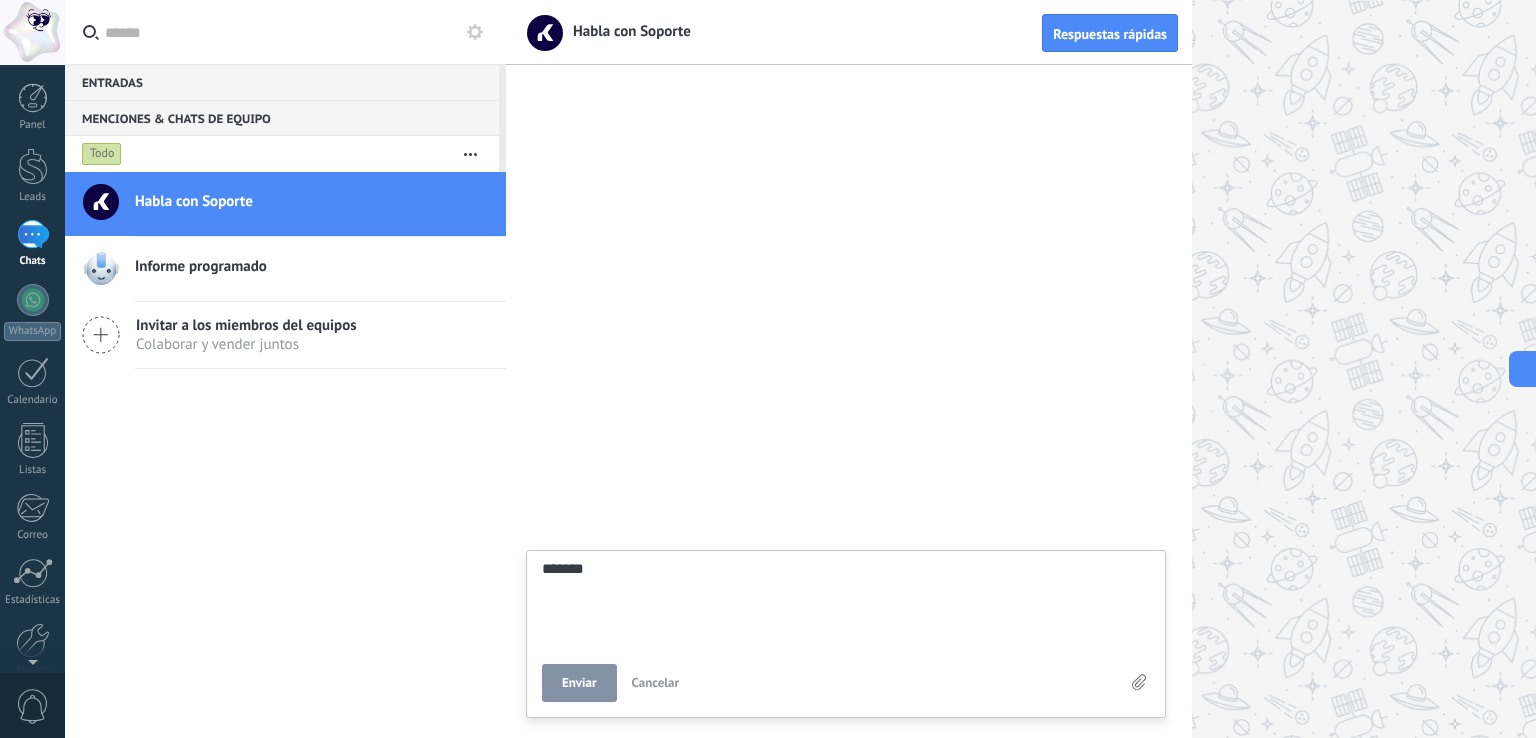 type on "********" 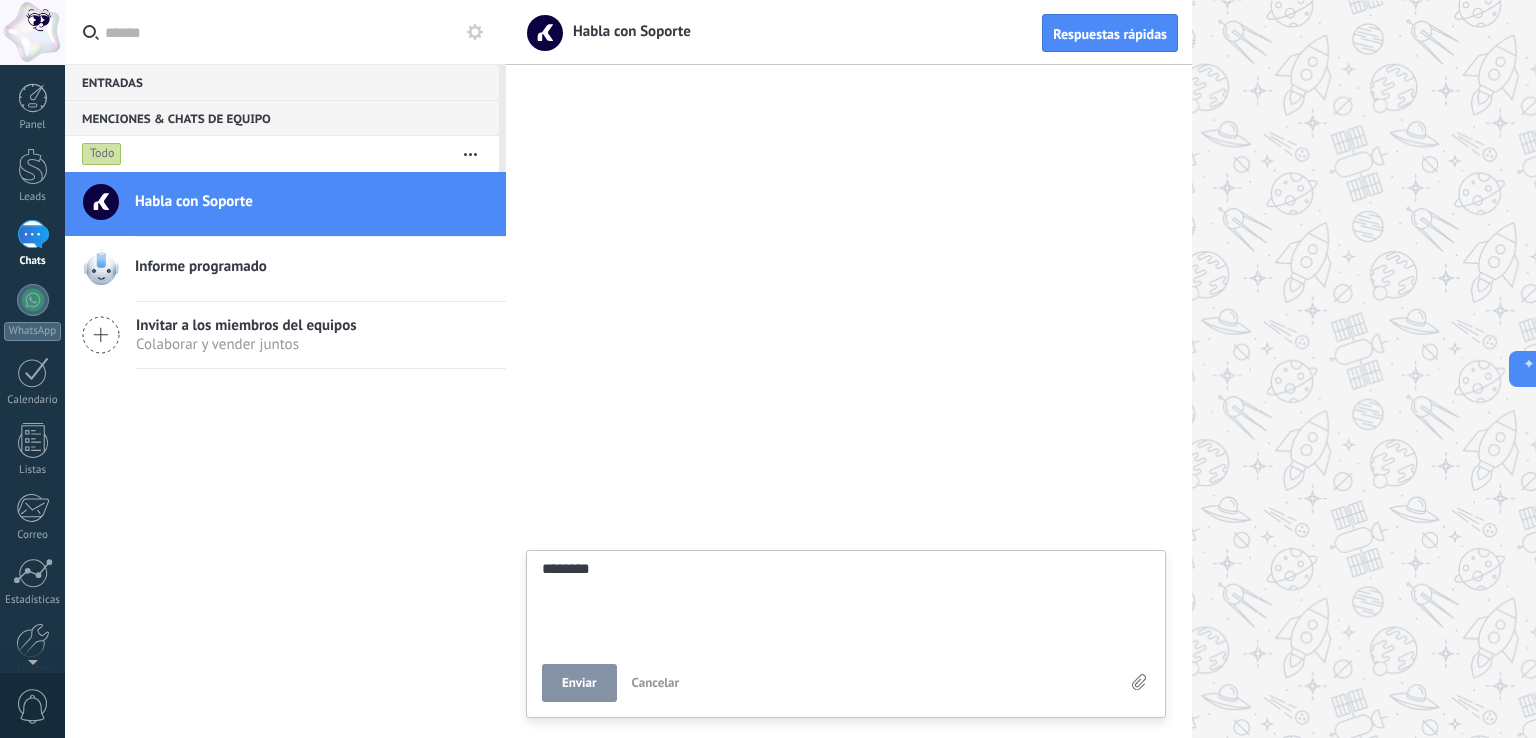 type on "********" 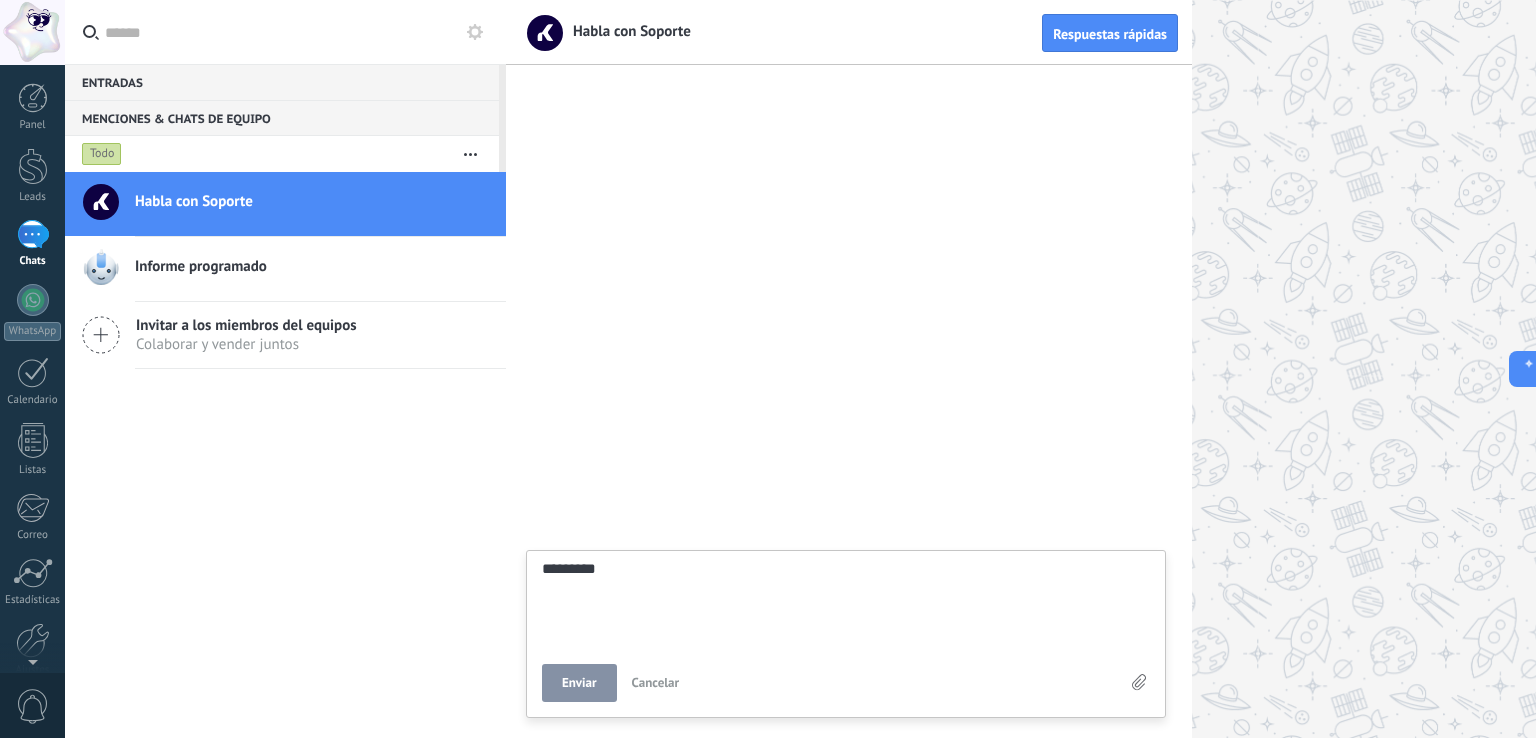 type on "**********" 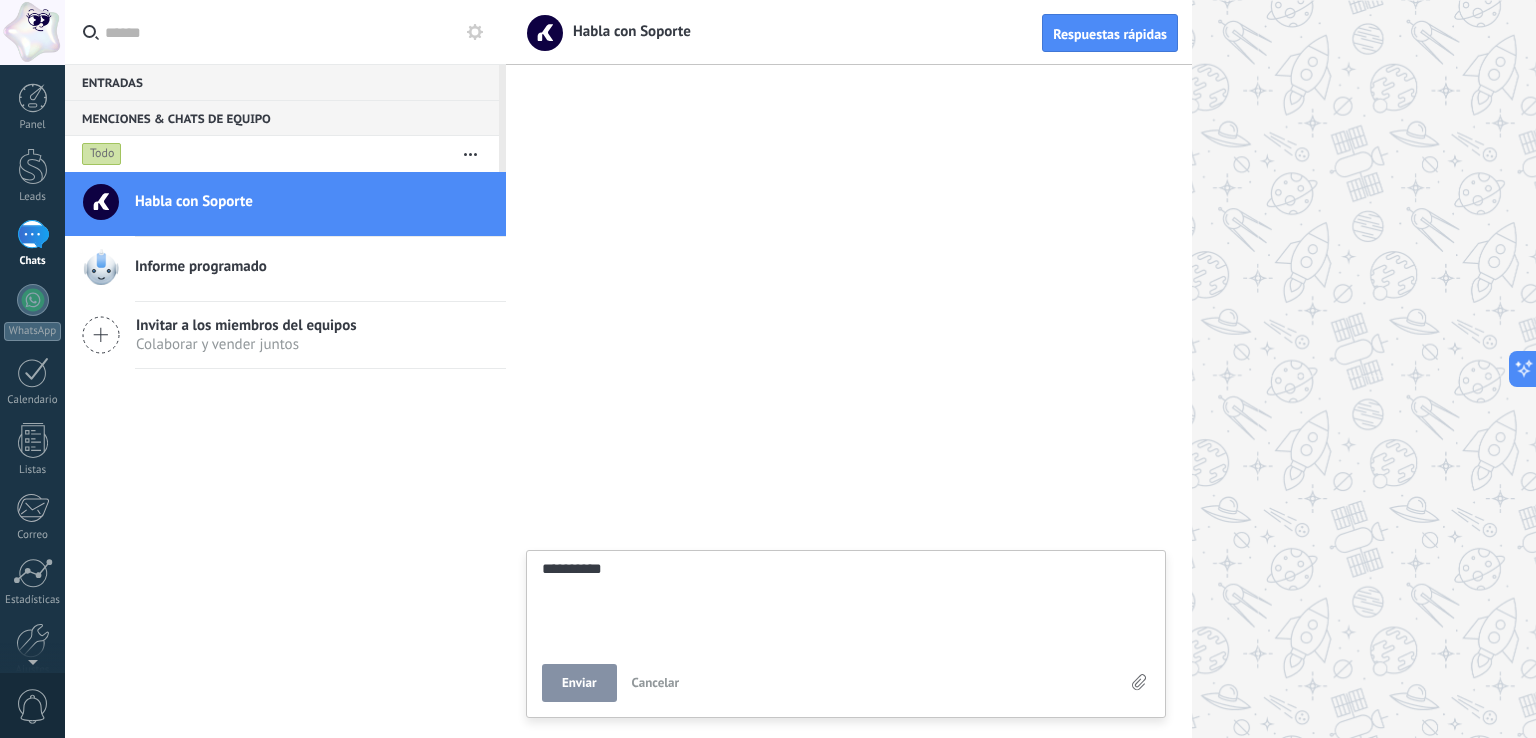 type on "**********" 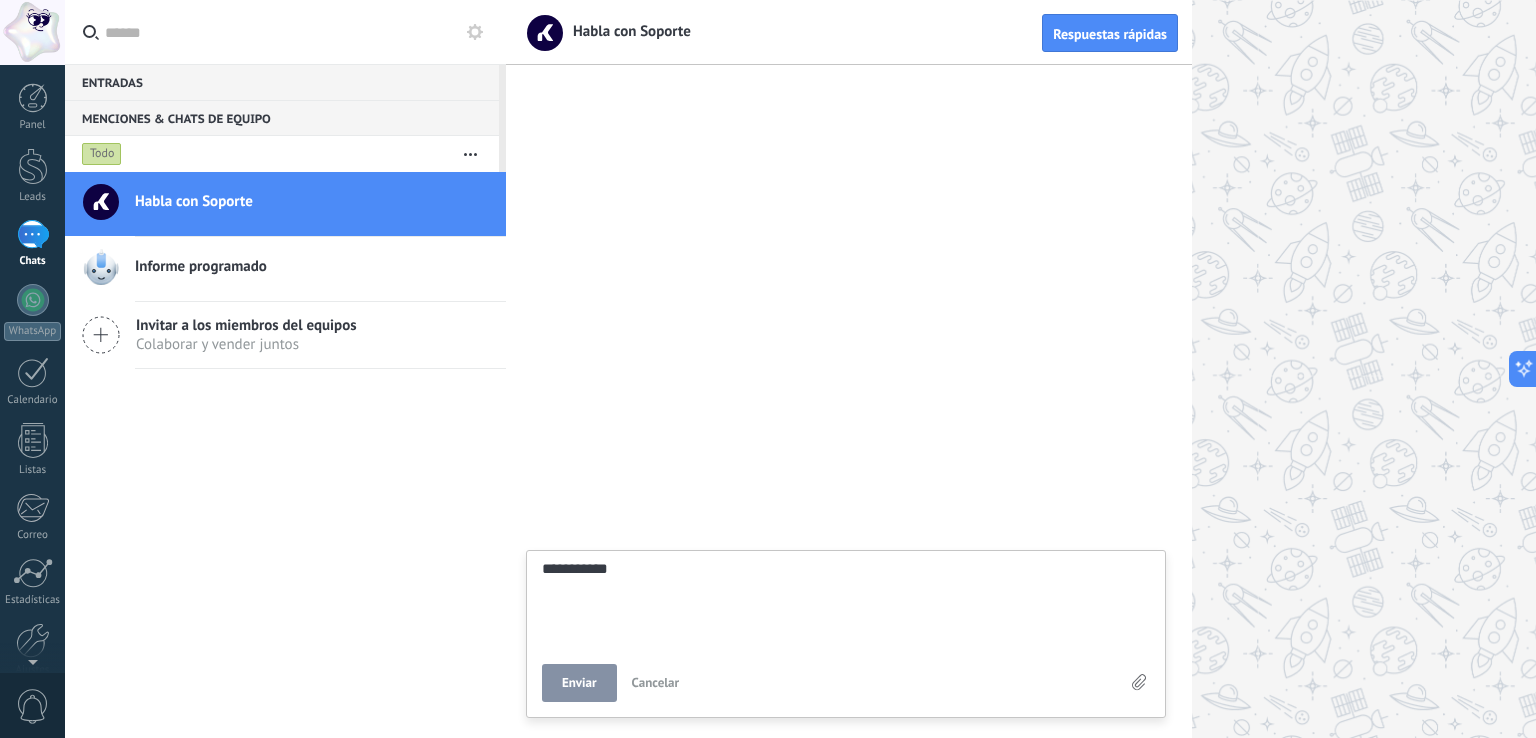 type on "**********" 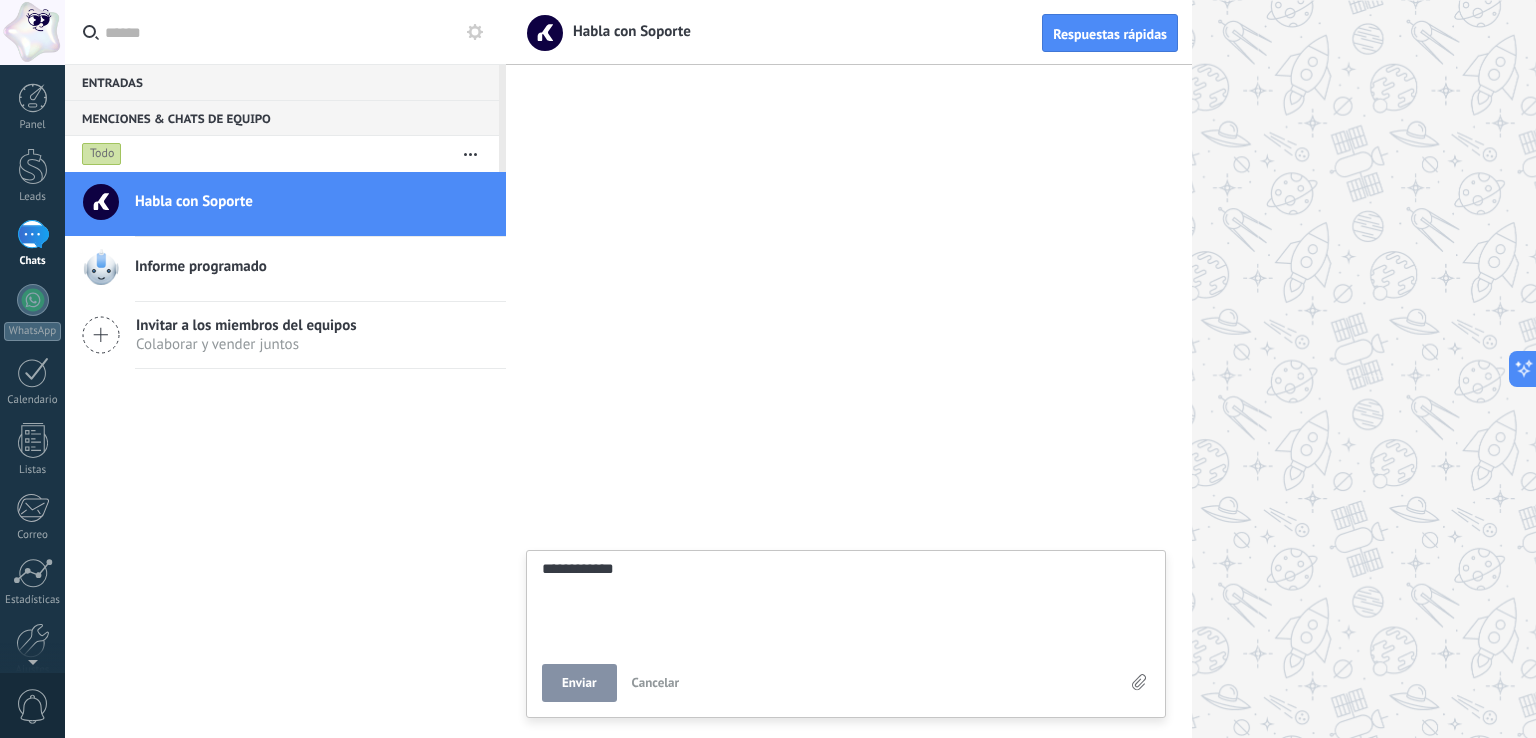 type on "**********" 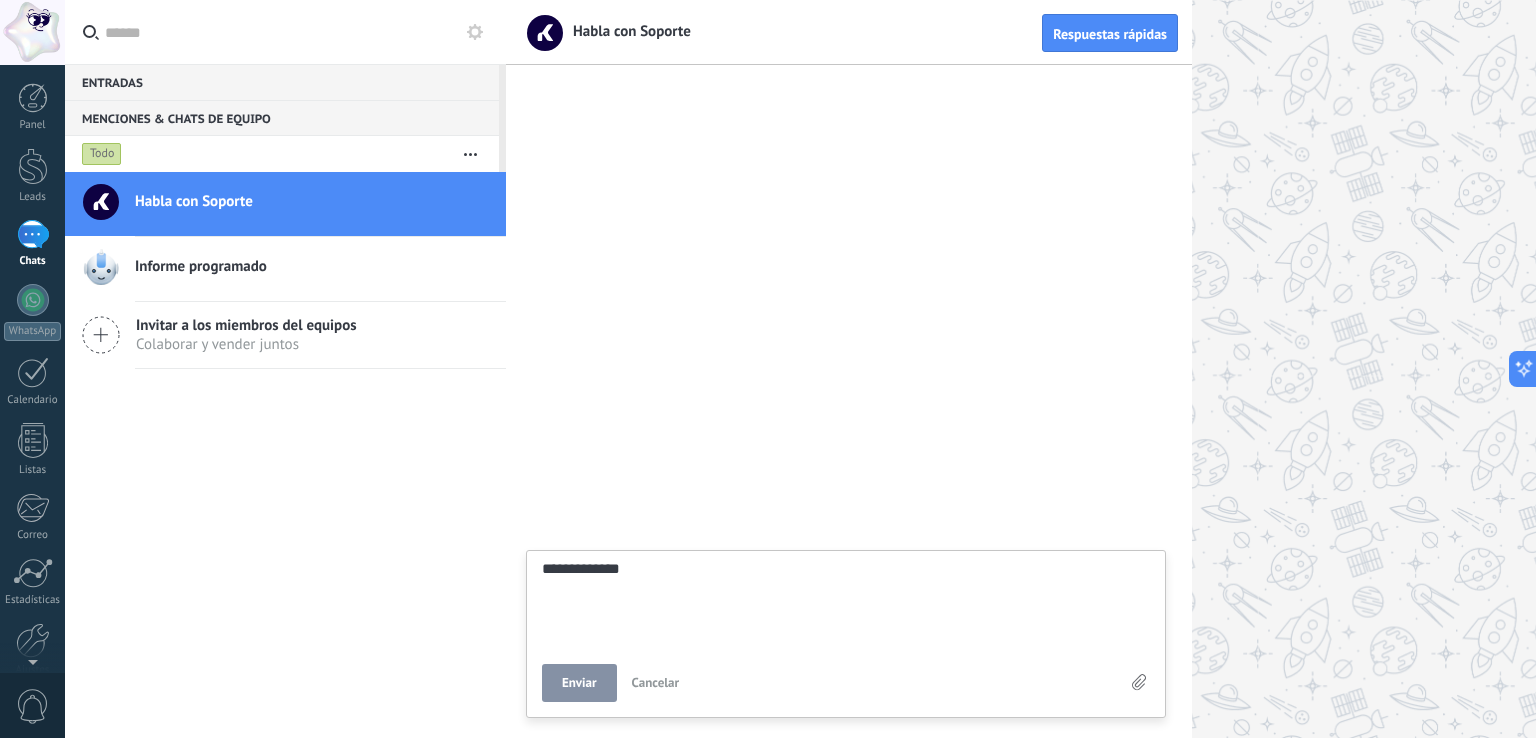 type on "**********" 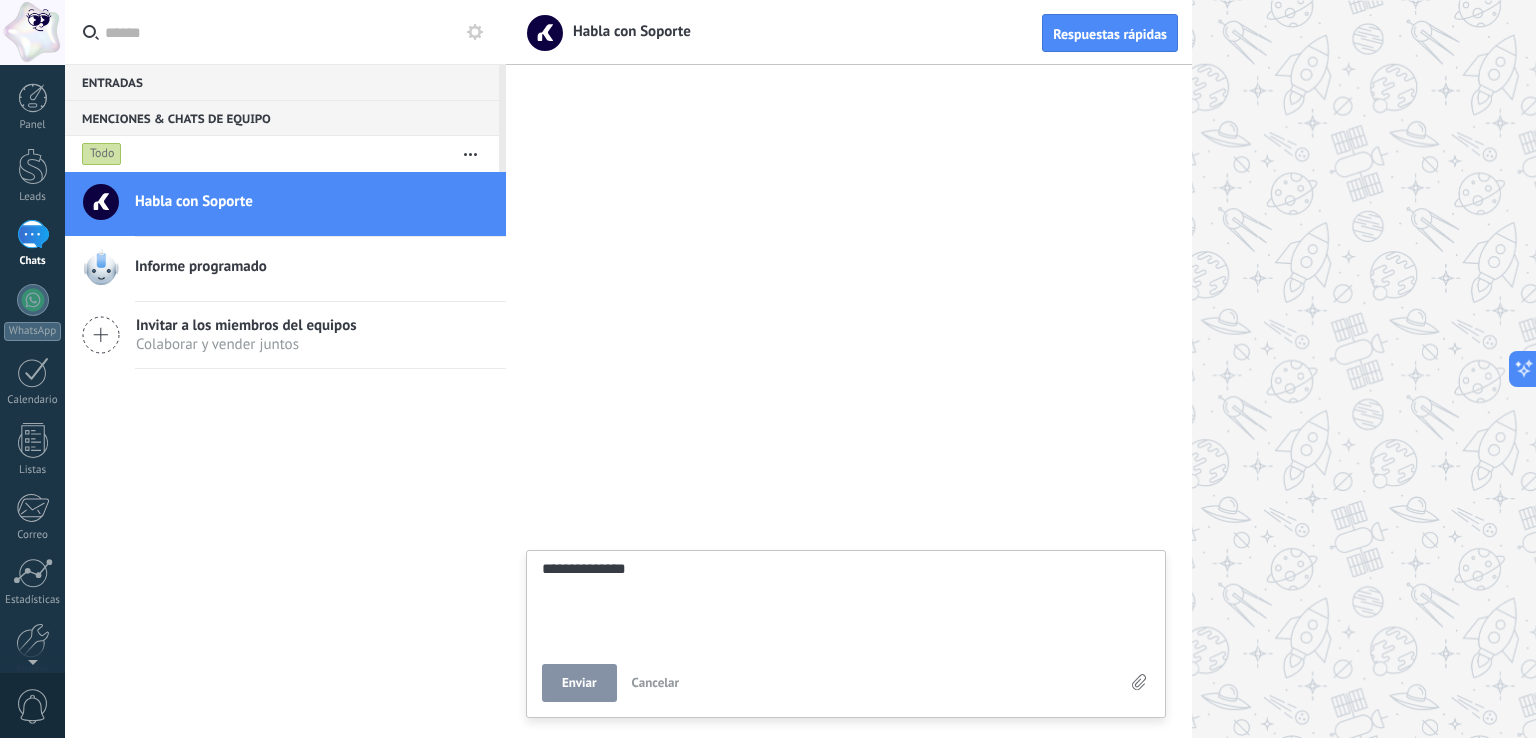 type on "**********" 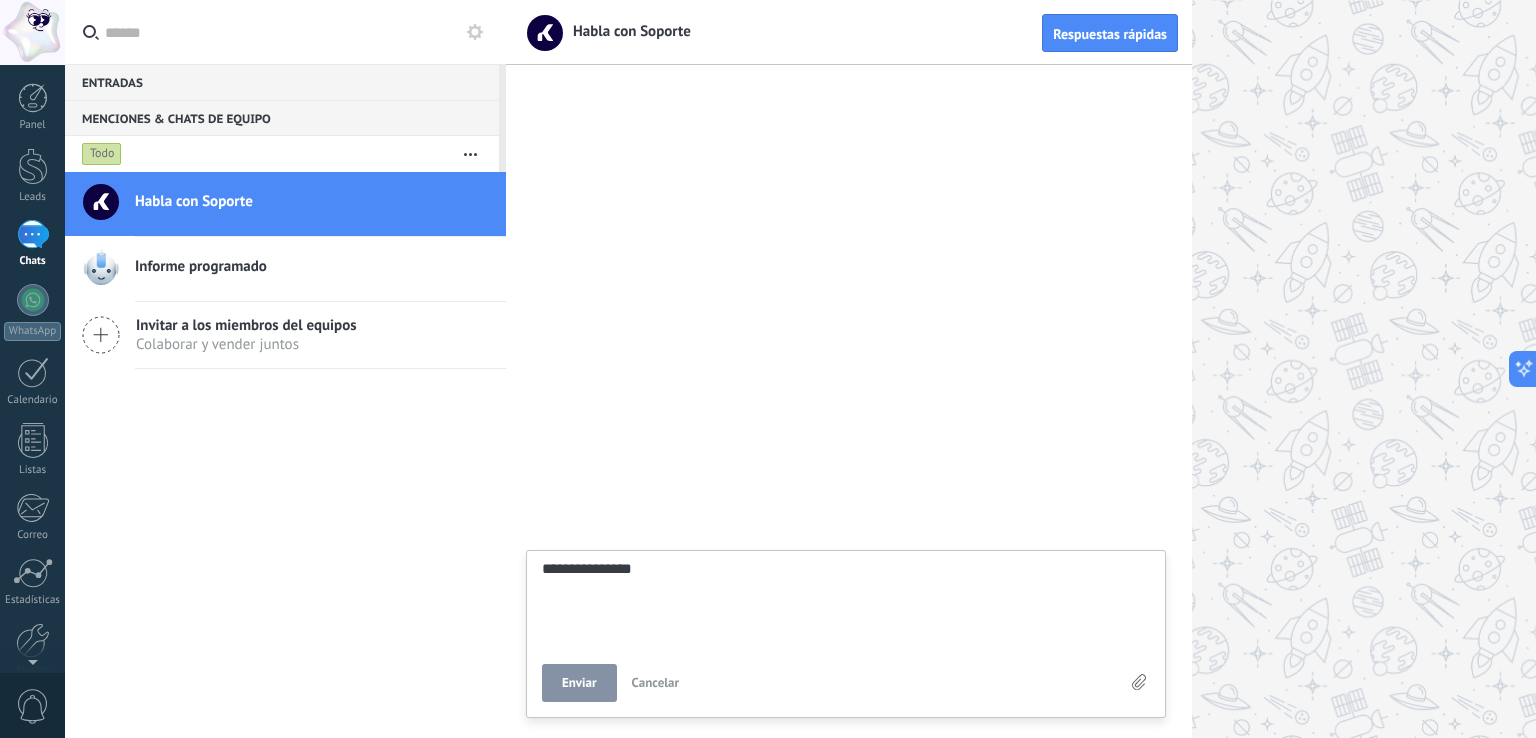 type on "**********" 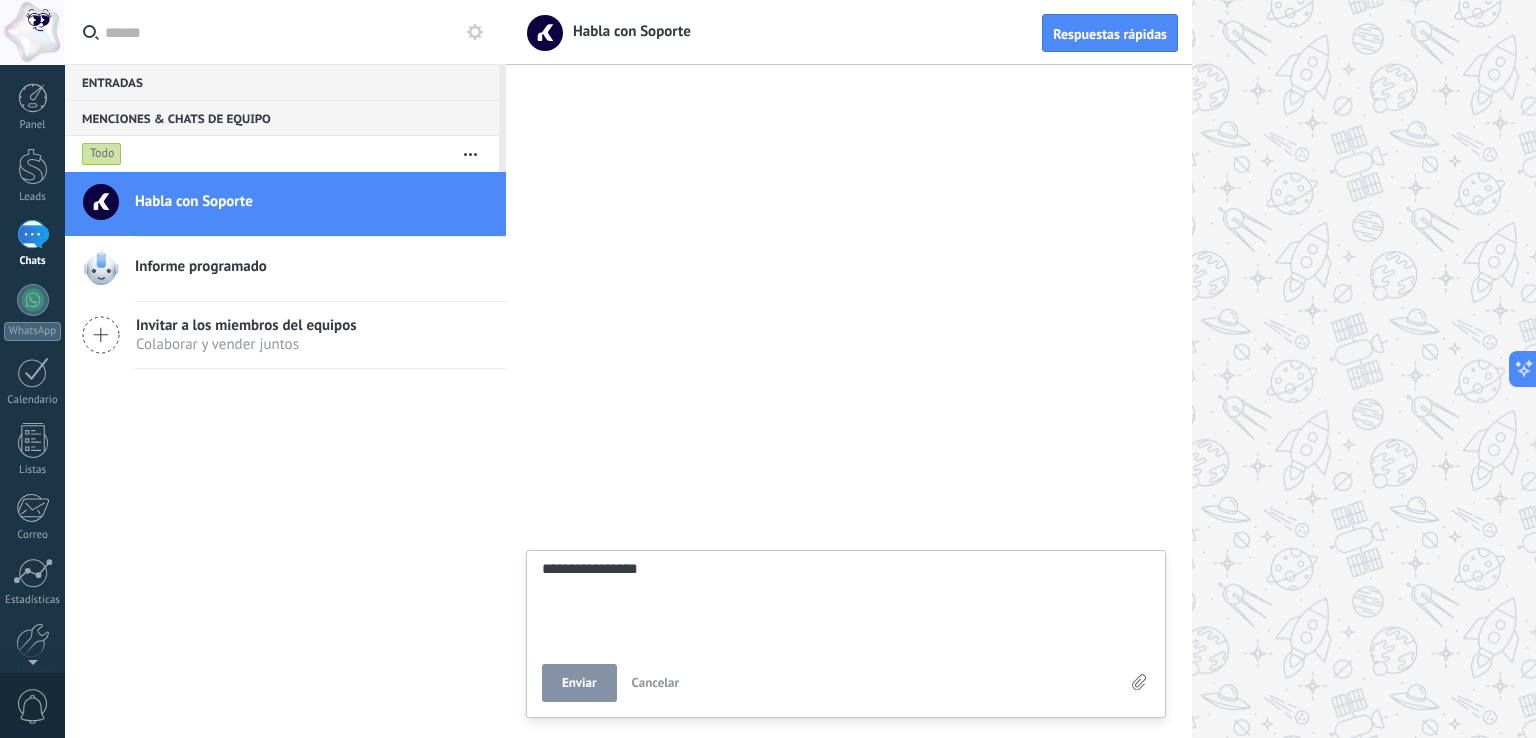 type on "**********" 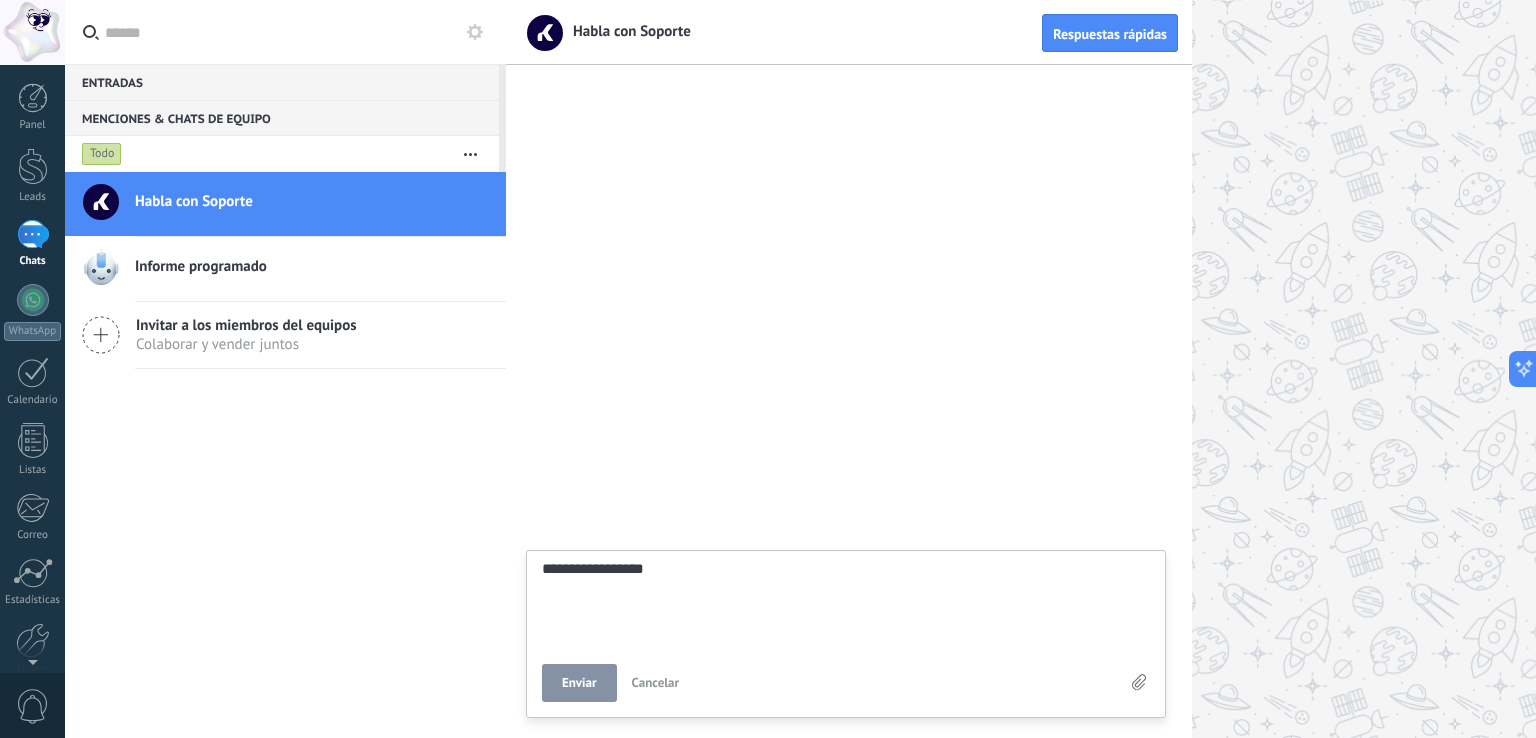 type on "**********" 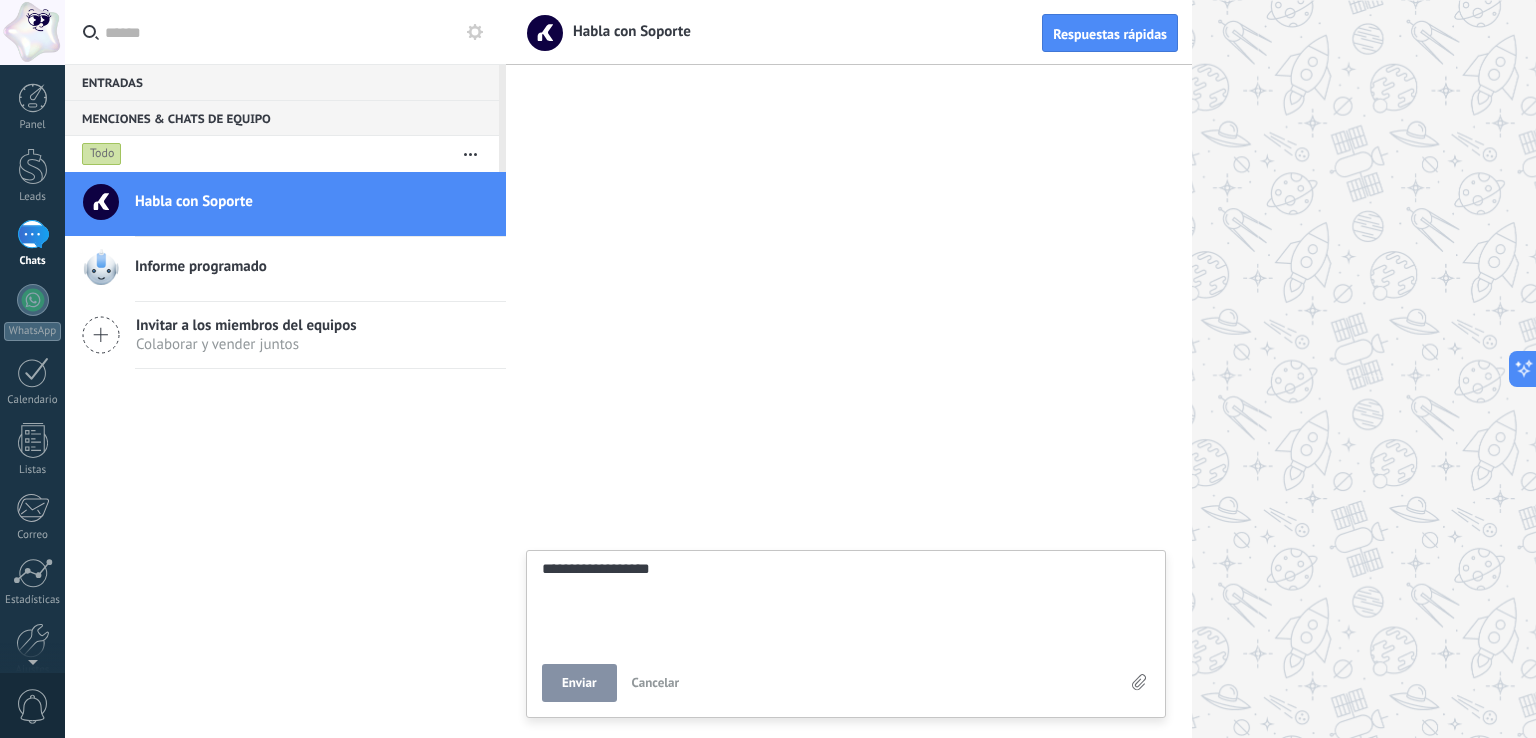 type on "**********" 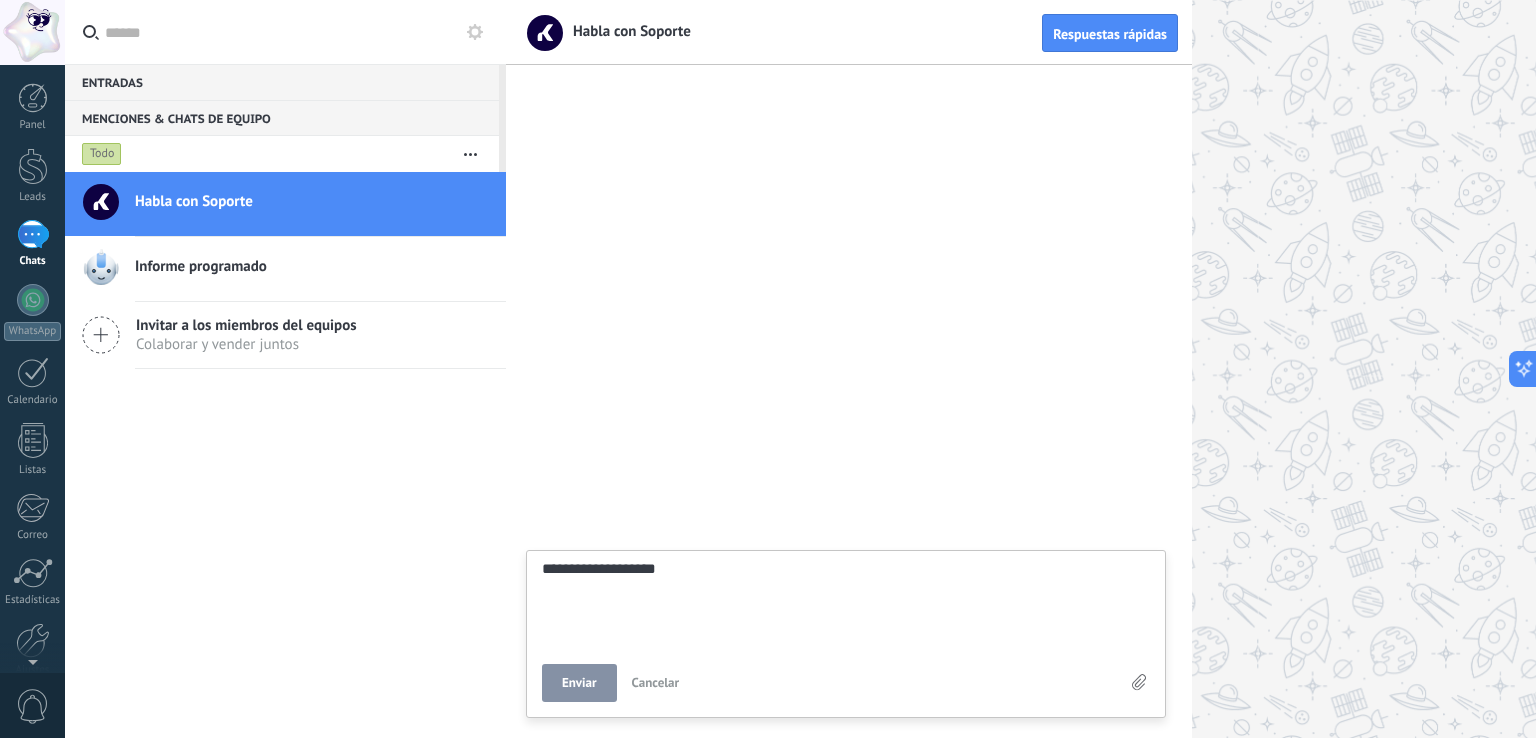 type on "**********" 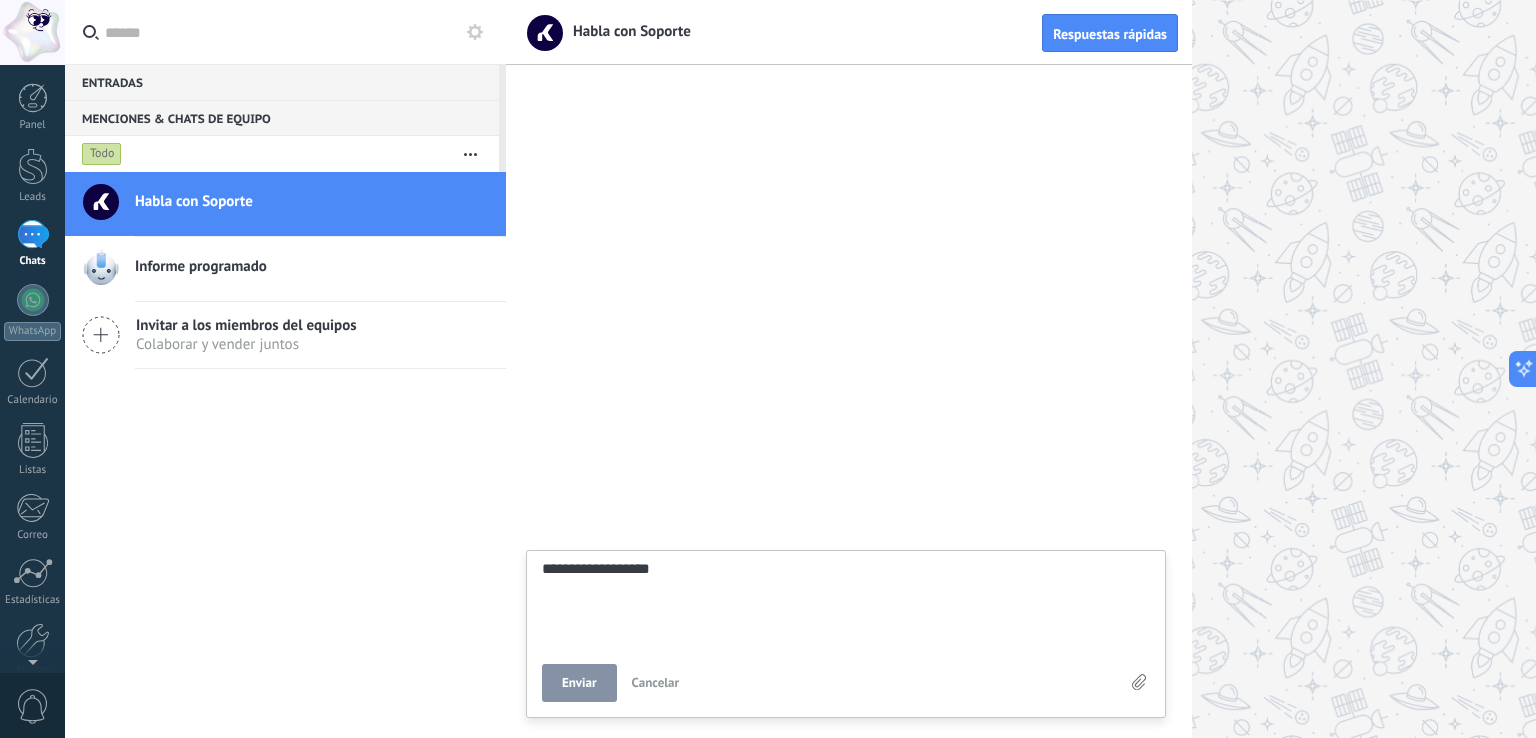 type on "**********" 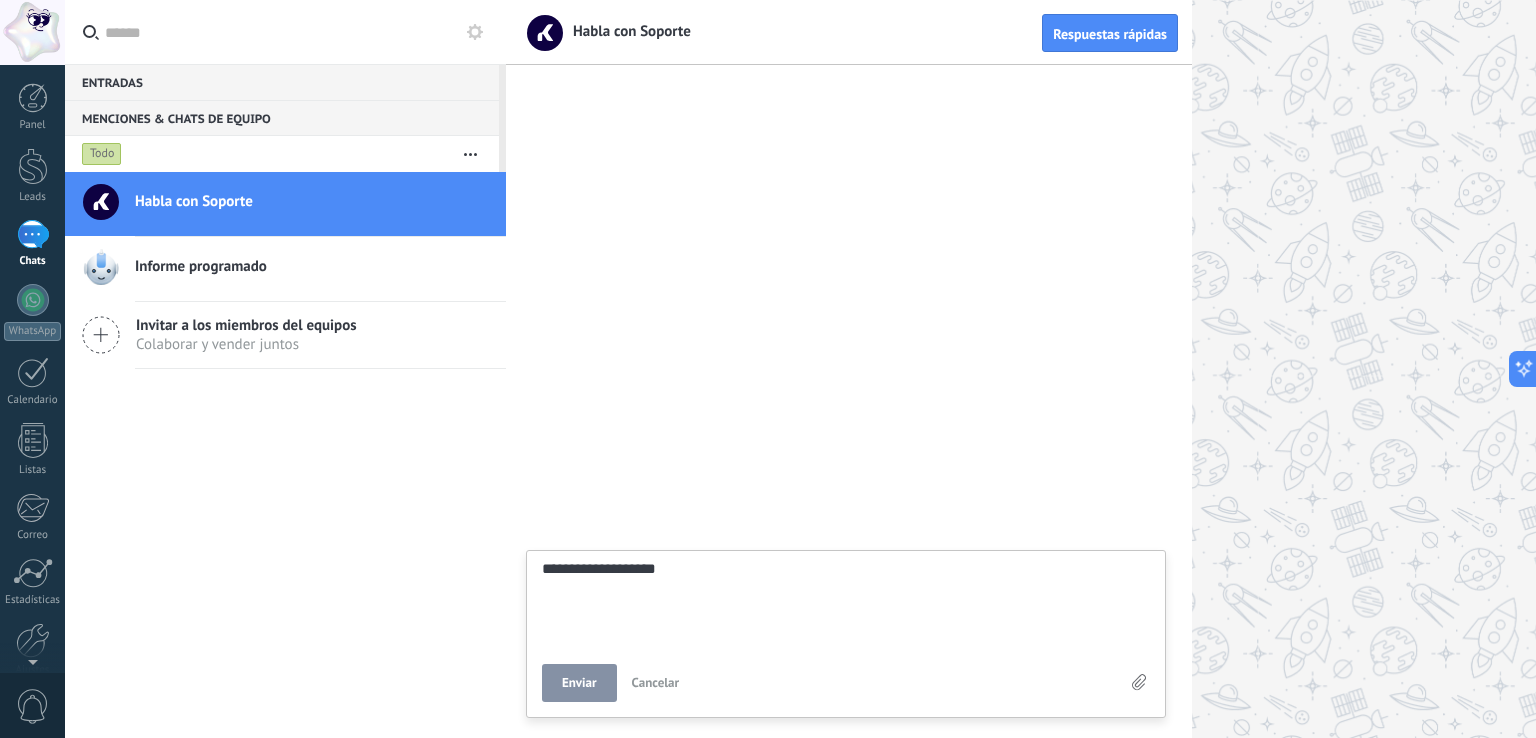 type on "**********" 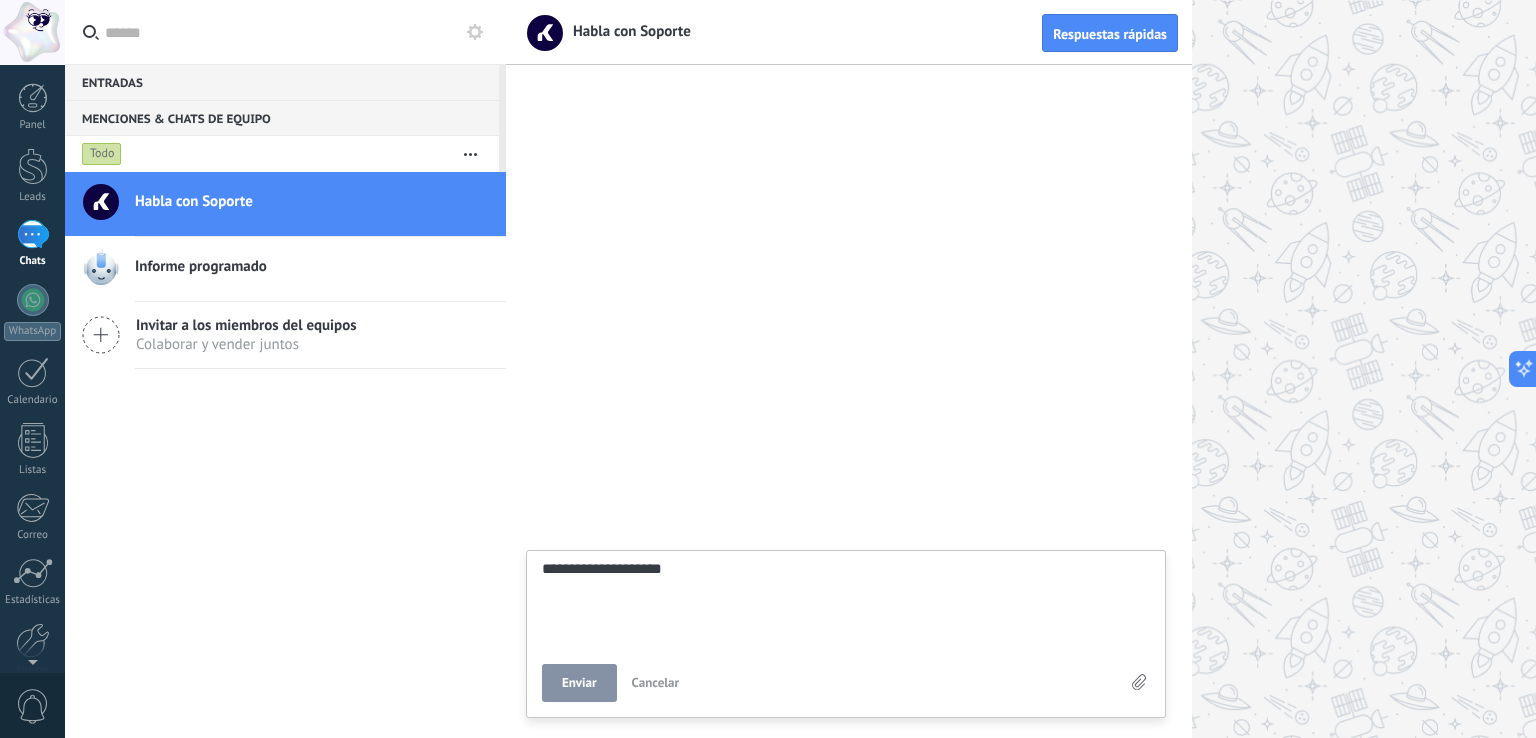 type on "**********" 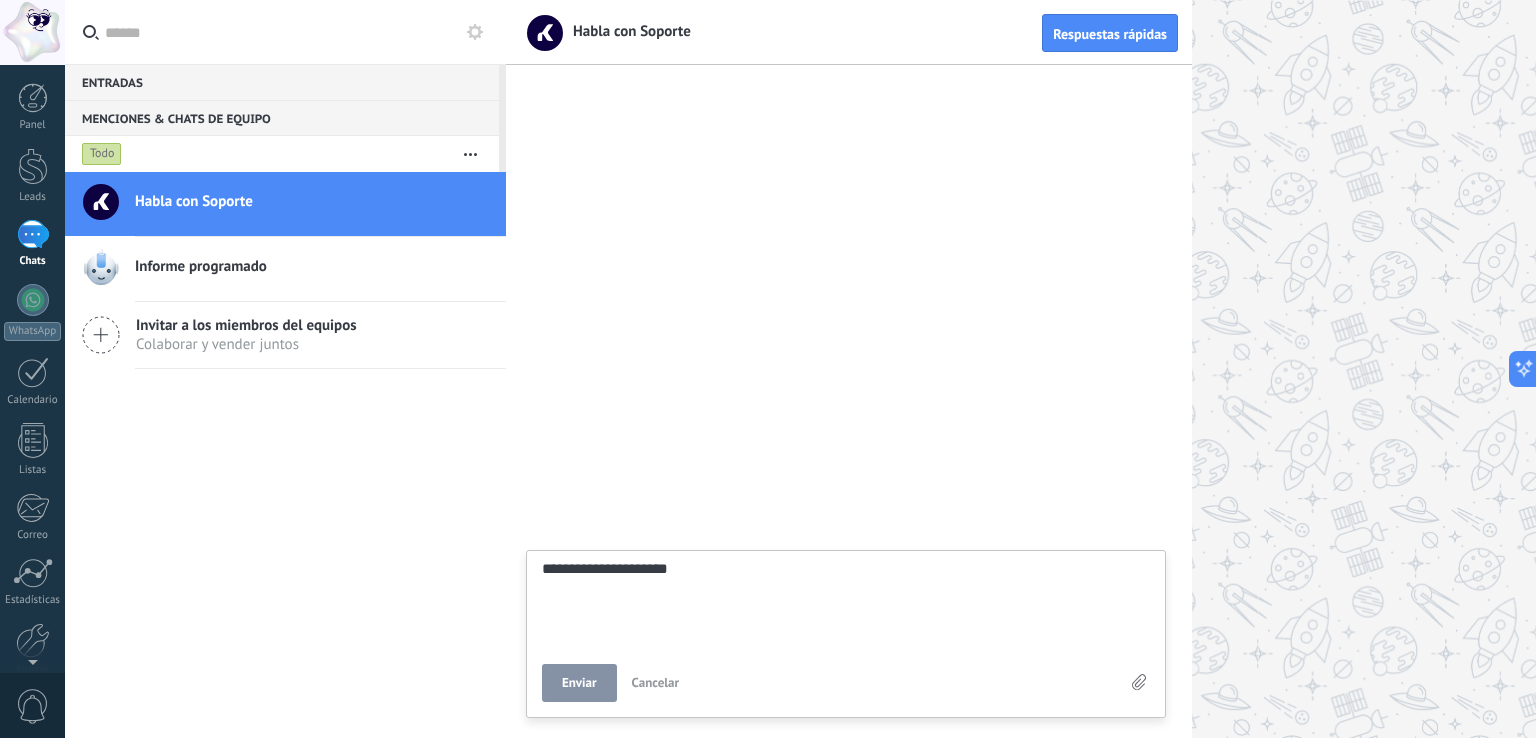 type on "**********" 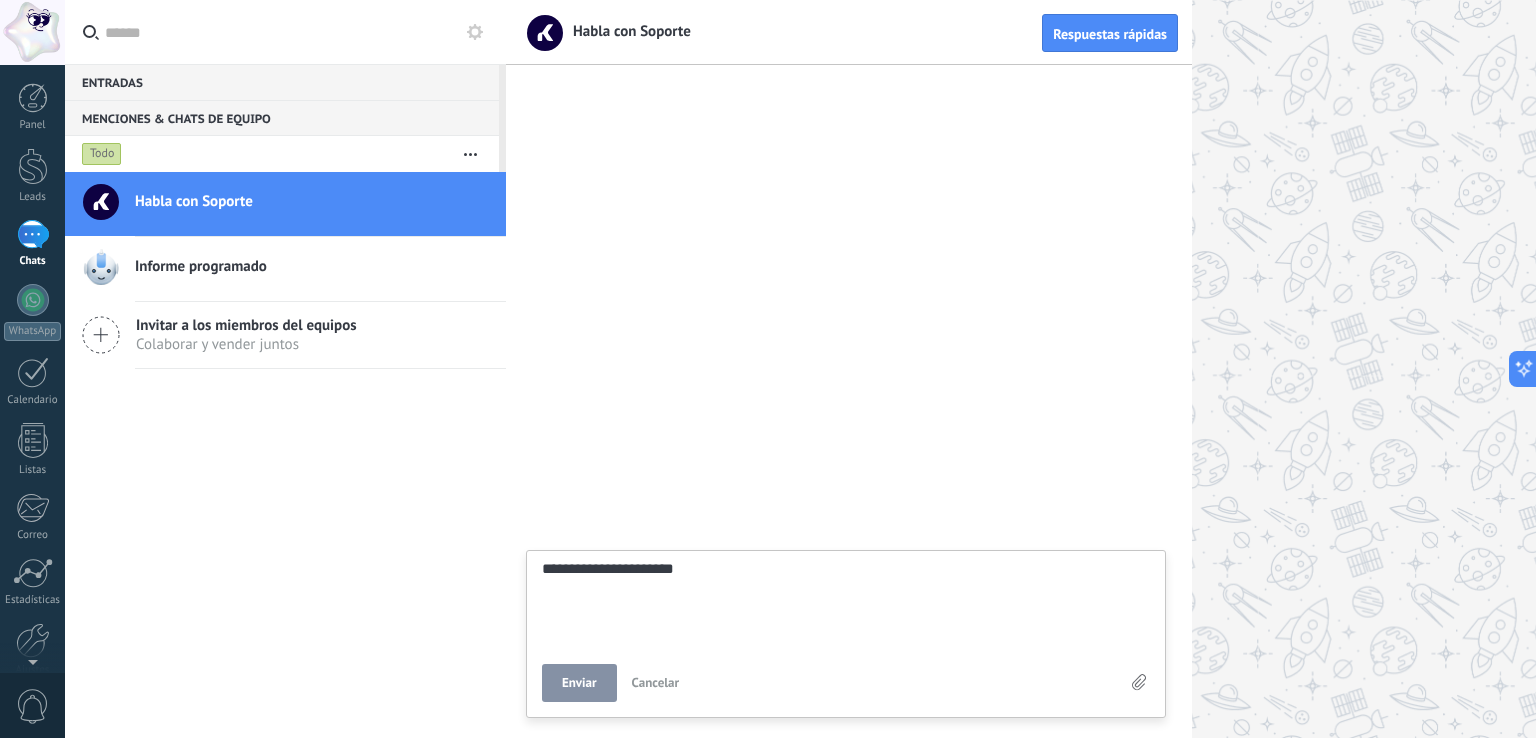 type on "**********" 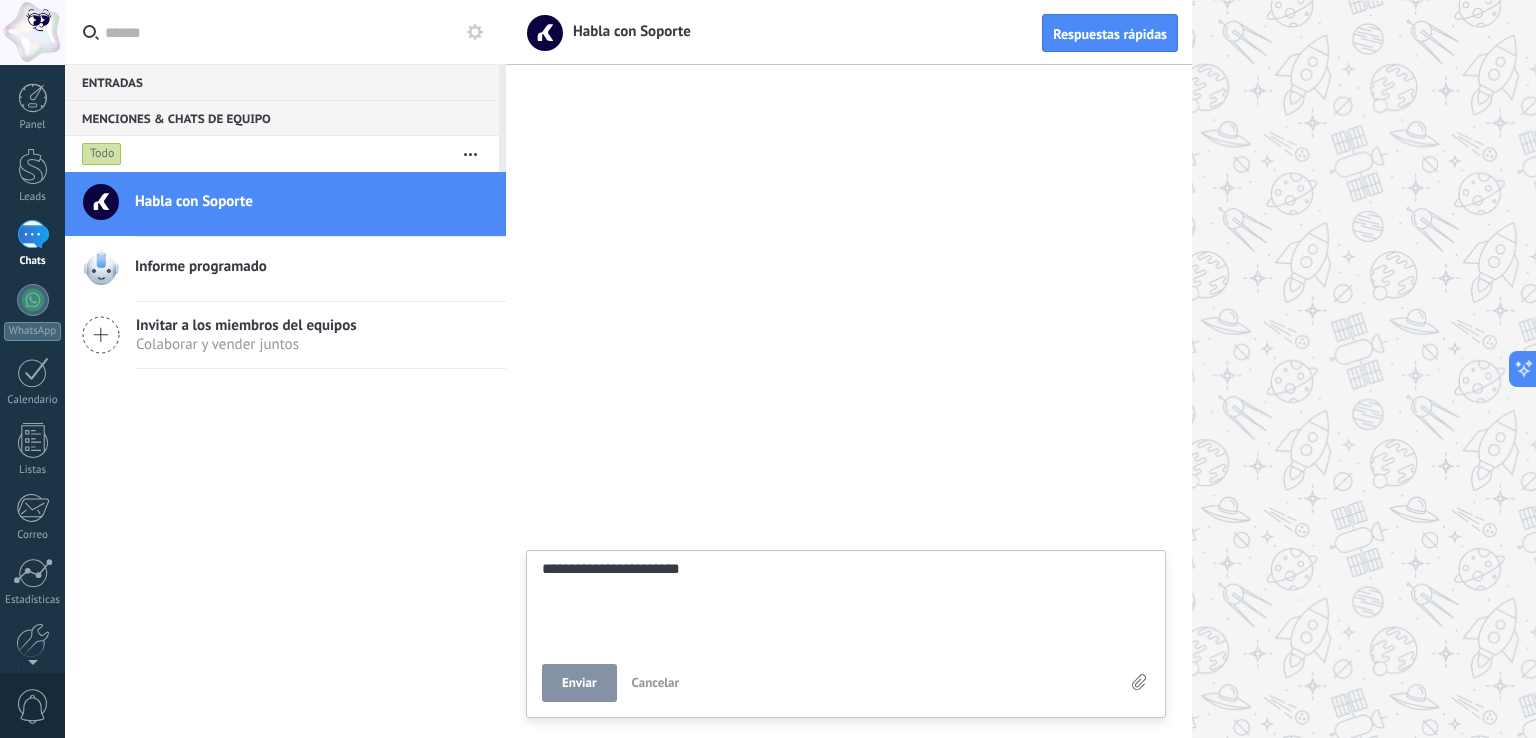 type on "**********" 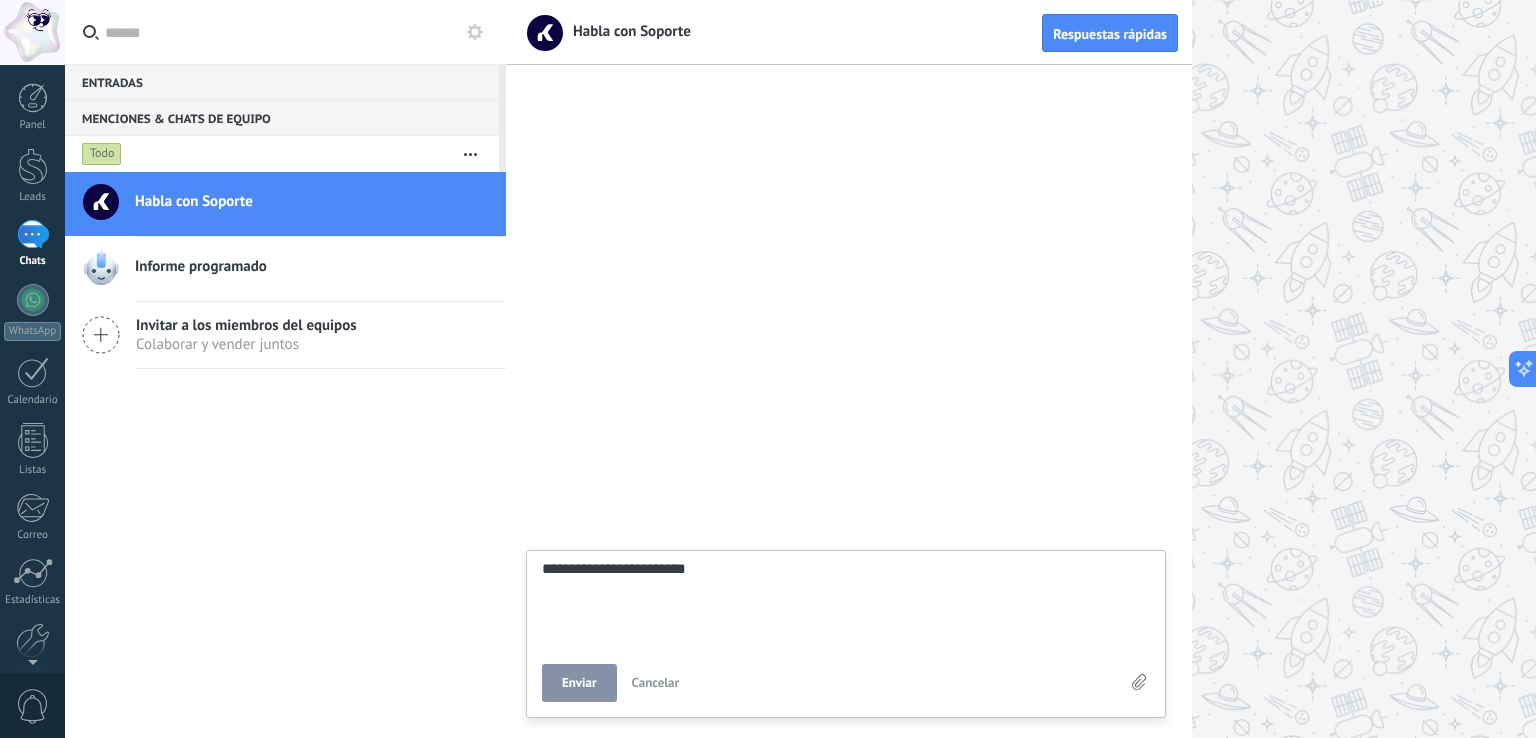 type on "**********" 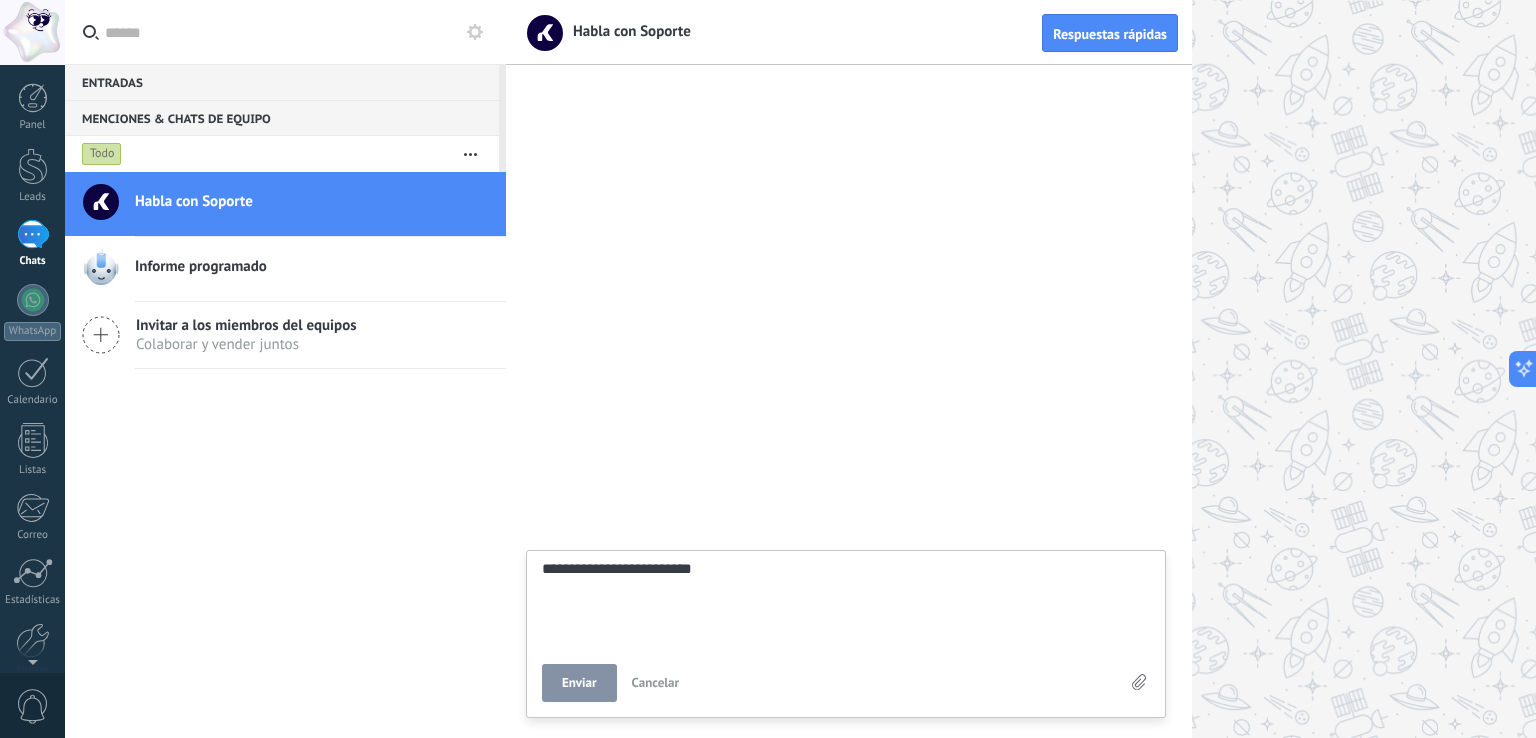 type on "**********" 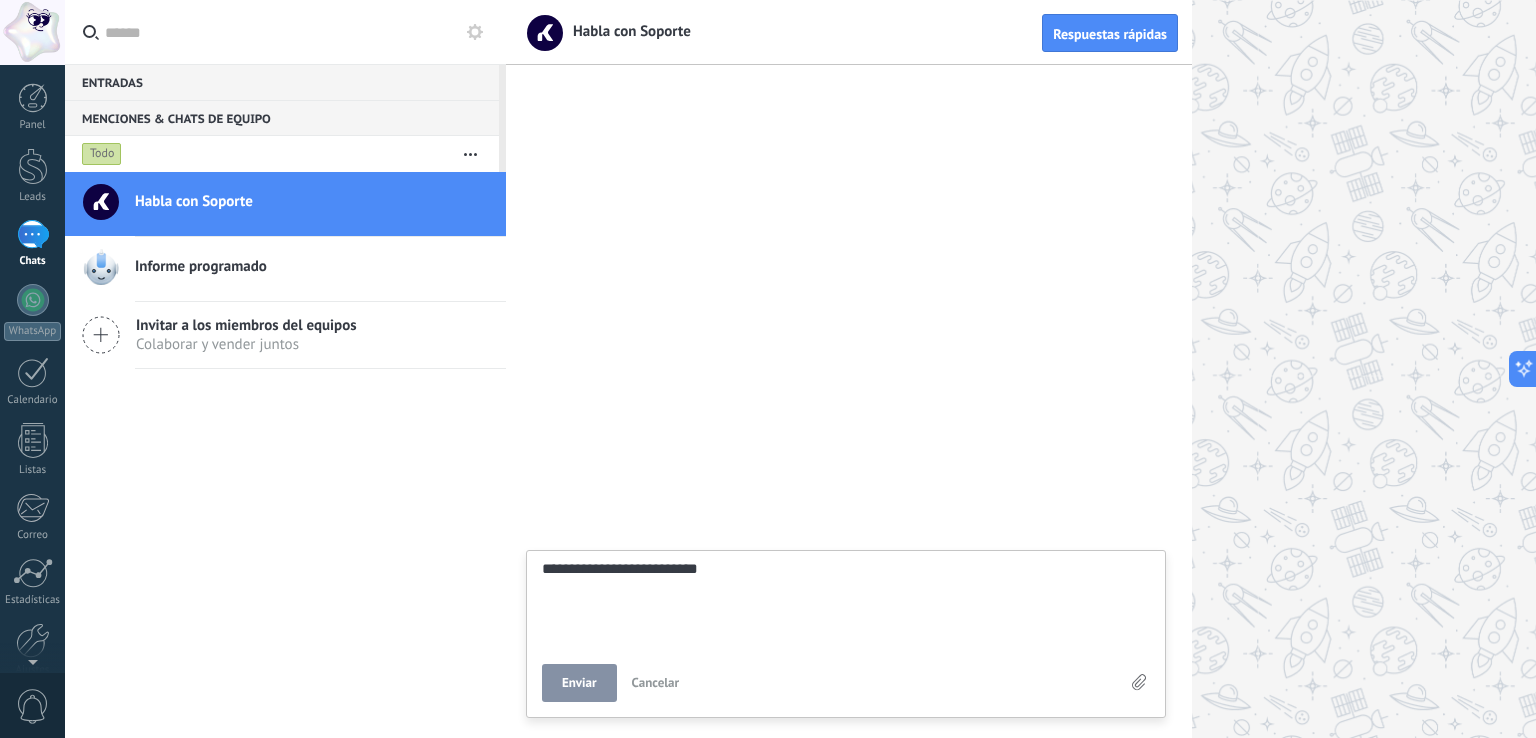 type on "**********" 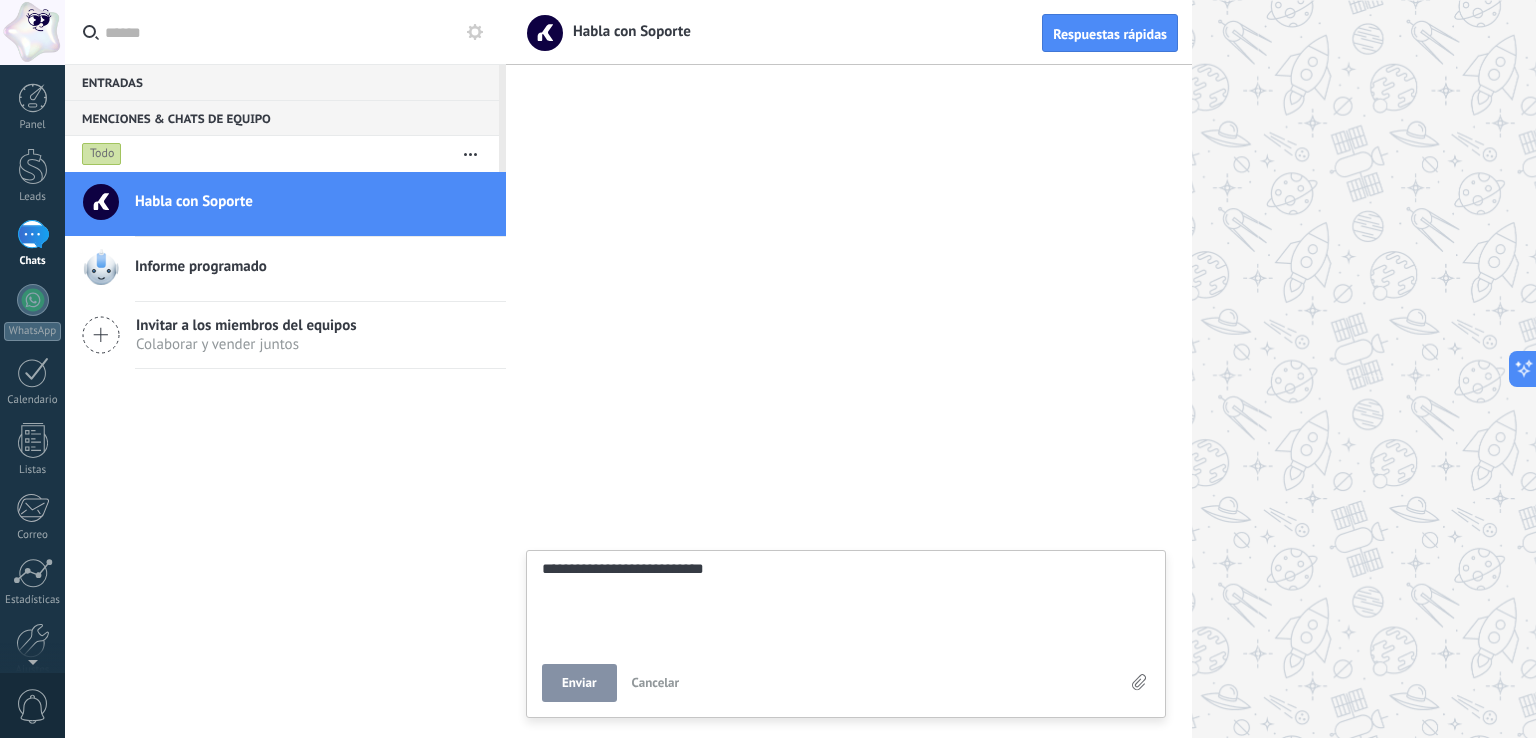type on "**********" 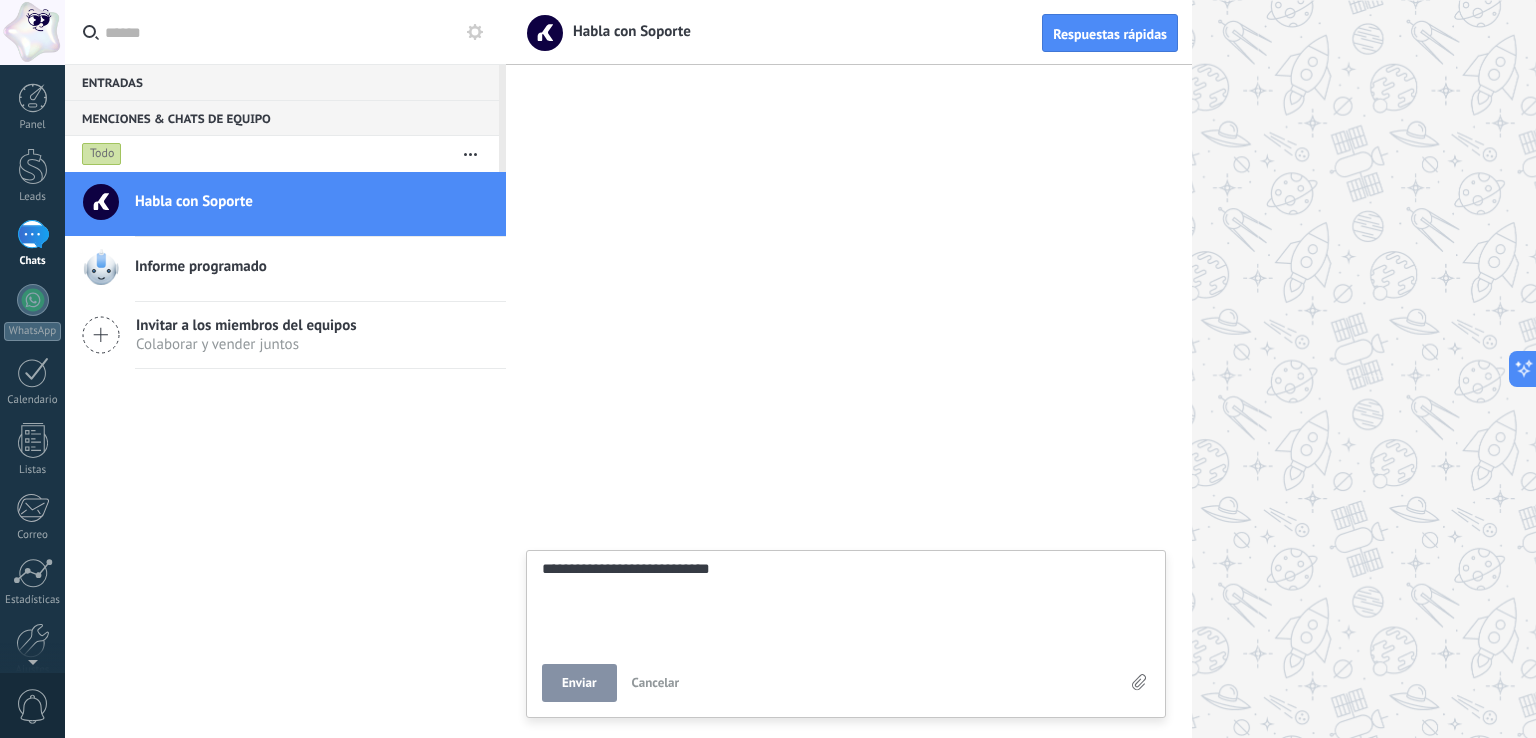 type on "**********" 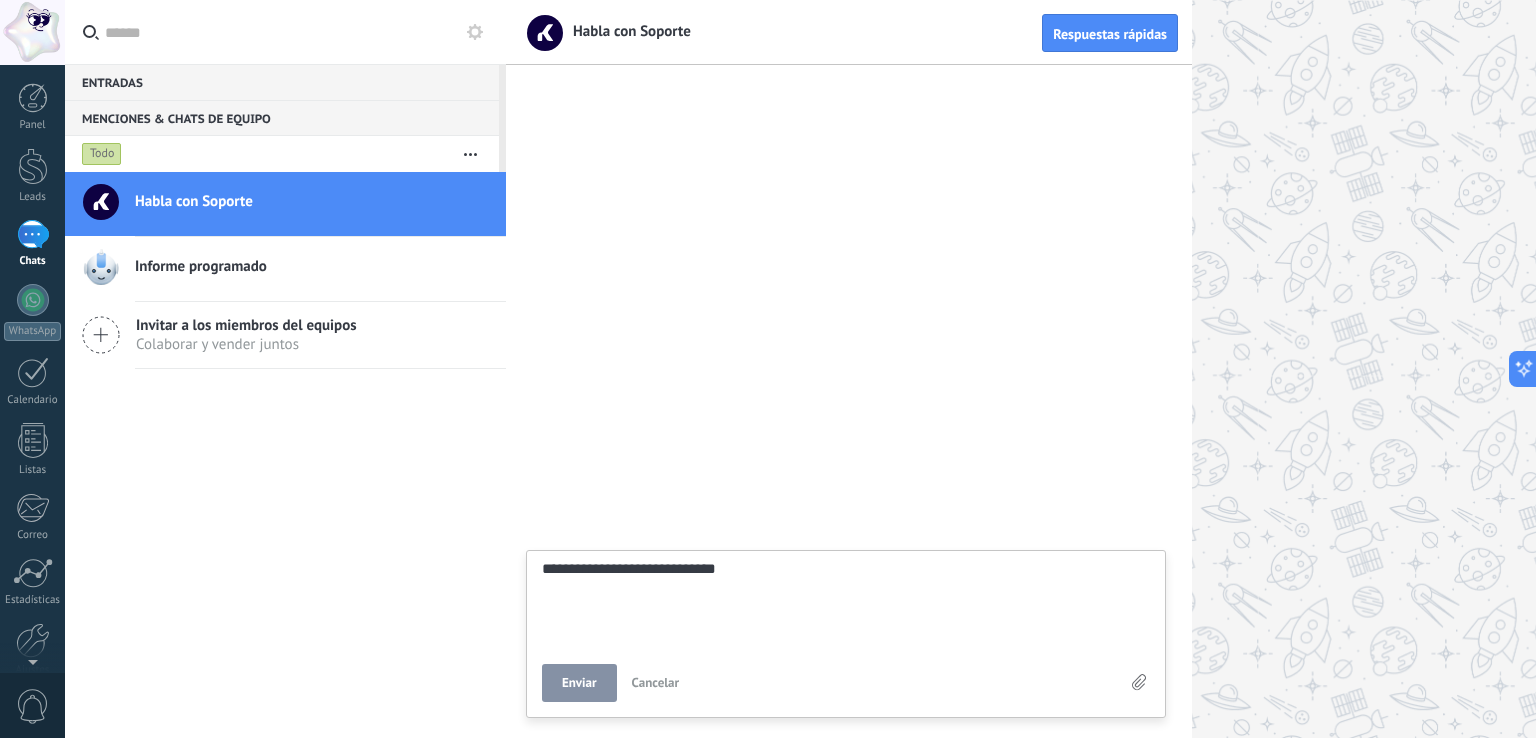 type on "**********" 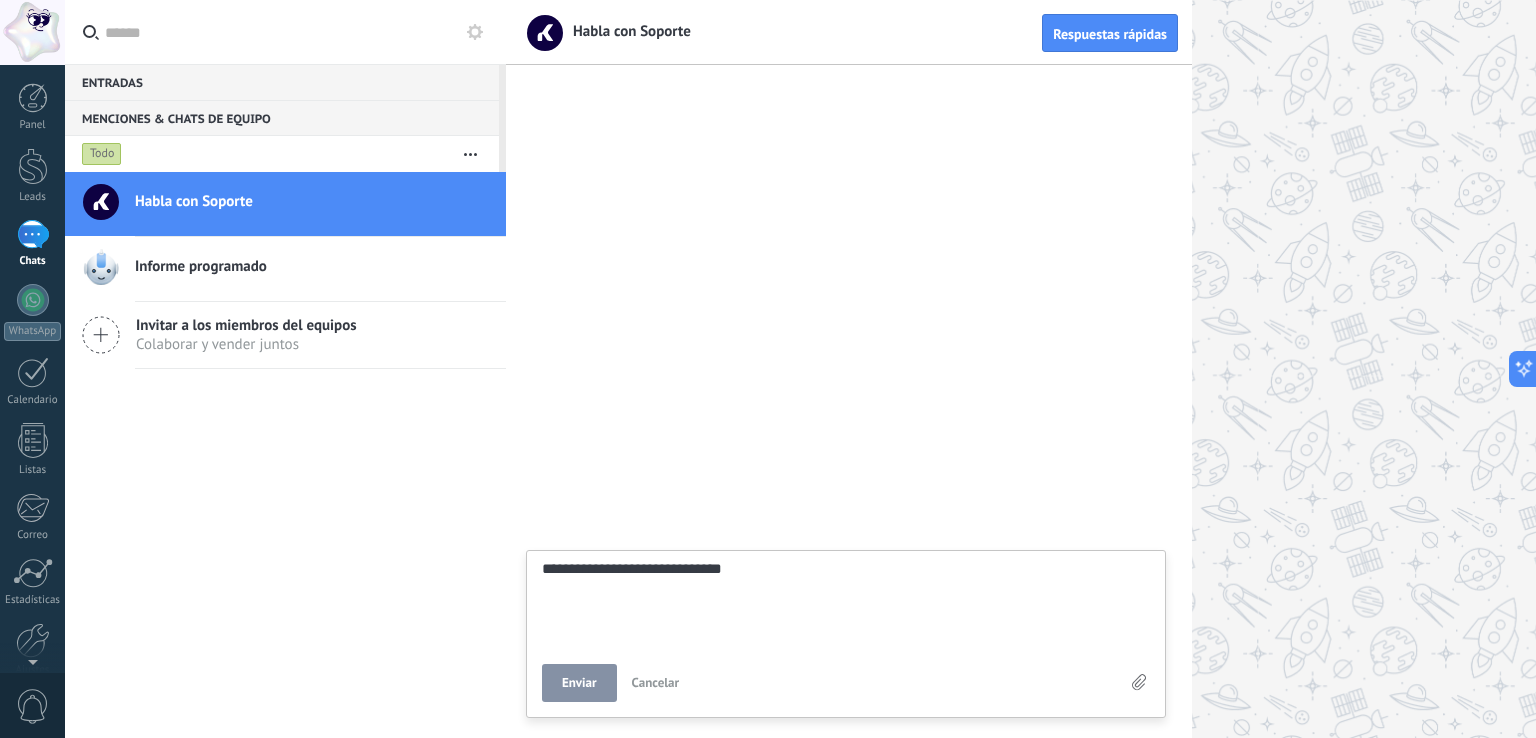 type on "**********" 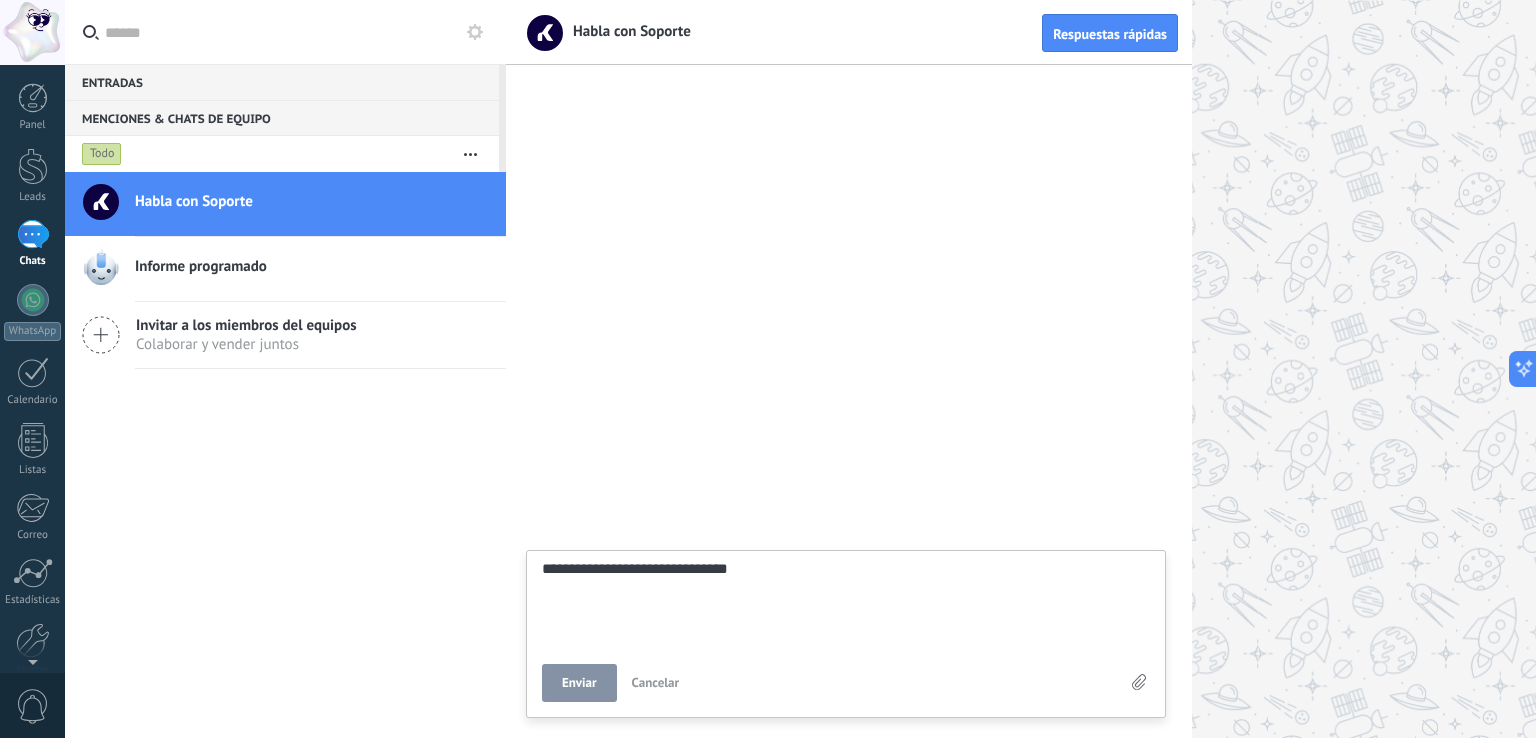 type on "**********" 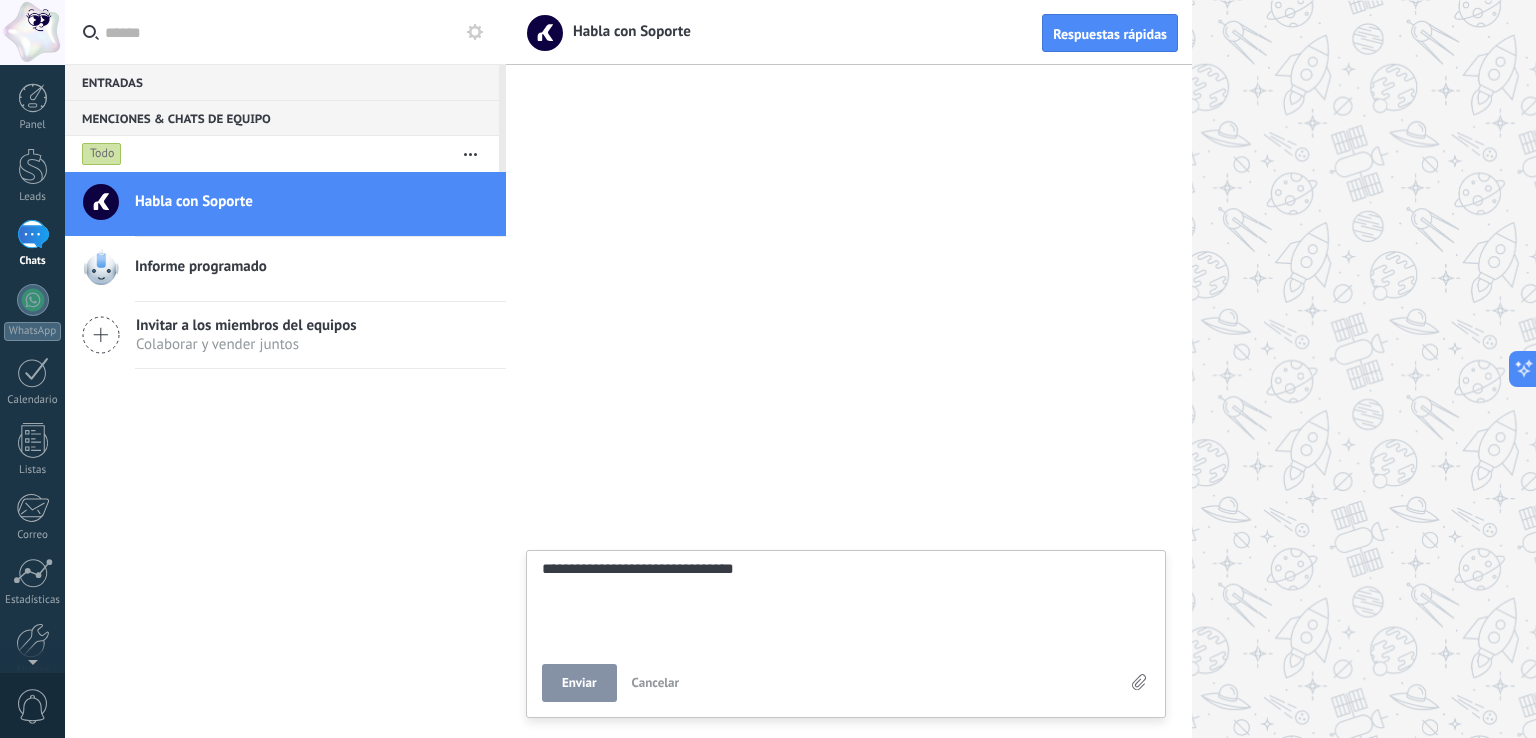 type on "**********" 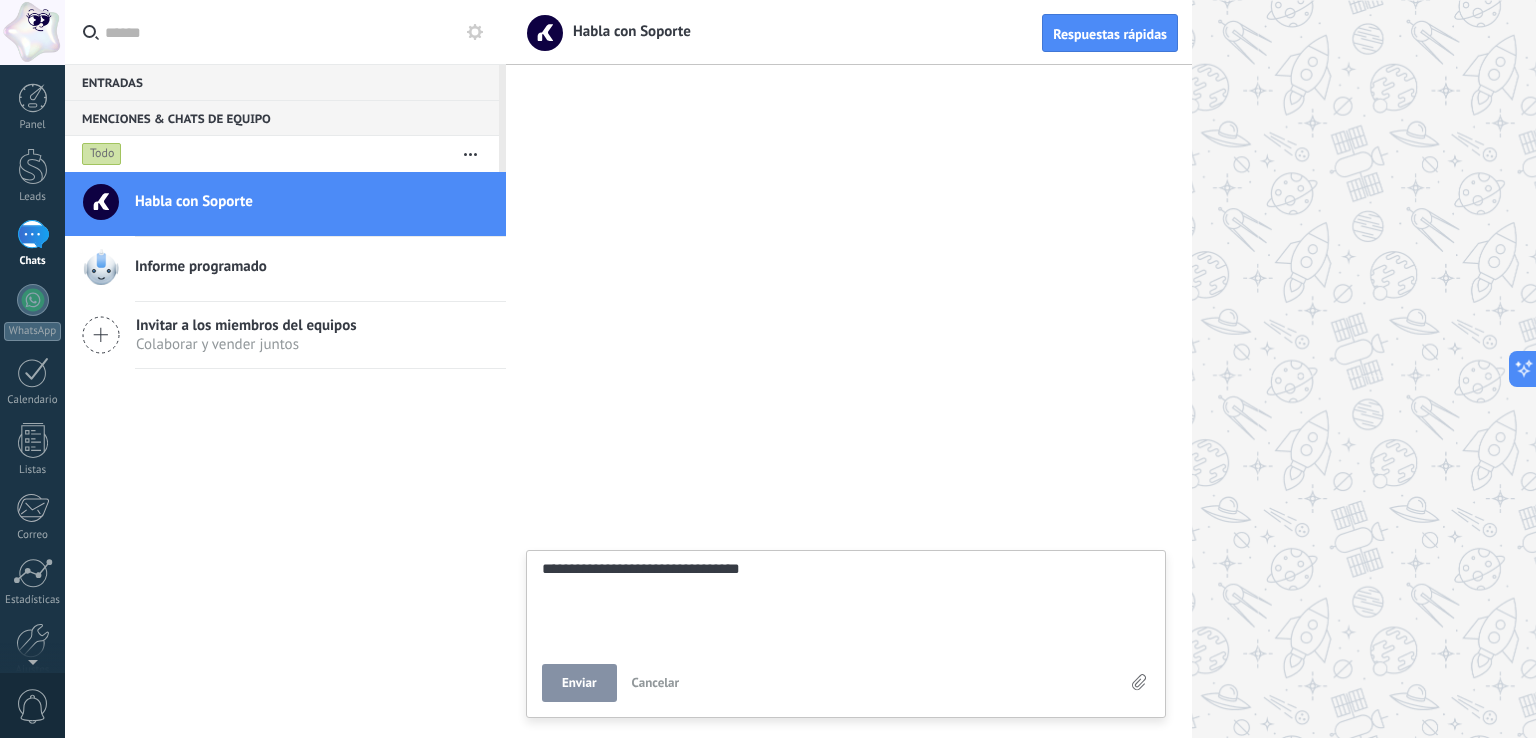 type on "**********" 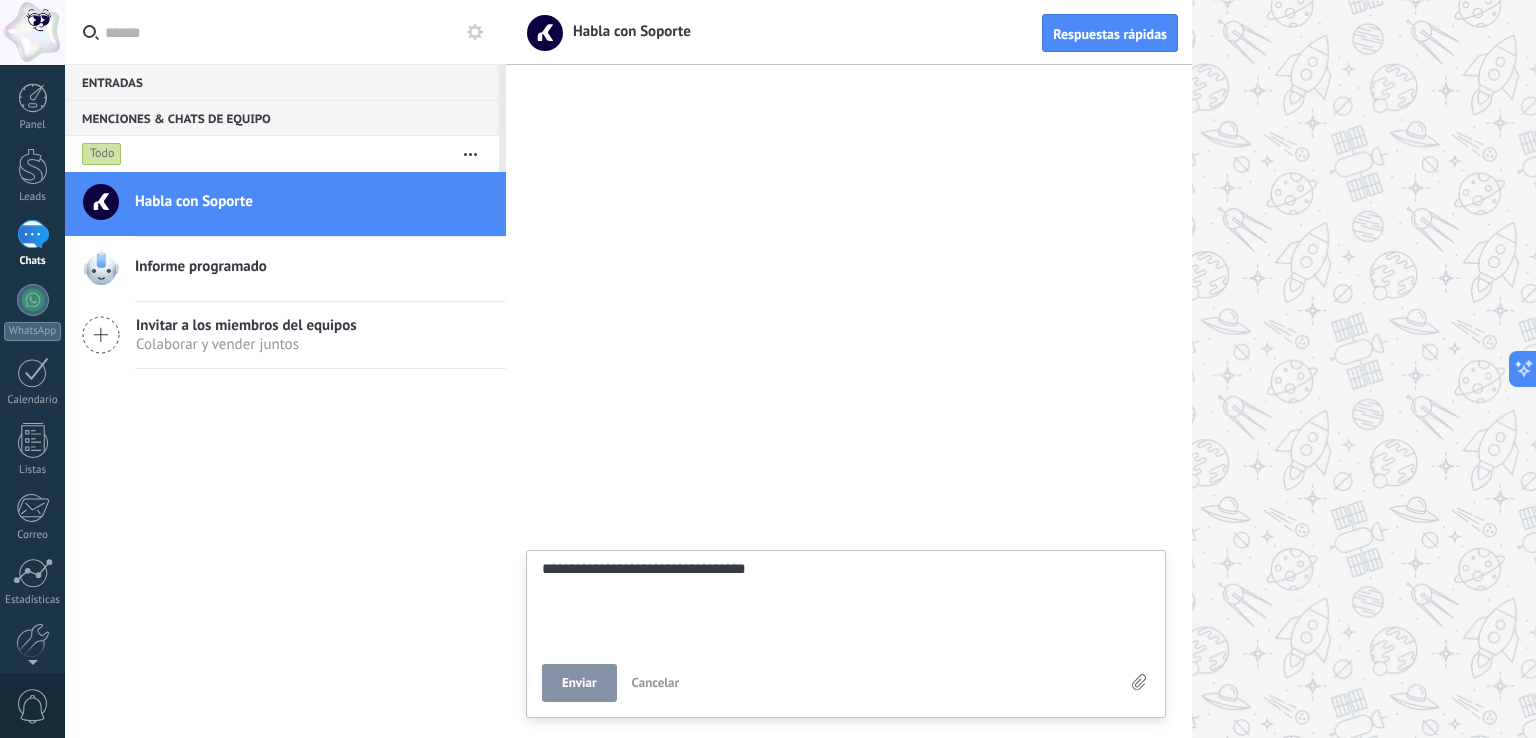 type on "**********" 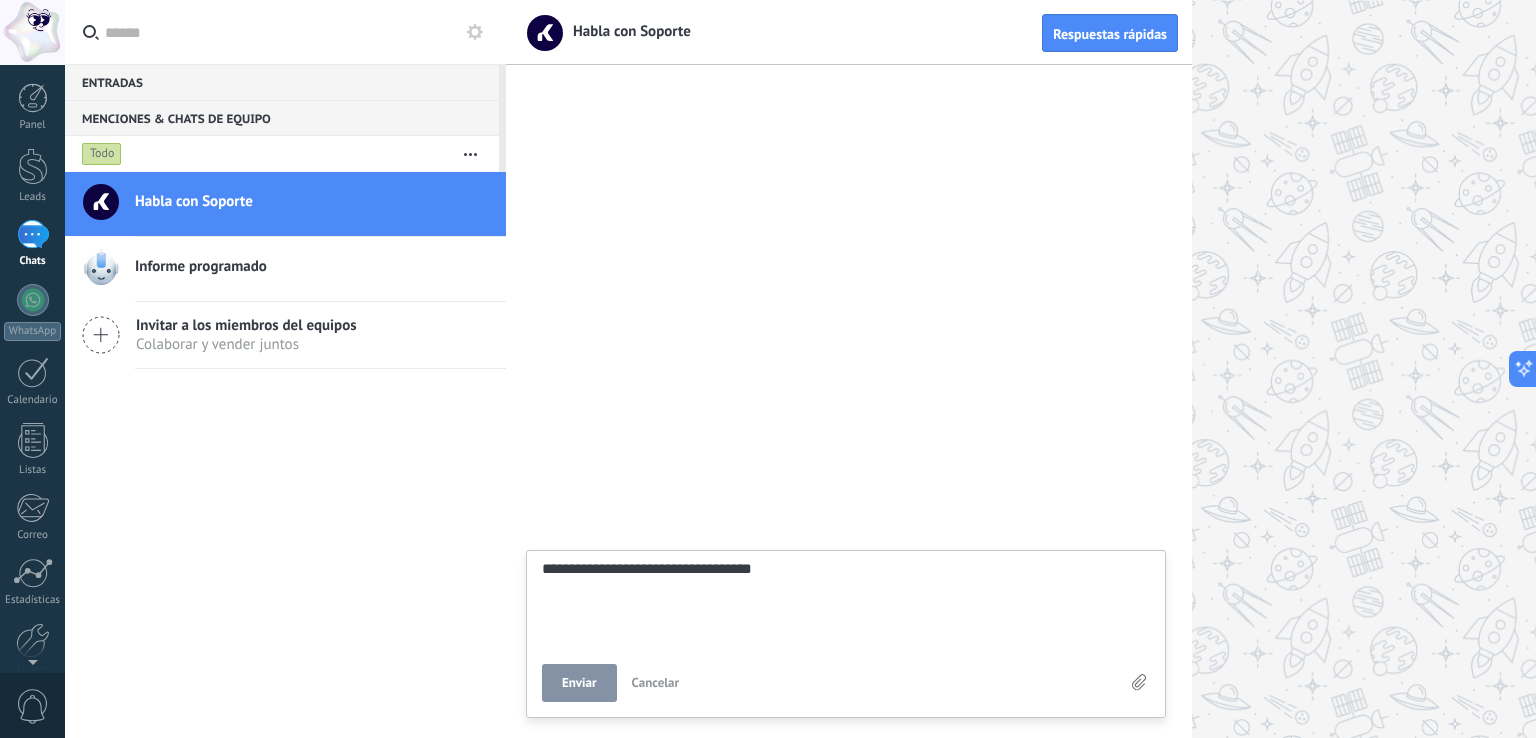 type on "**********" 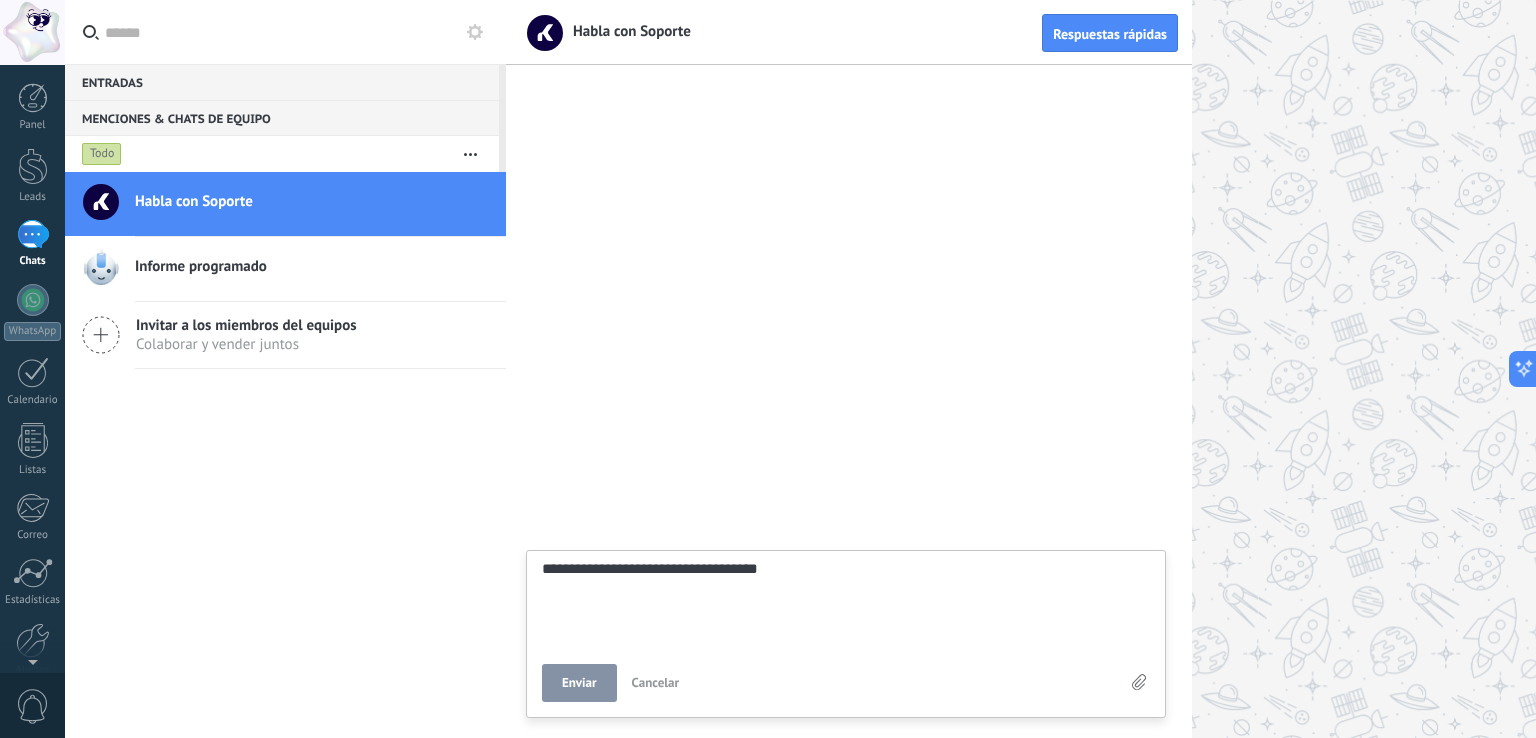 type on "**********" 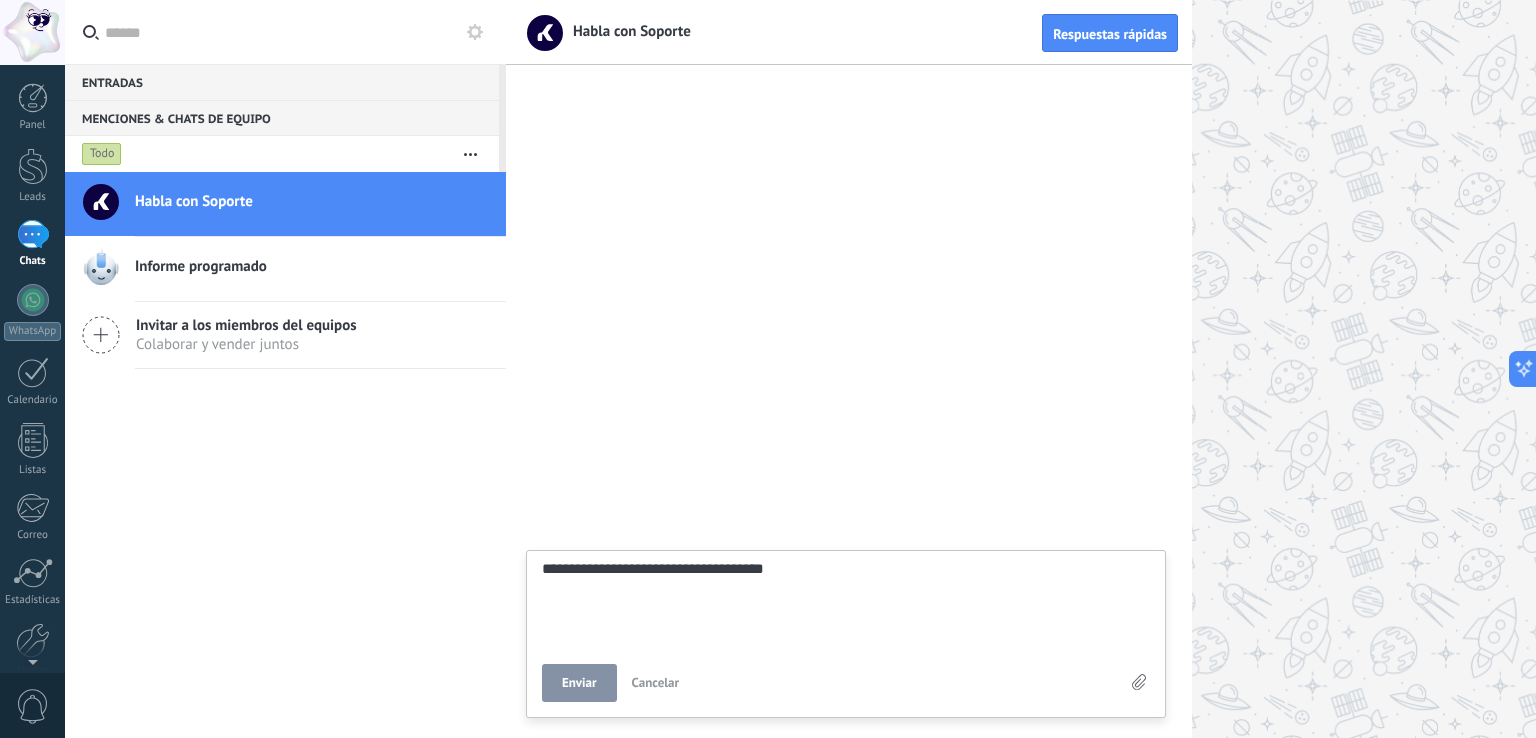 type on "**********" 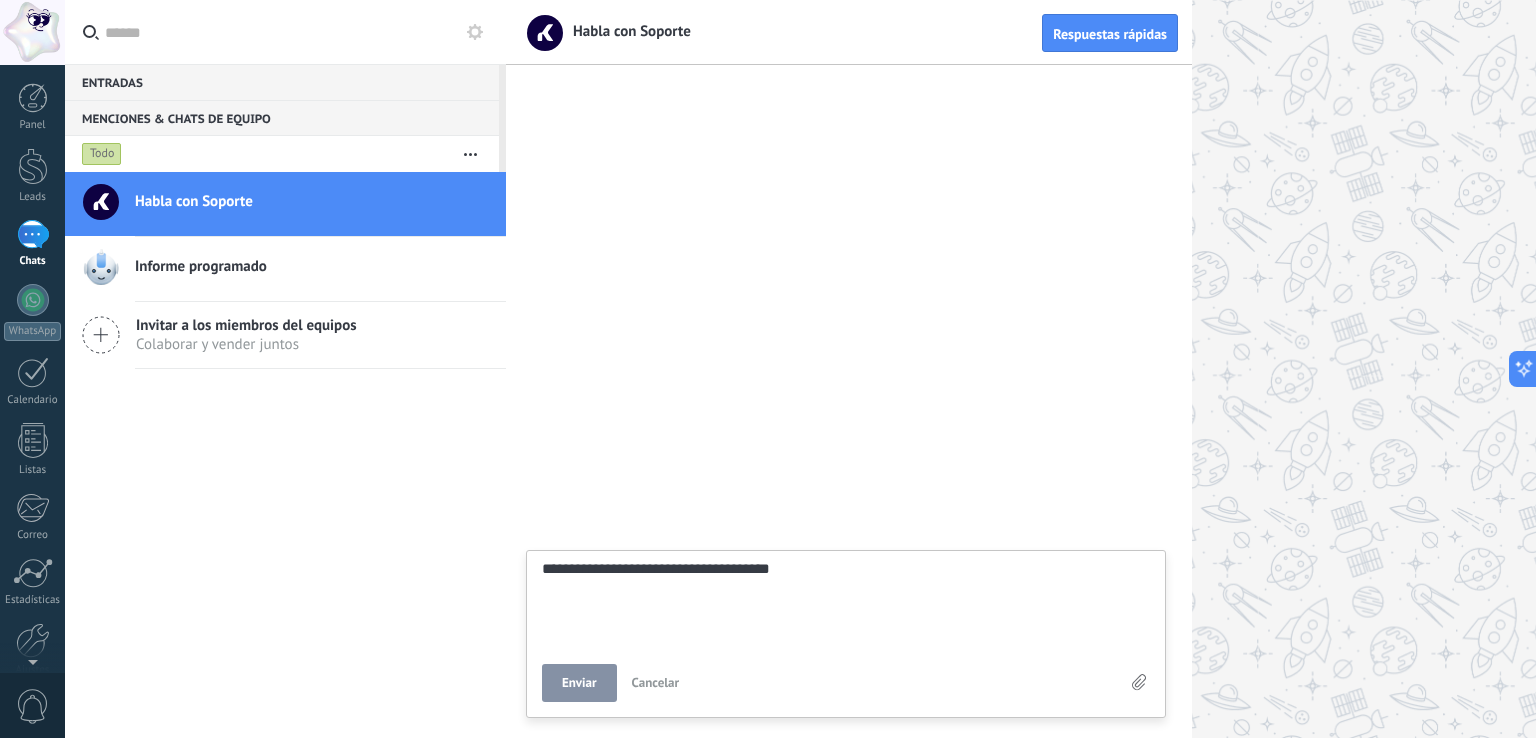 type on "**********" 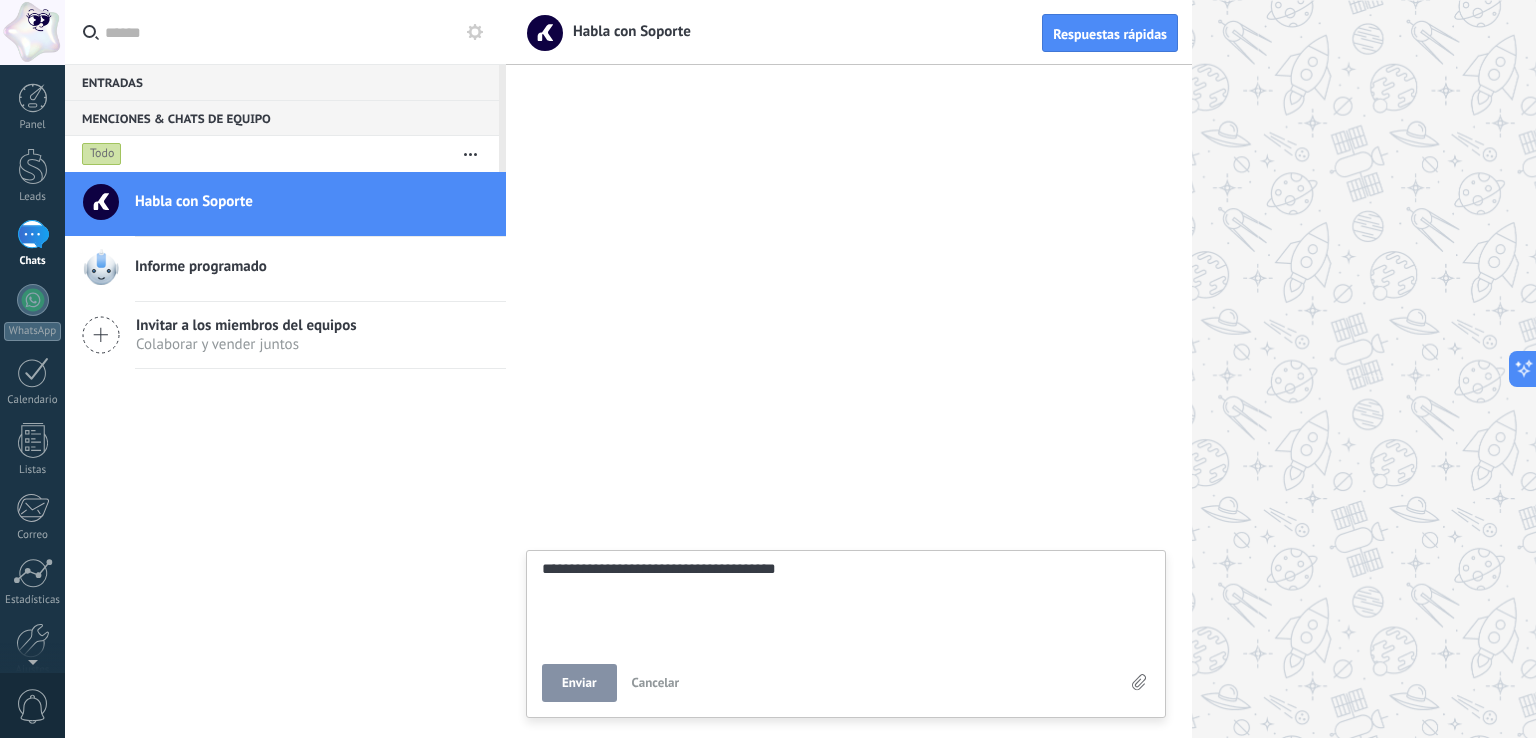 type on "**********" 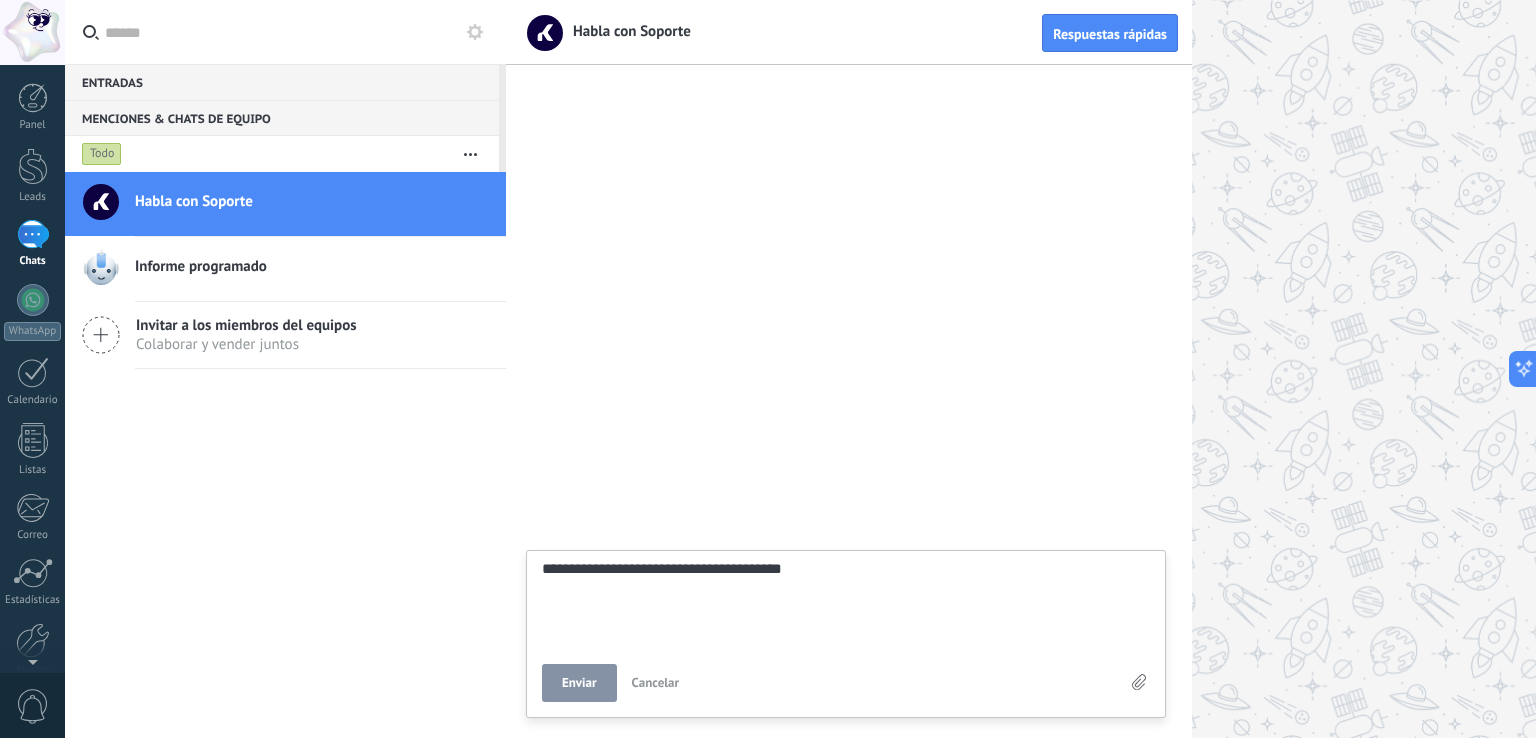 type on "**********" 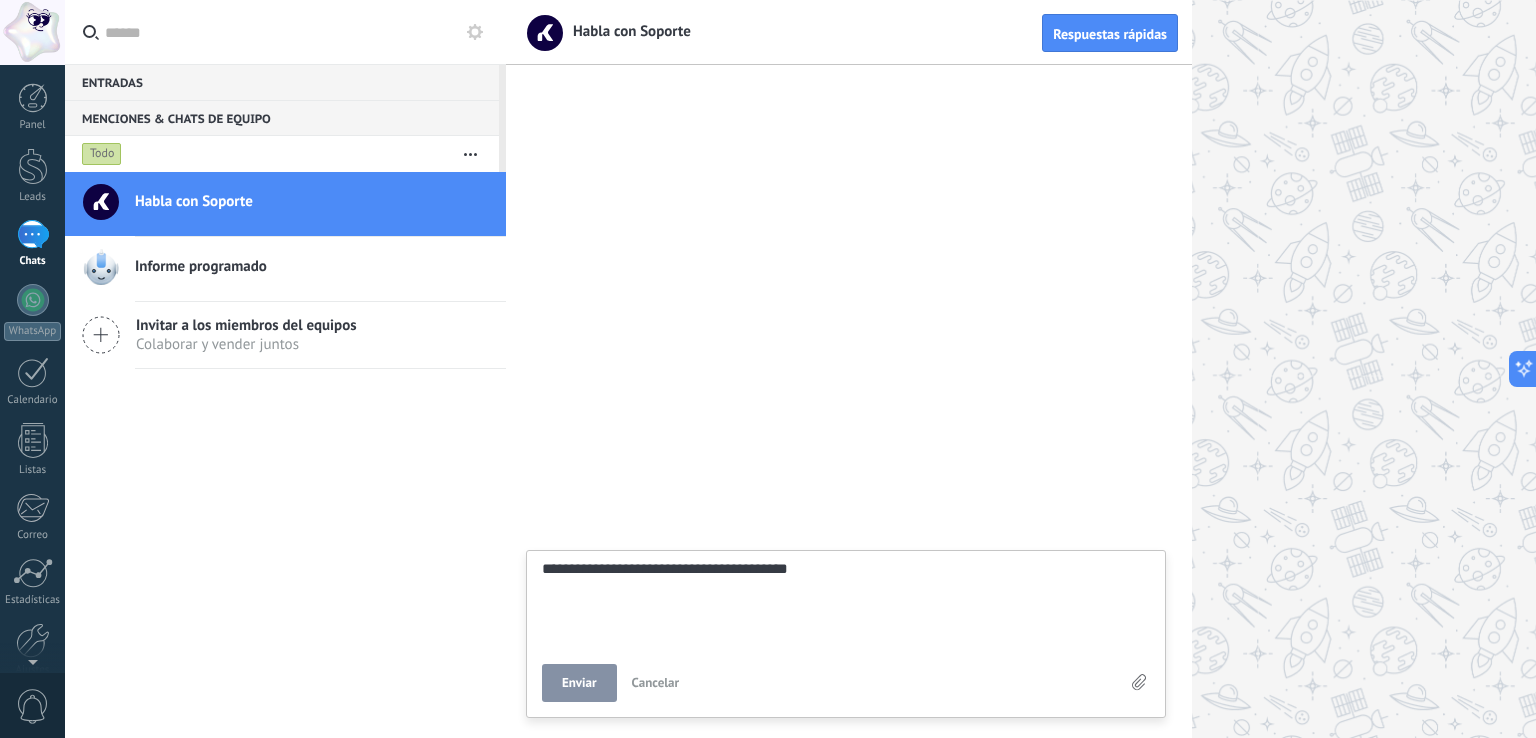 type on "**********" 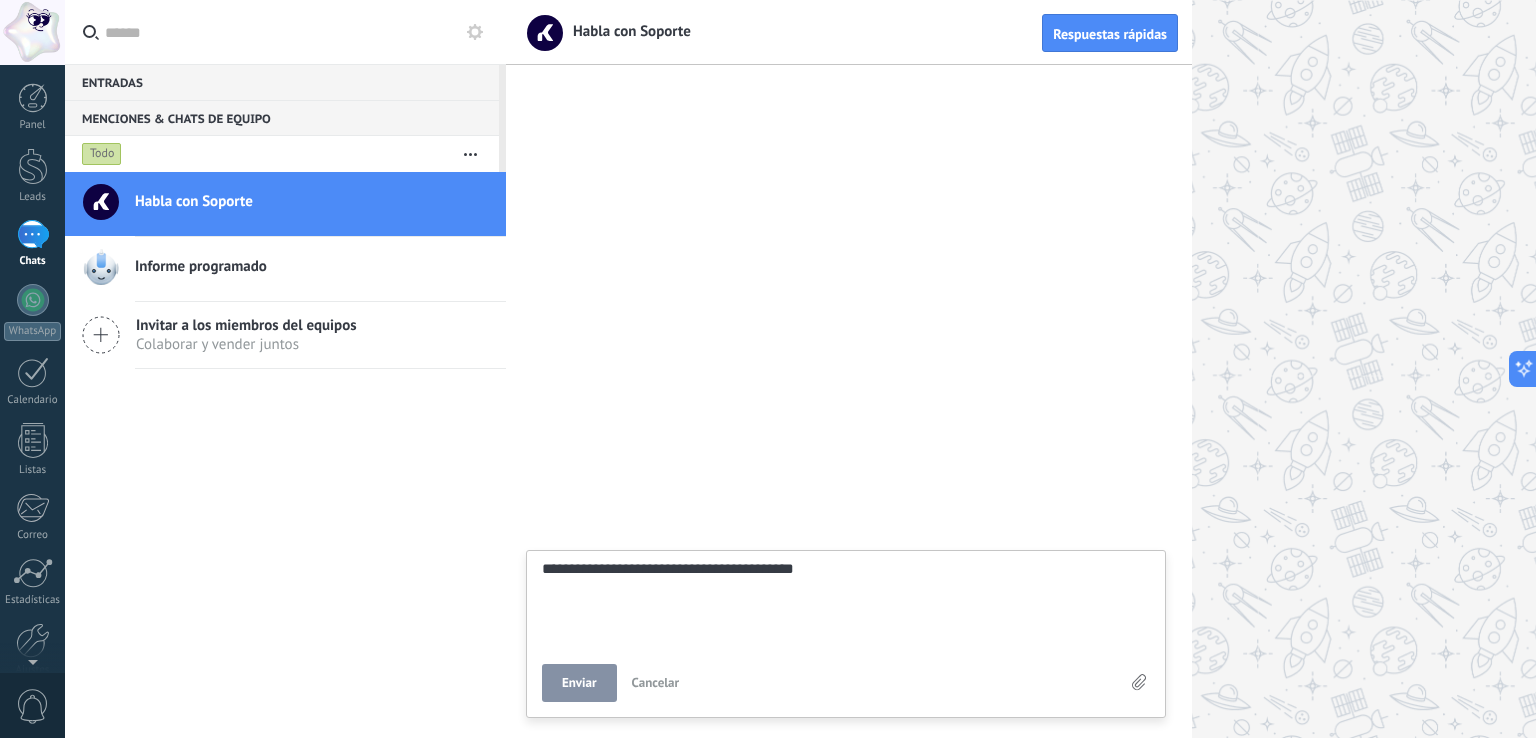 type on "**********" 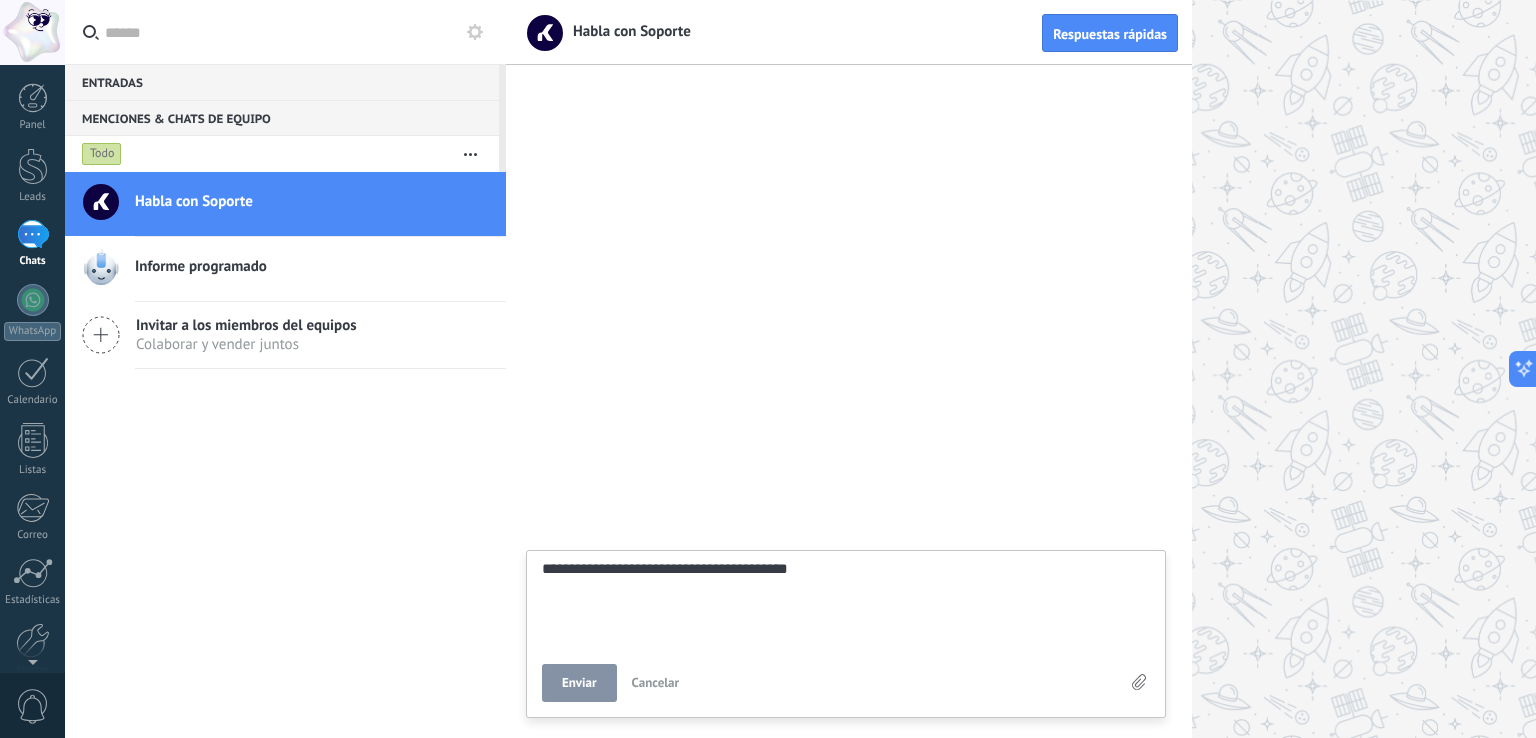 type on "**********" 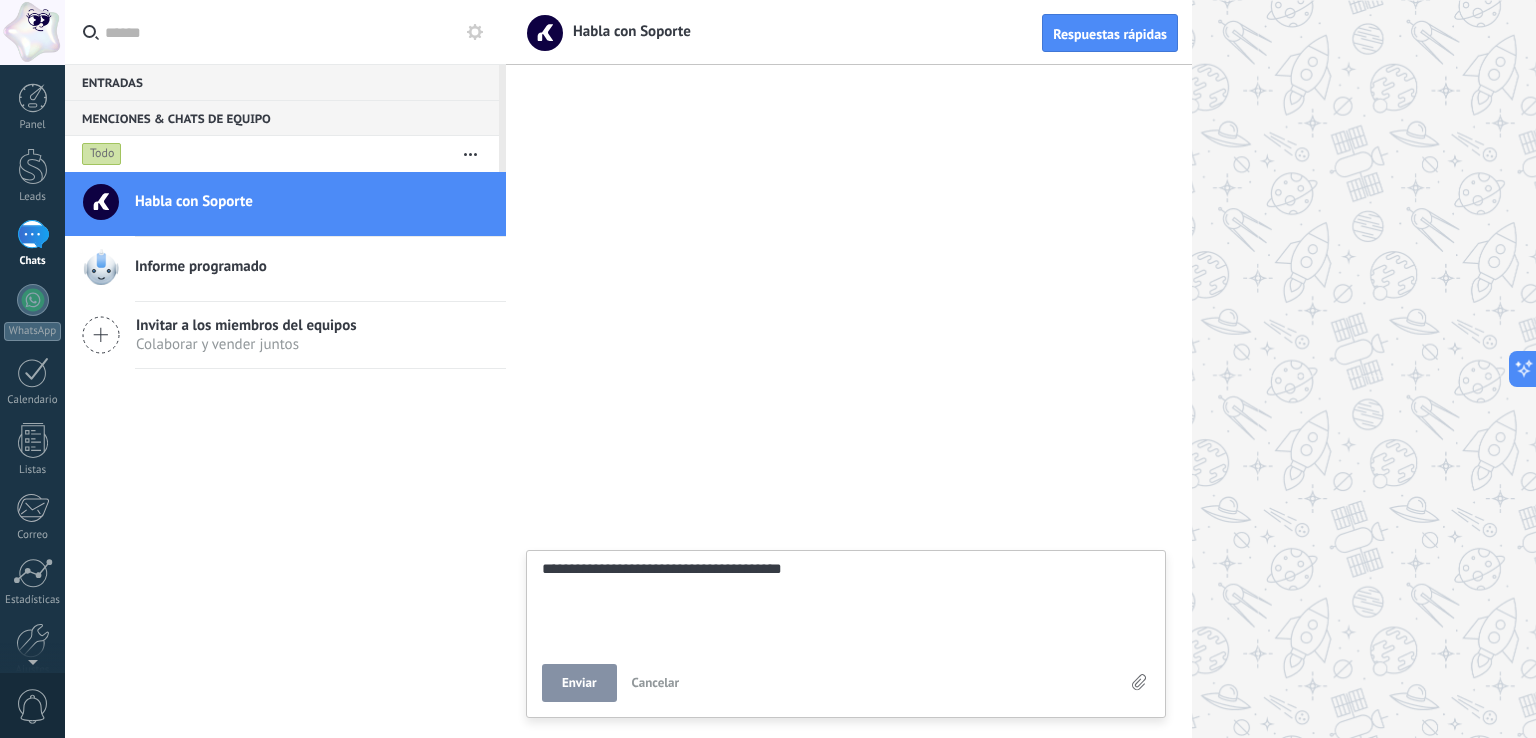 type on "**********" 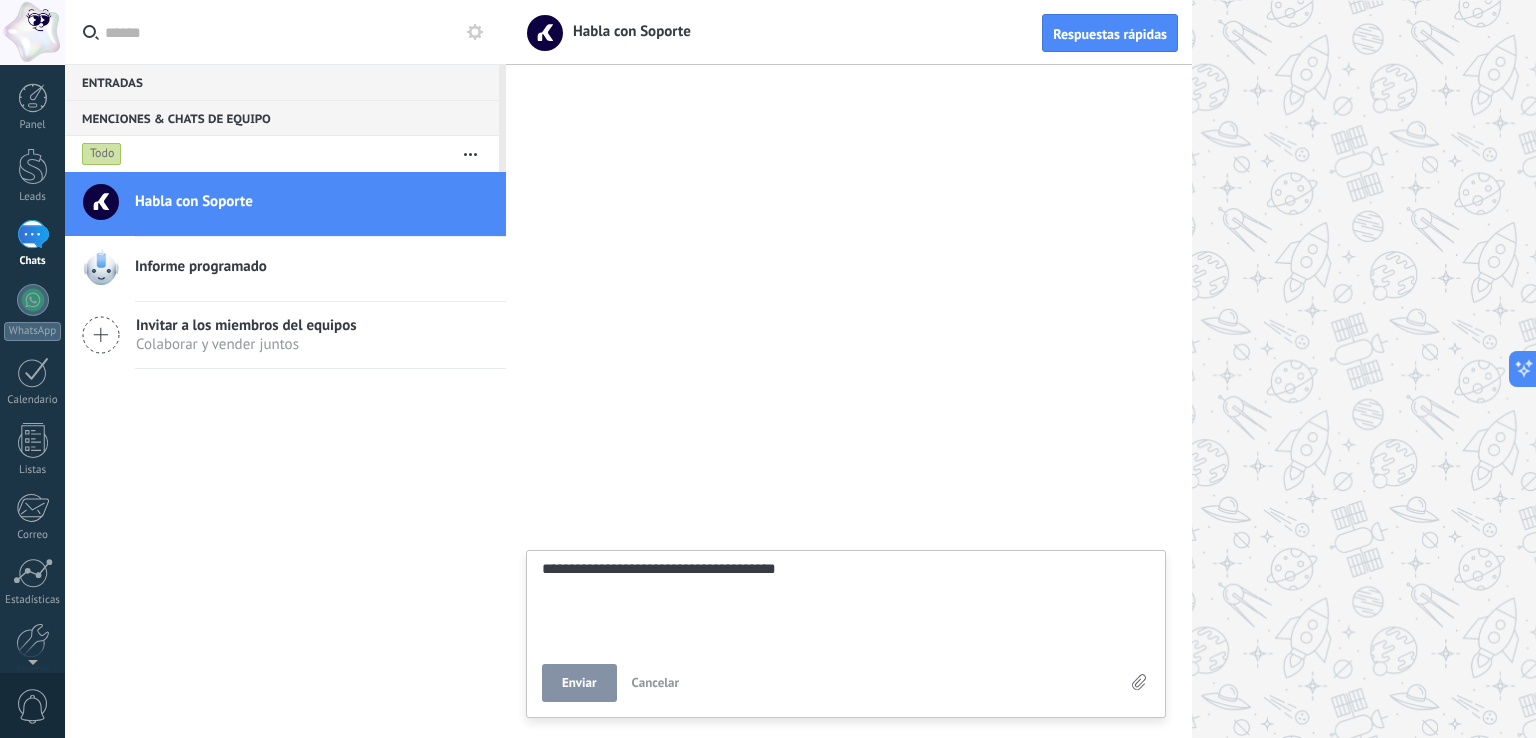 type on "**********" 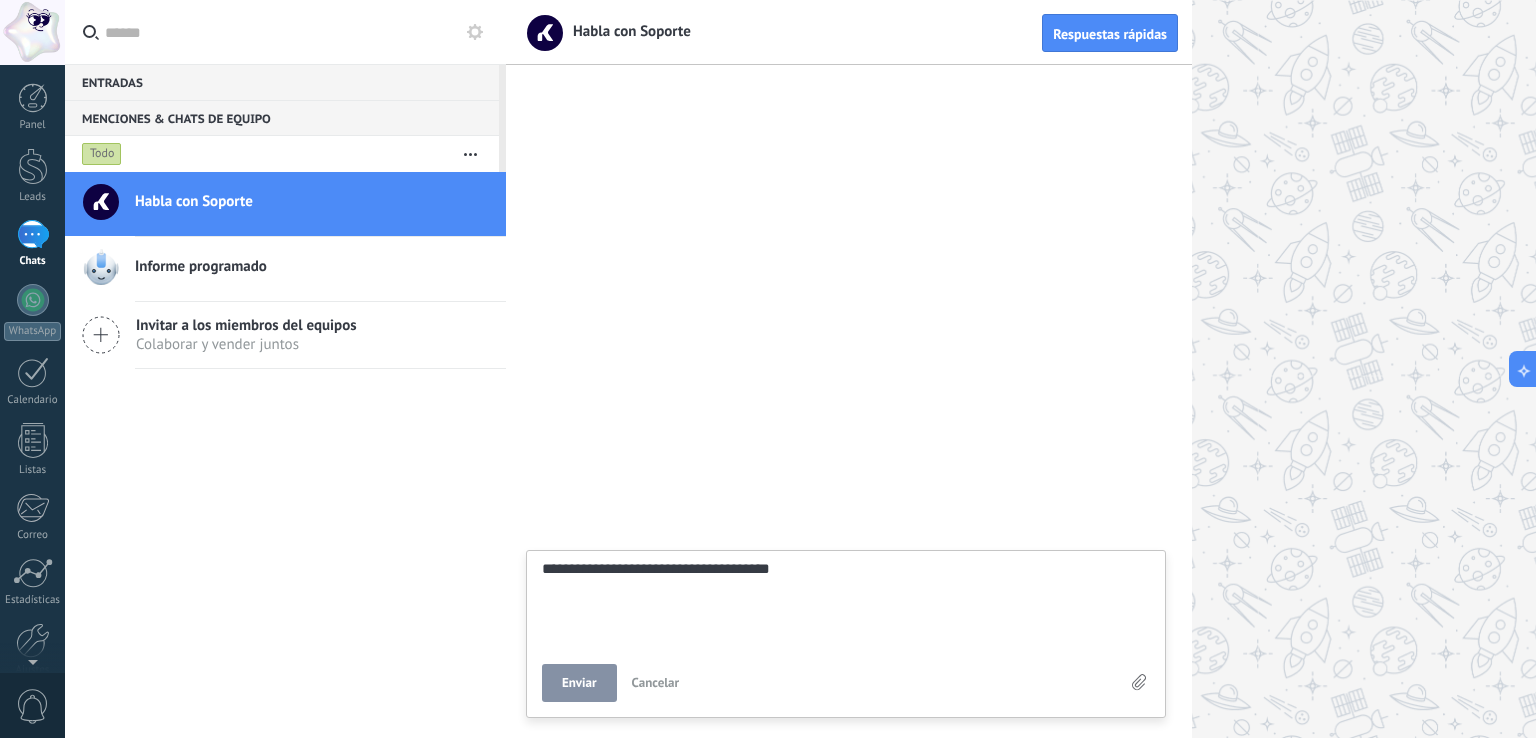 type on "**********" 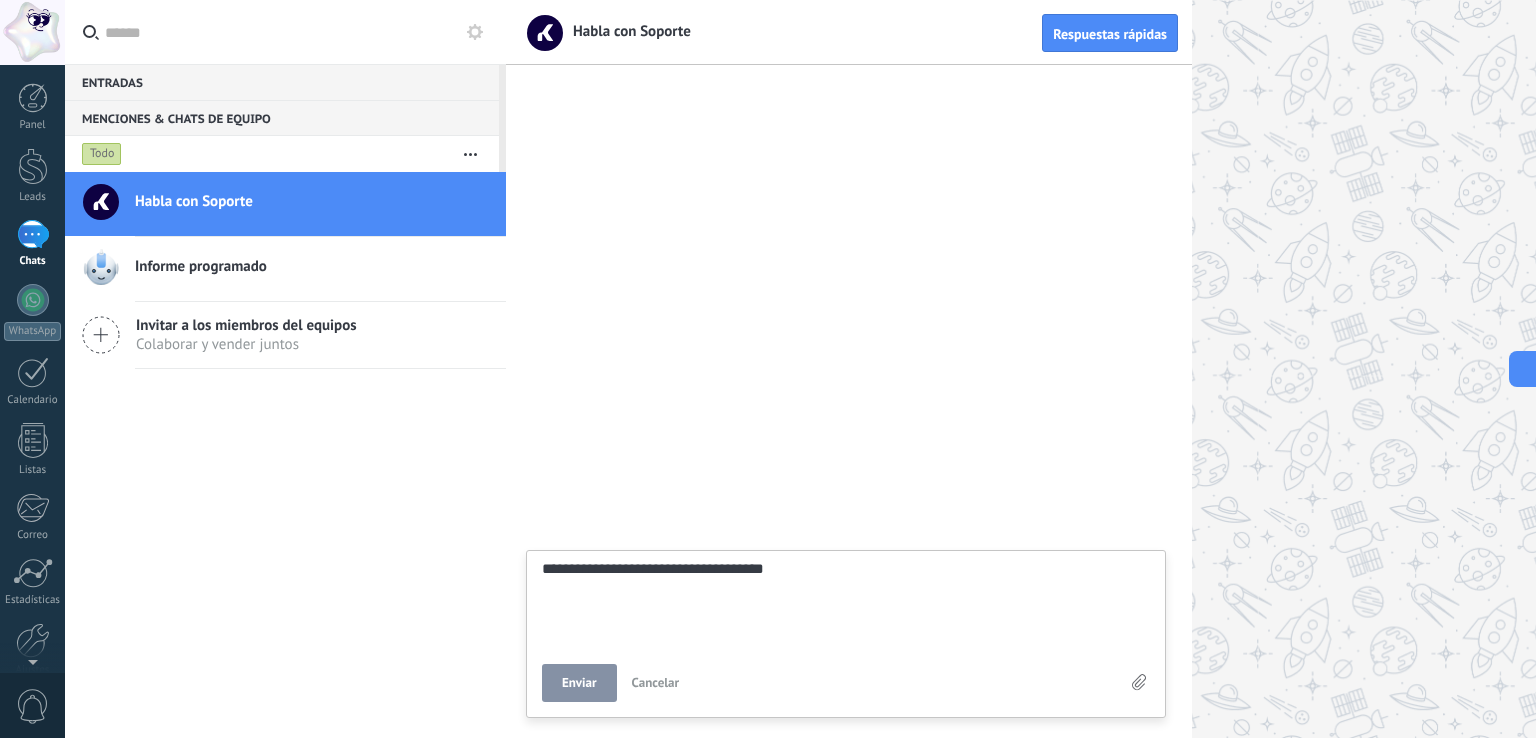 type on "**********" 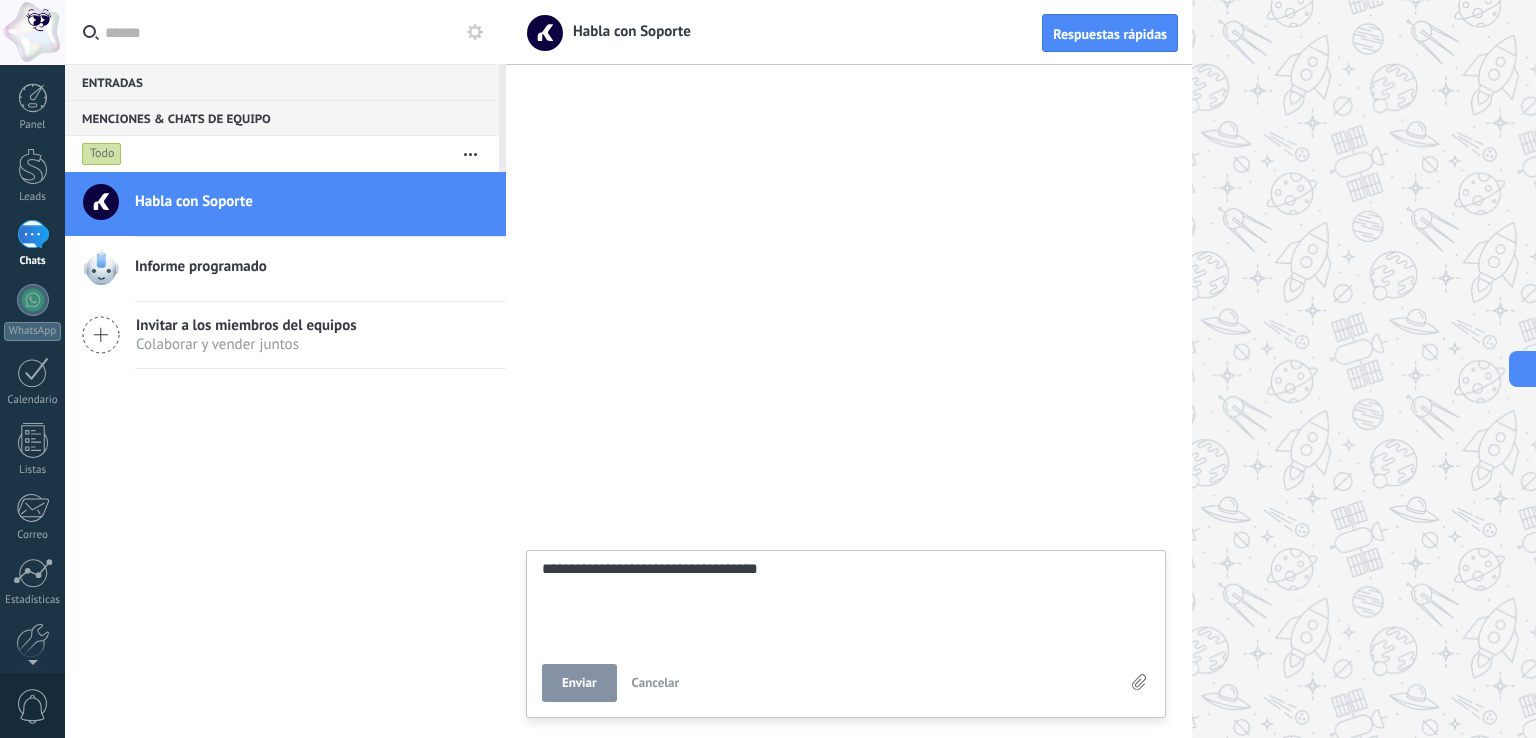 type on "**********" 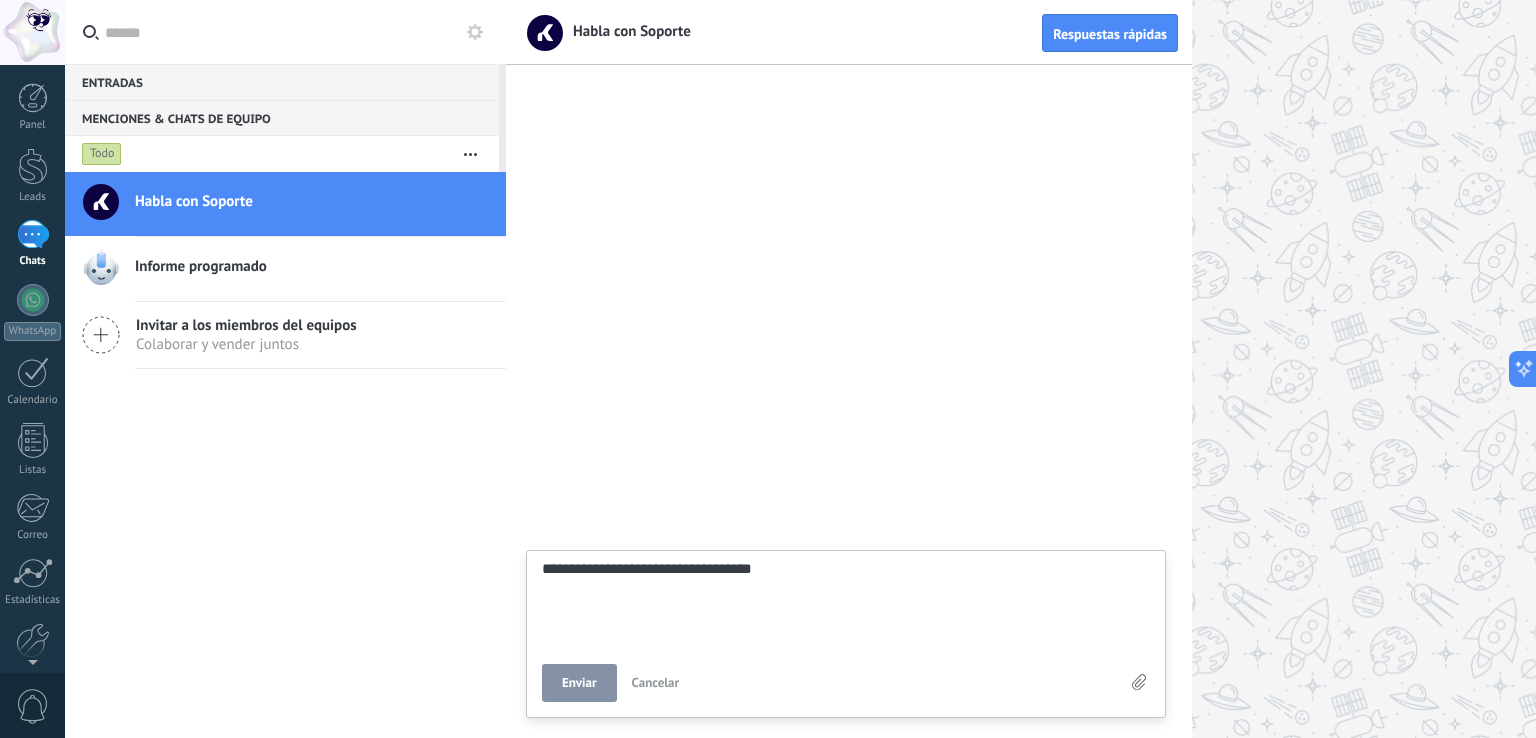type on "**********" 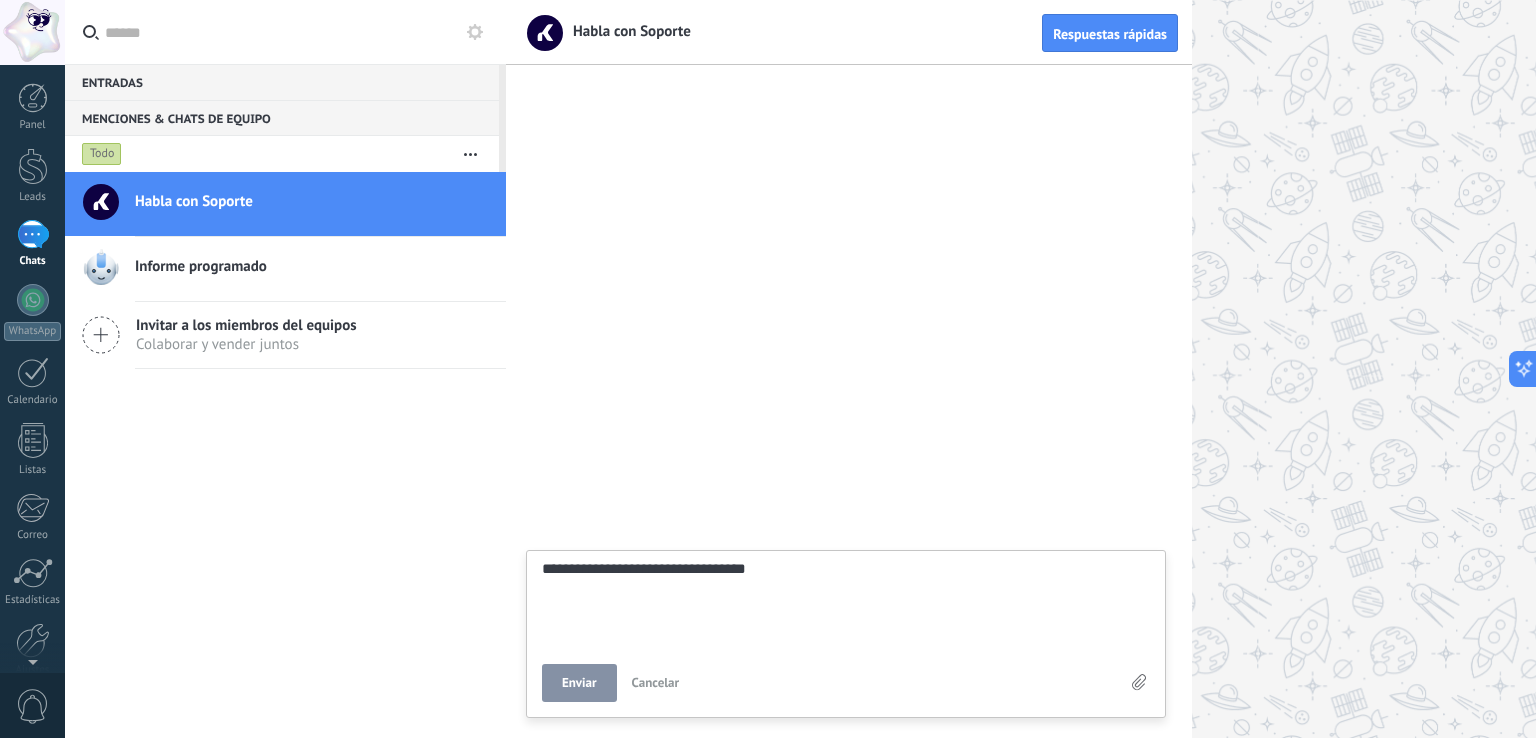 type on "**********" 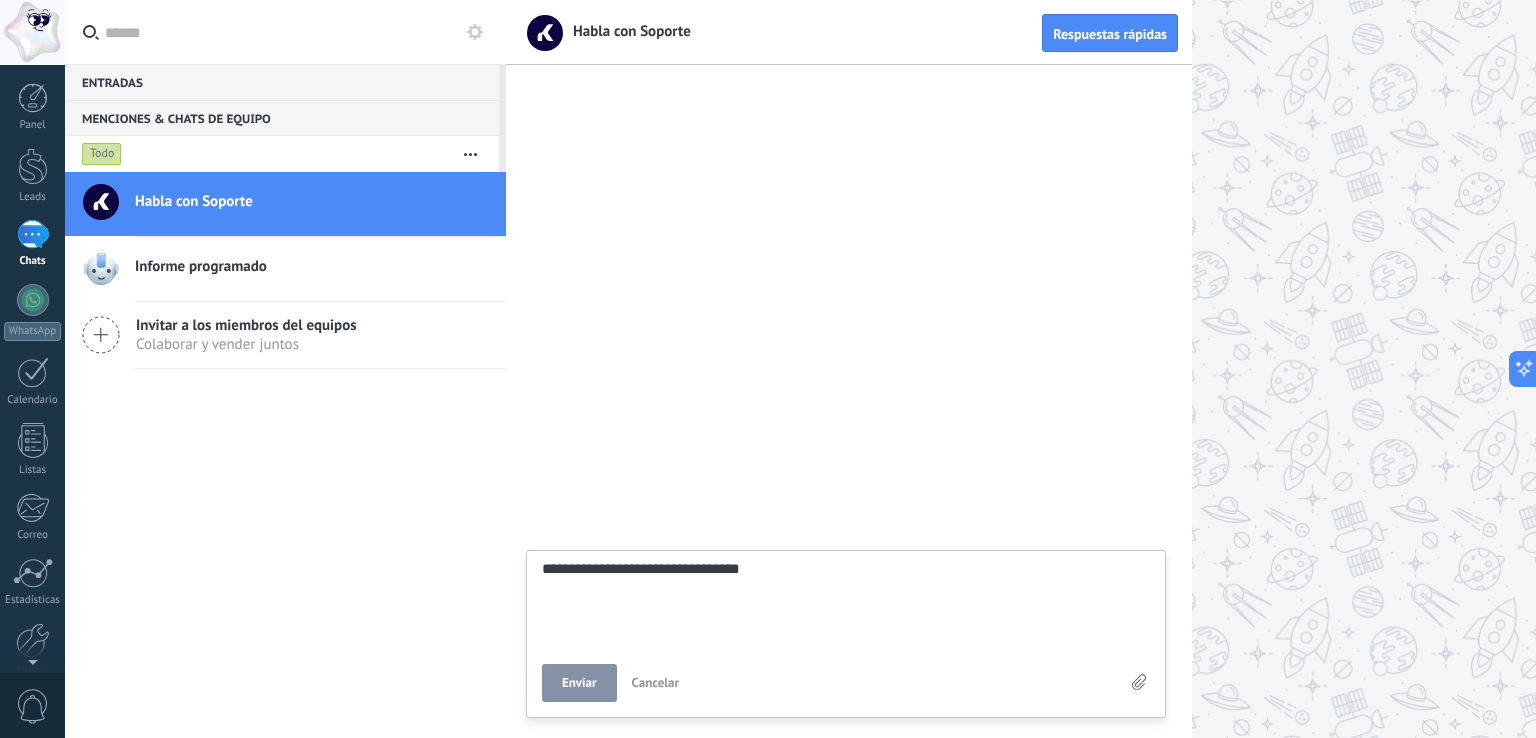 type on "**********" 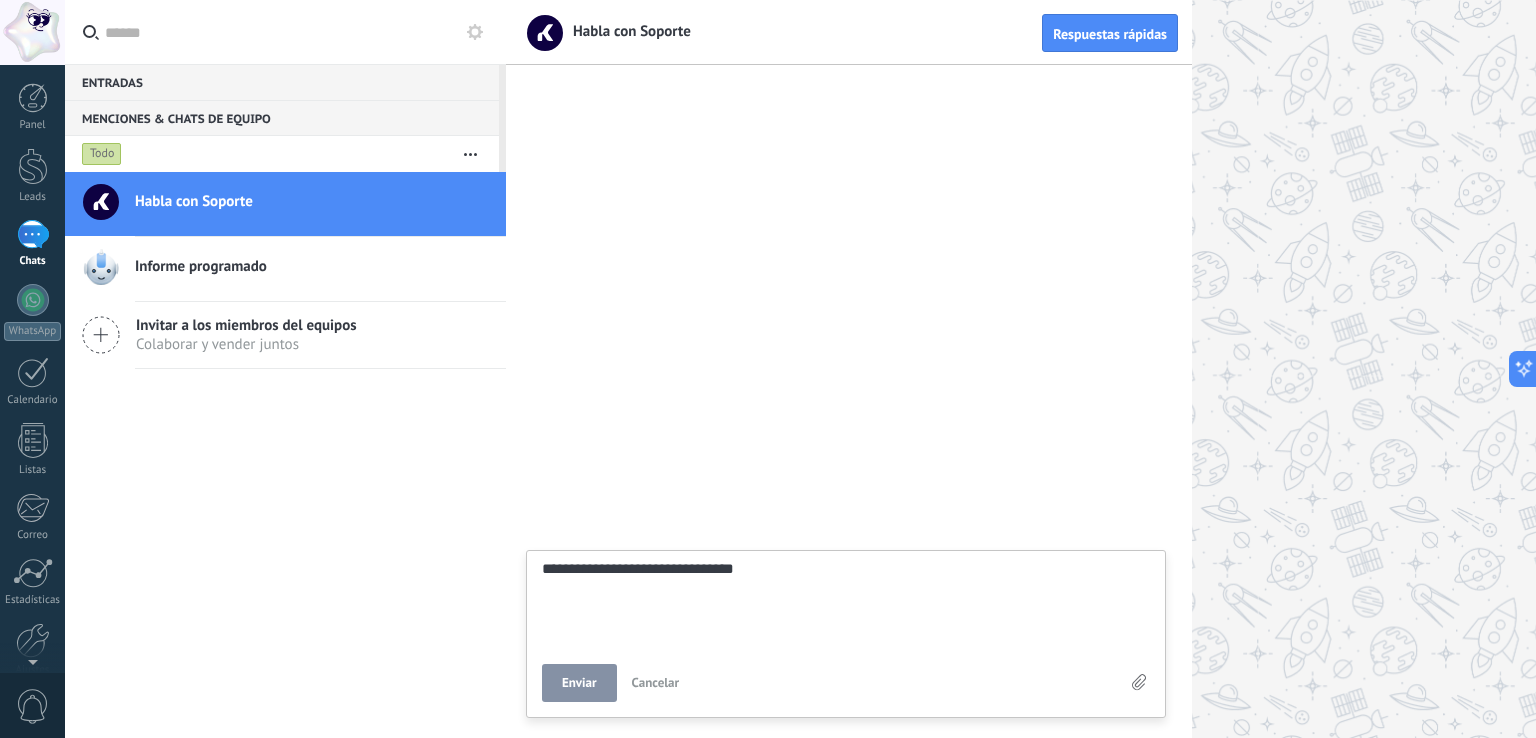 type on "**********" 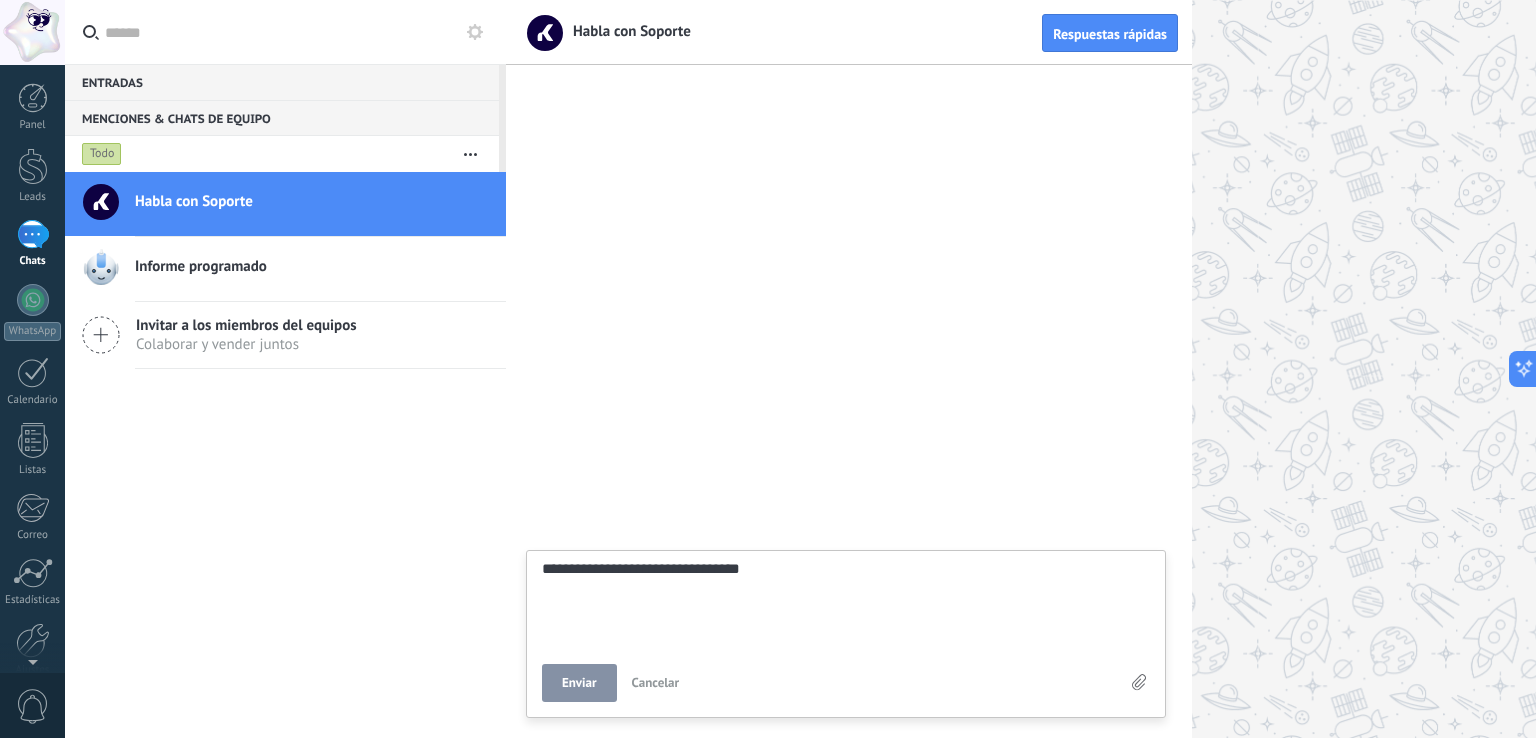 type on "**********" 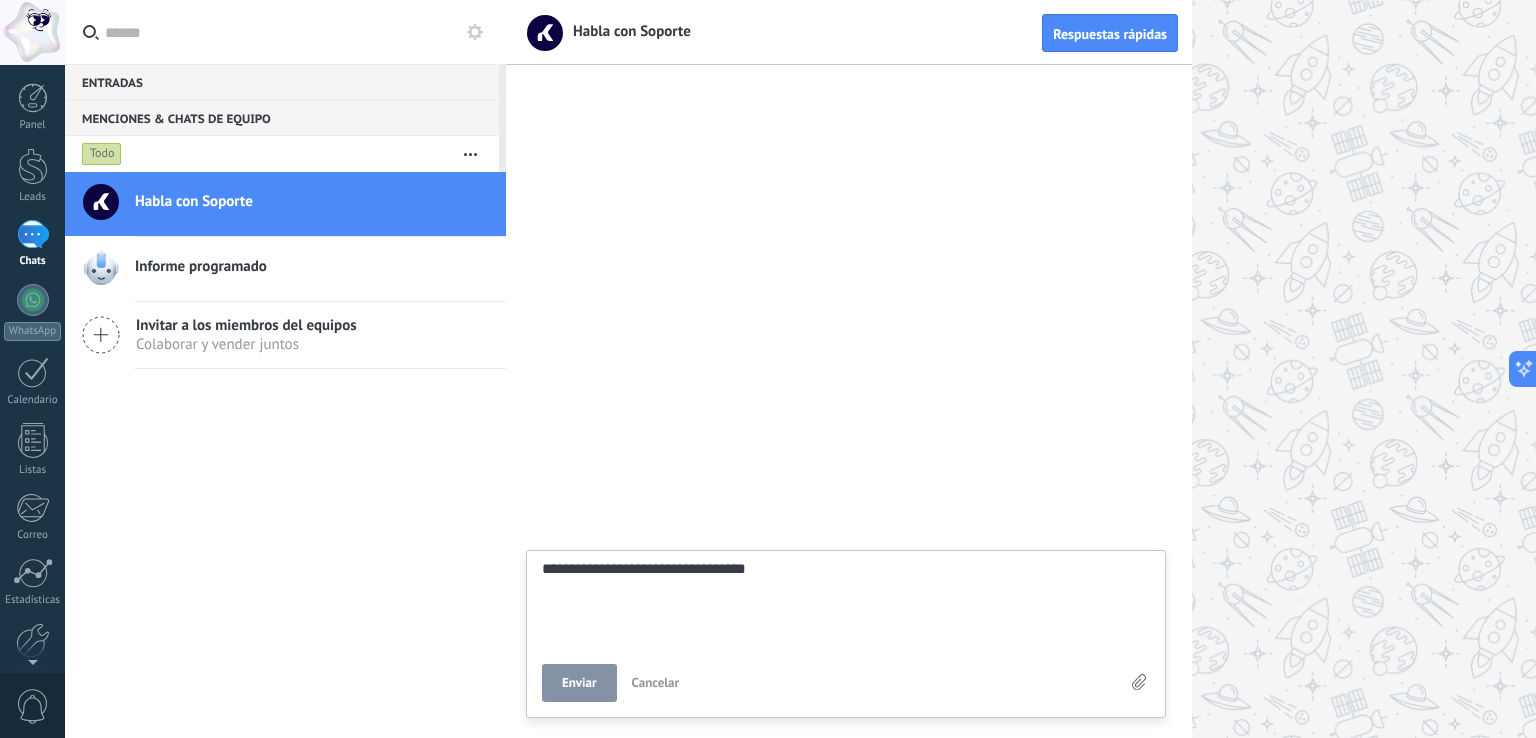 type on "**********" 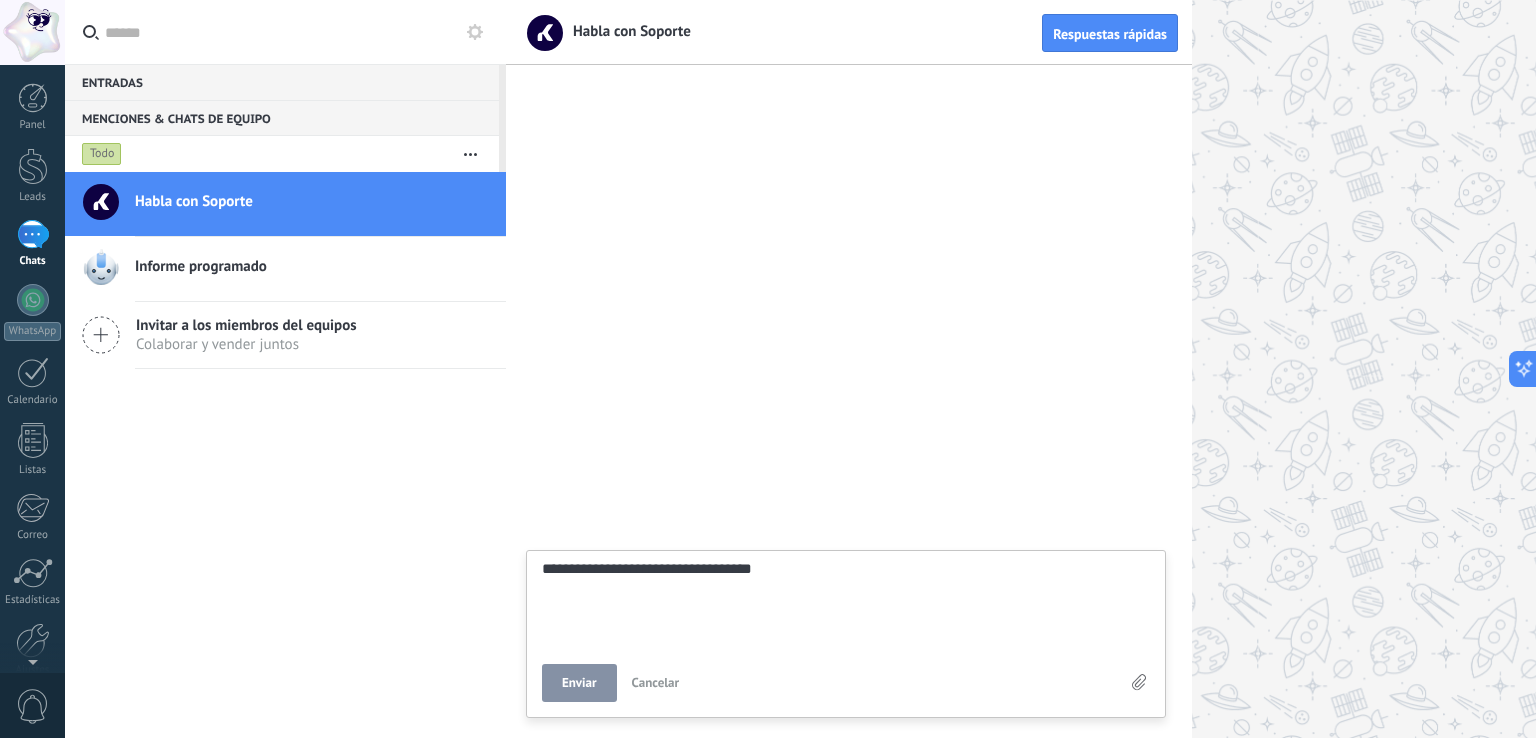 type on "**********" 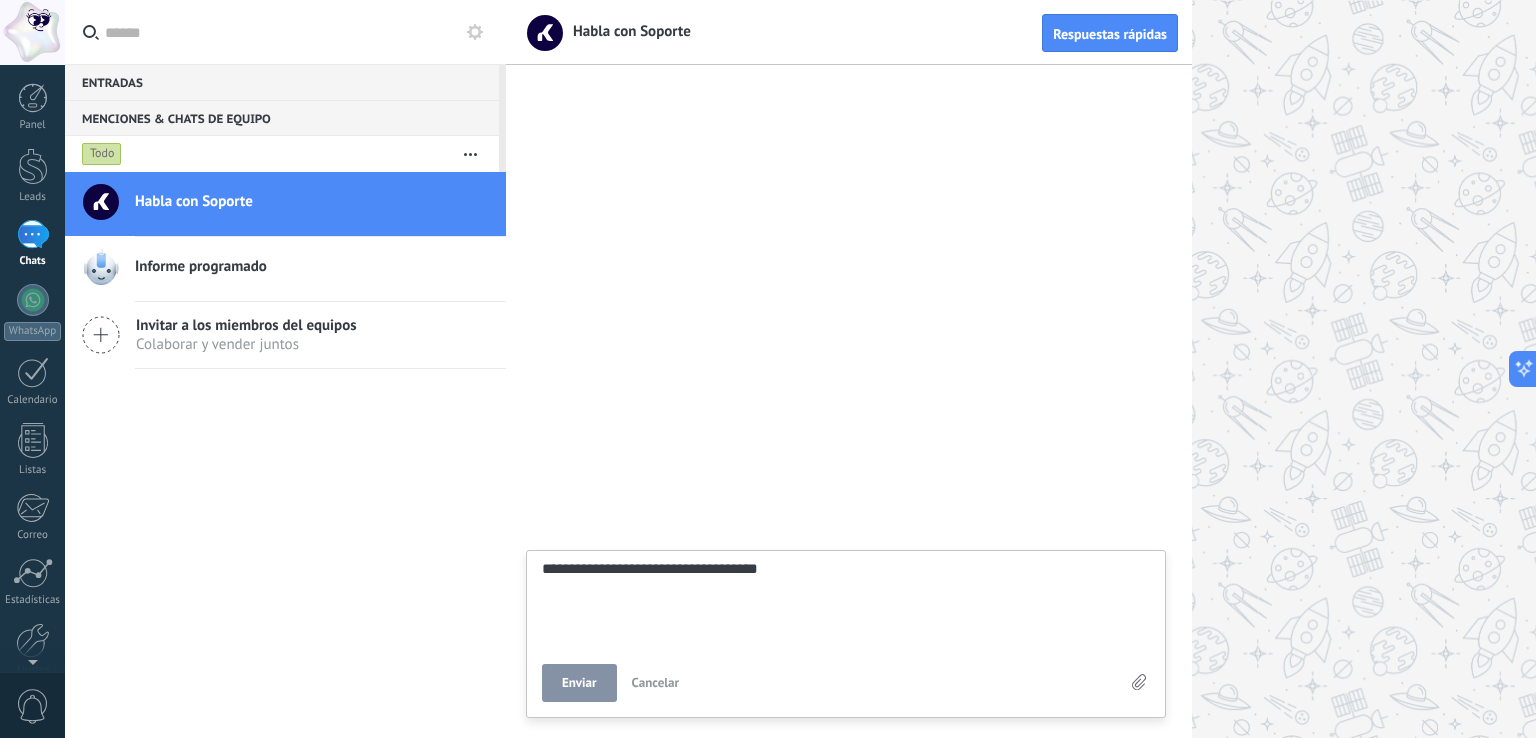 type on "**********" 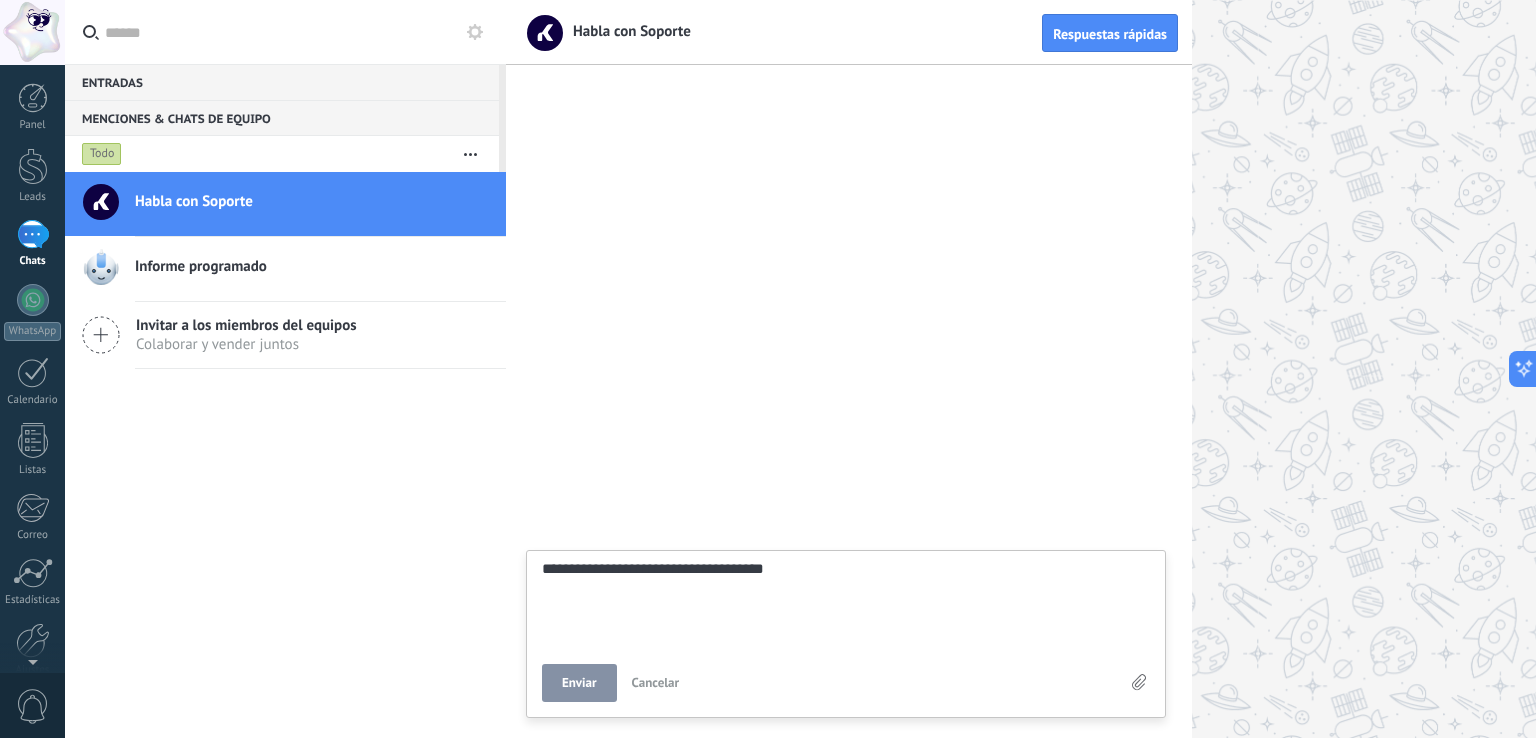 type on "**********" 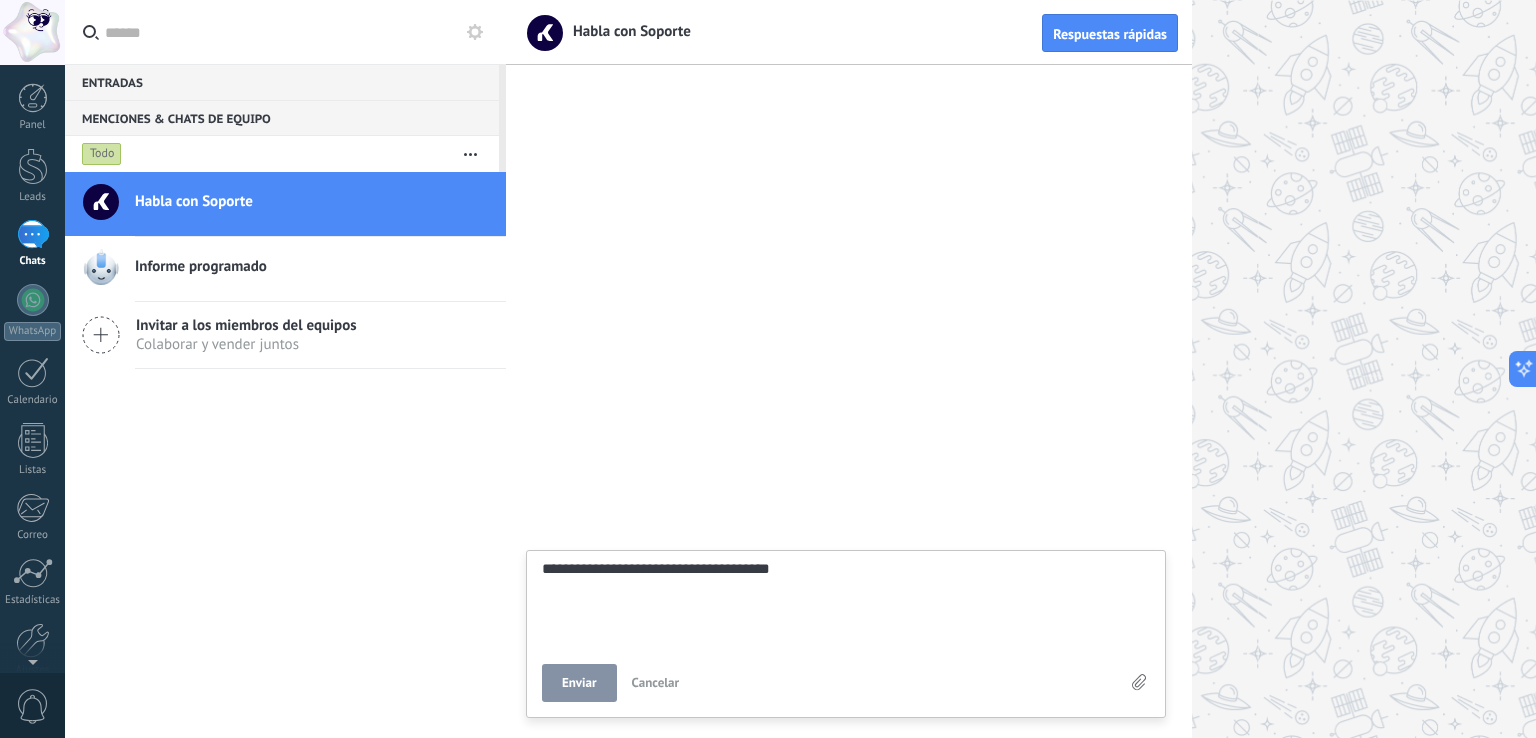 type on "**********" 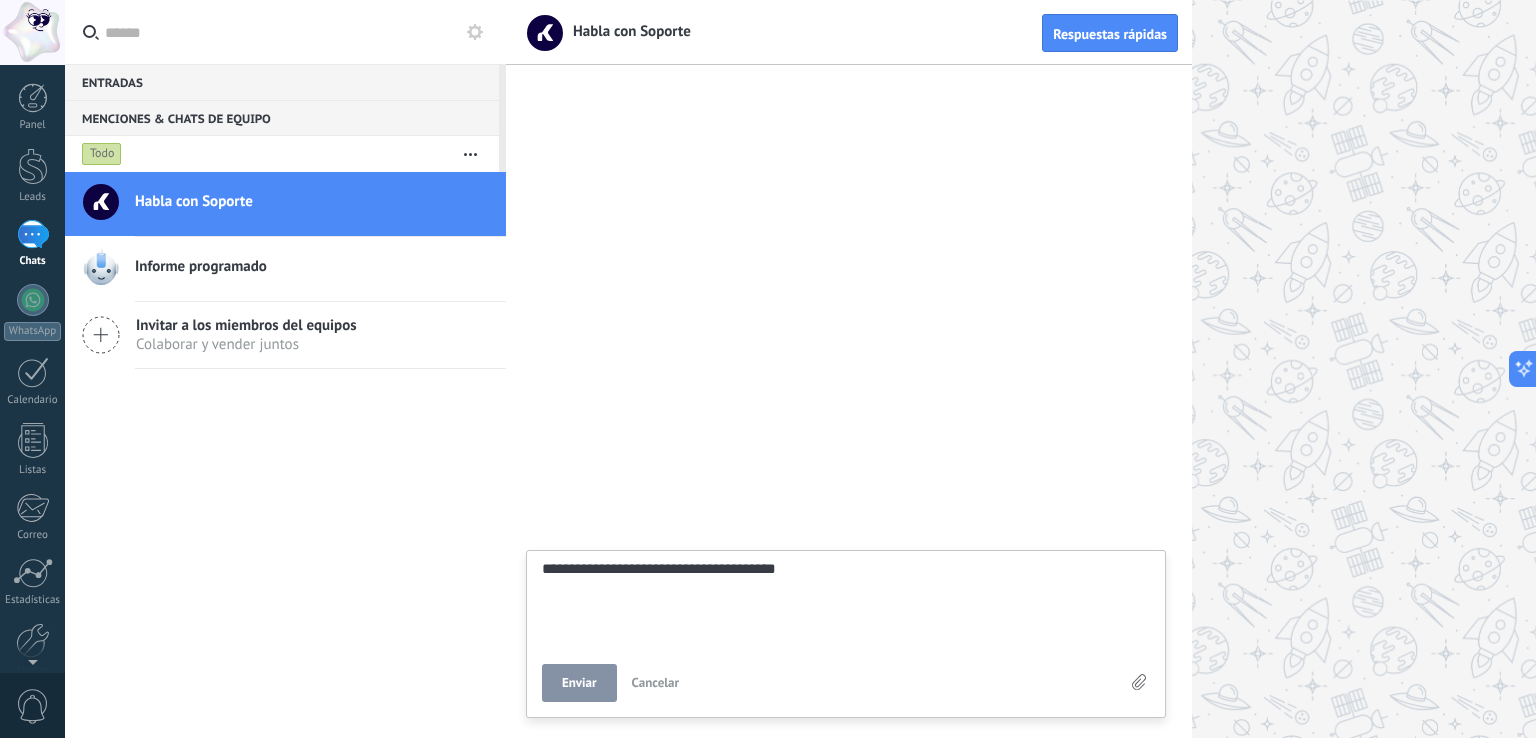 type on "**********" 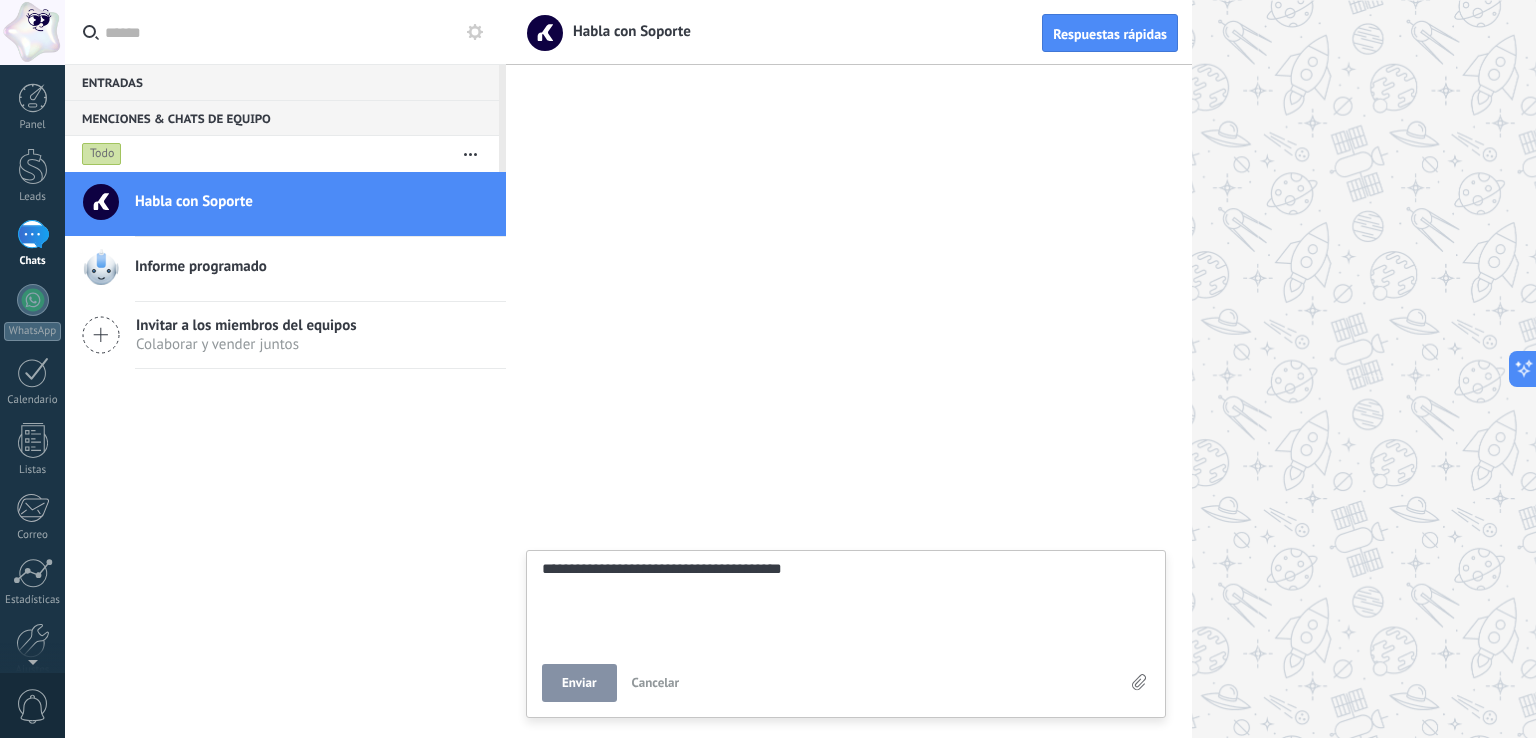 type on "**********" 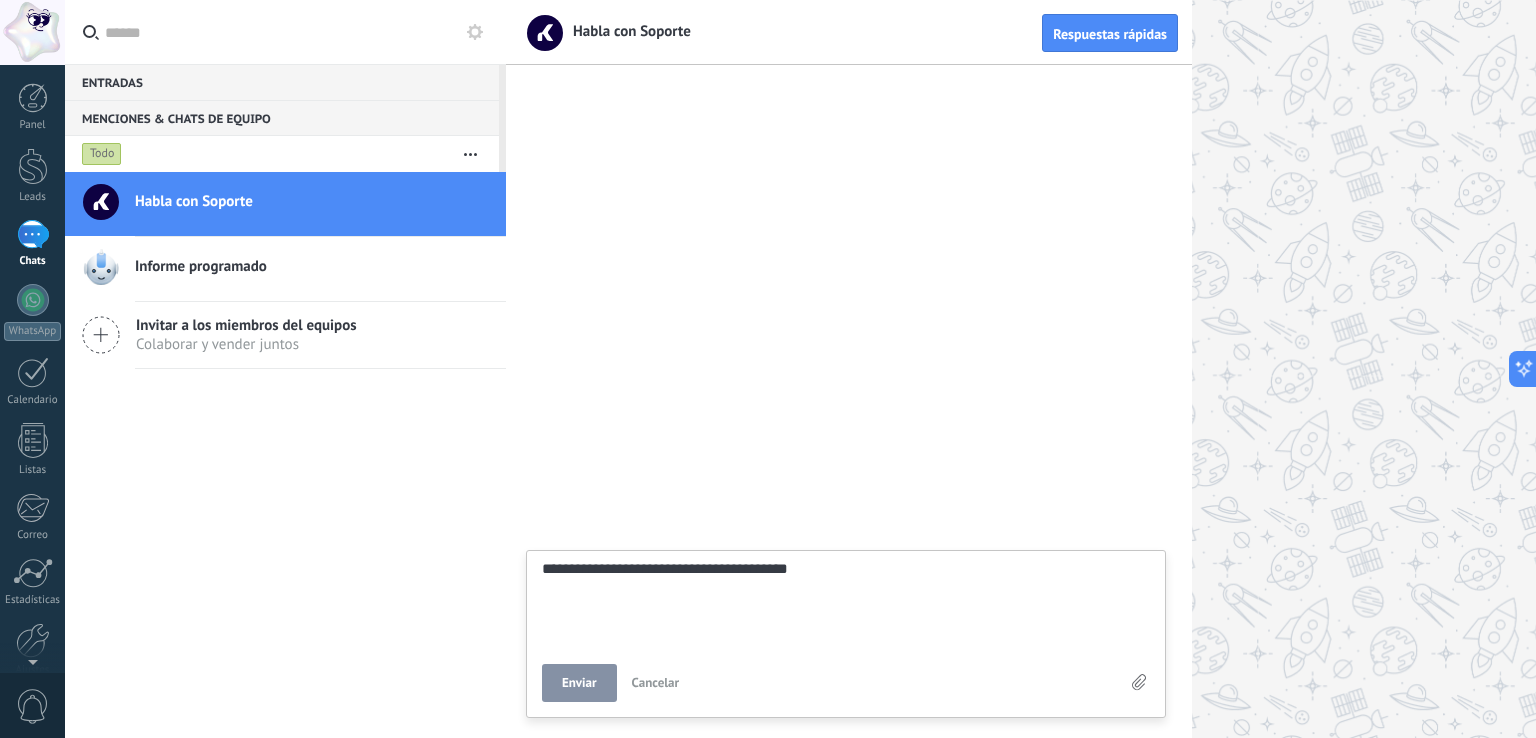 type on "**********" 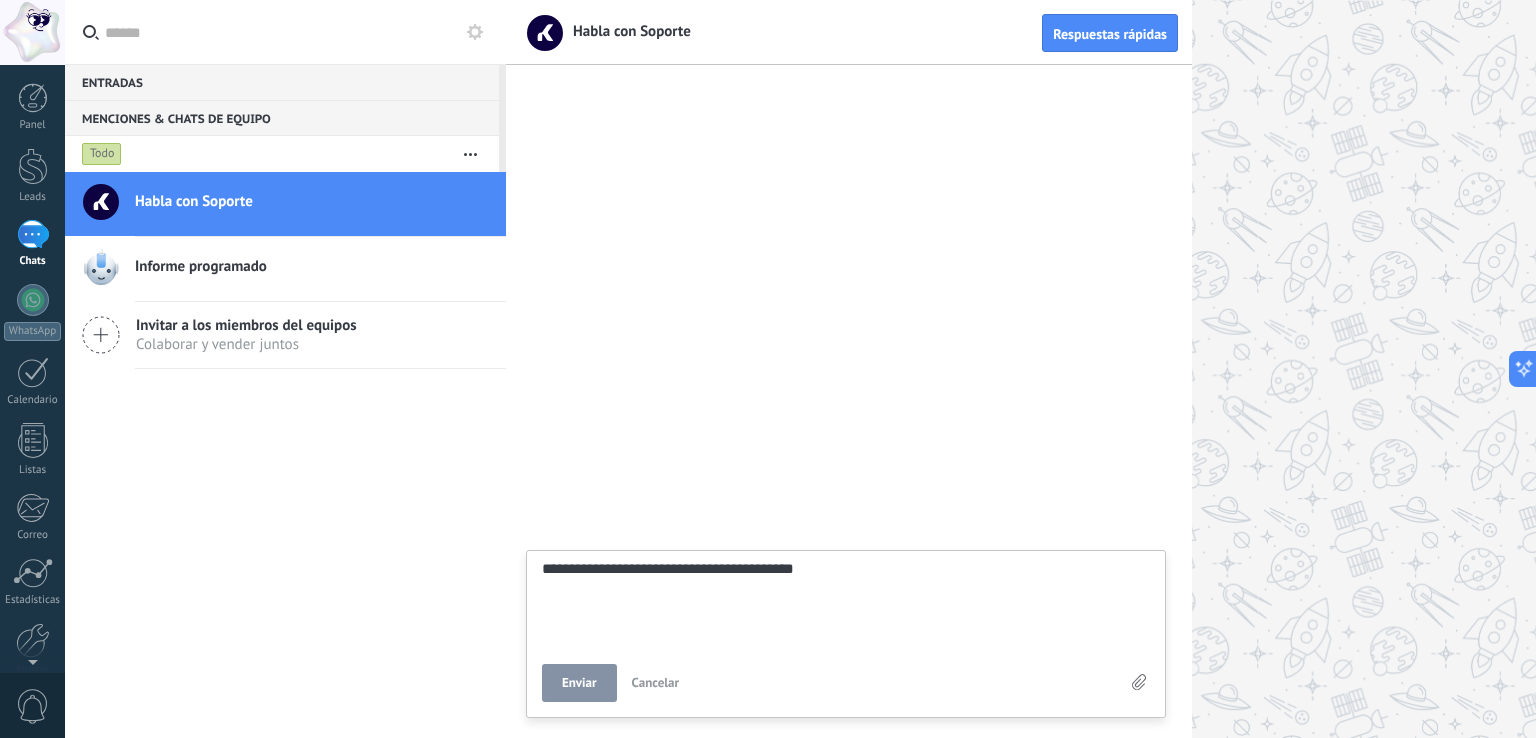 type on "**********" 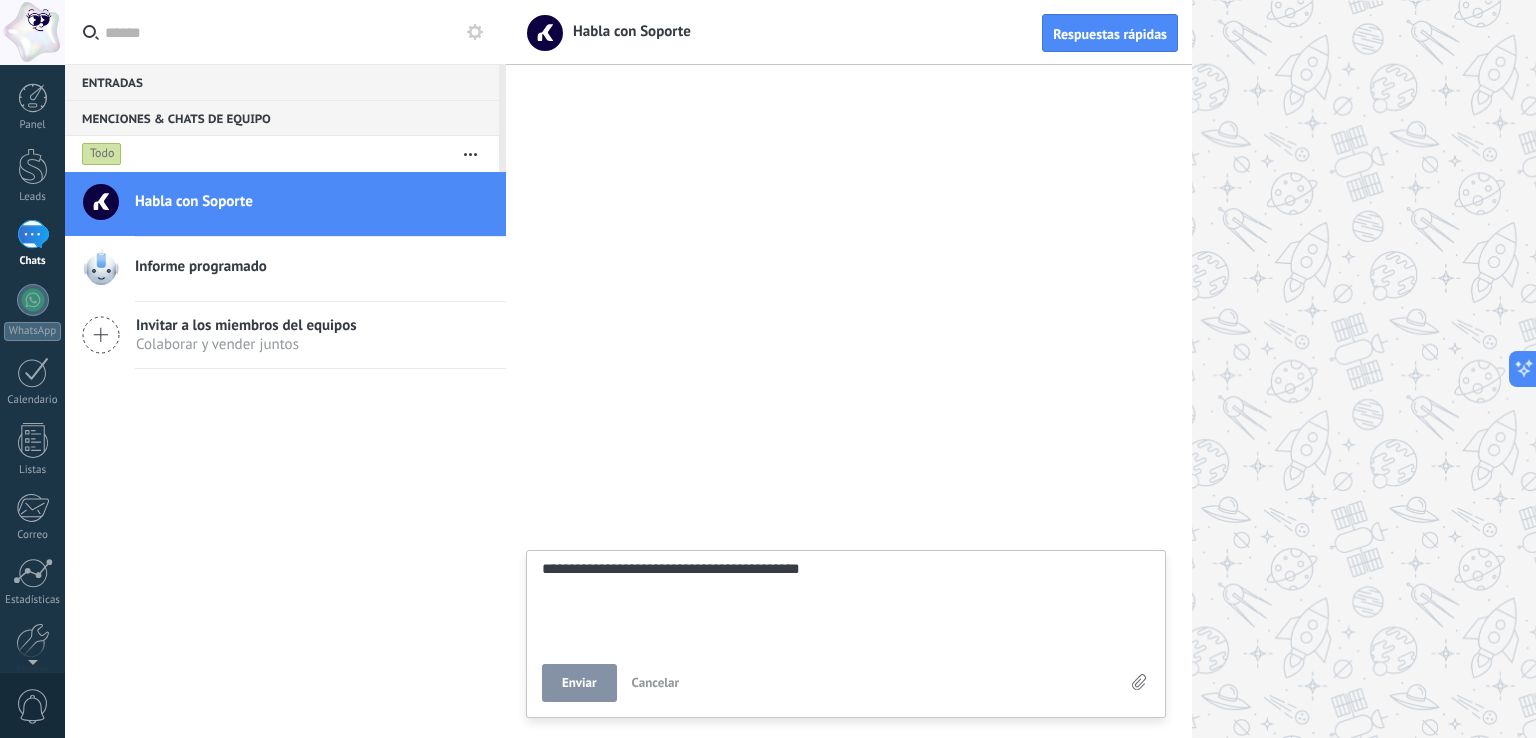 type on "**********" 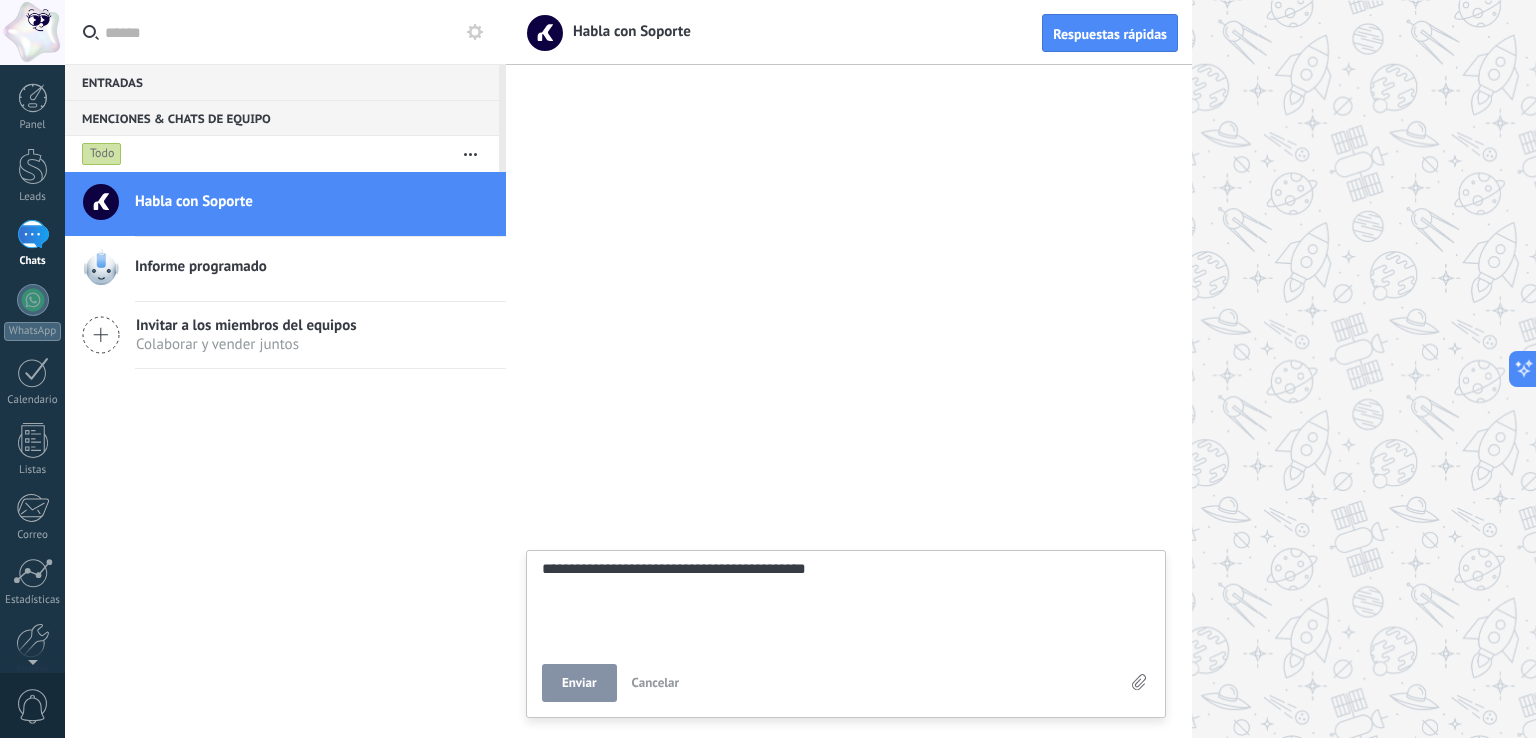 type on "**********" 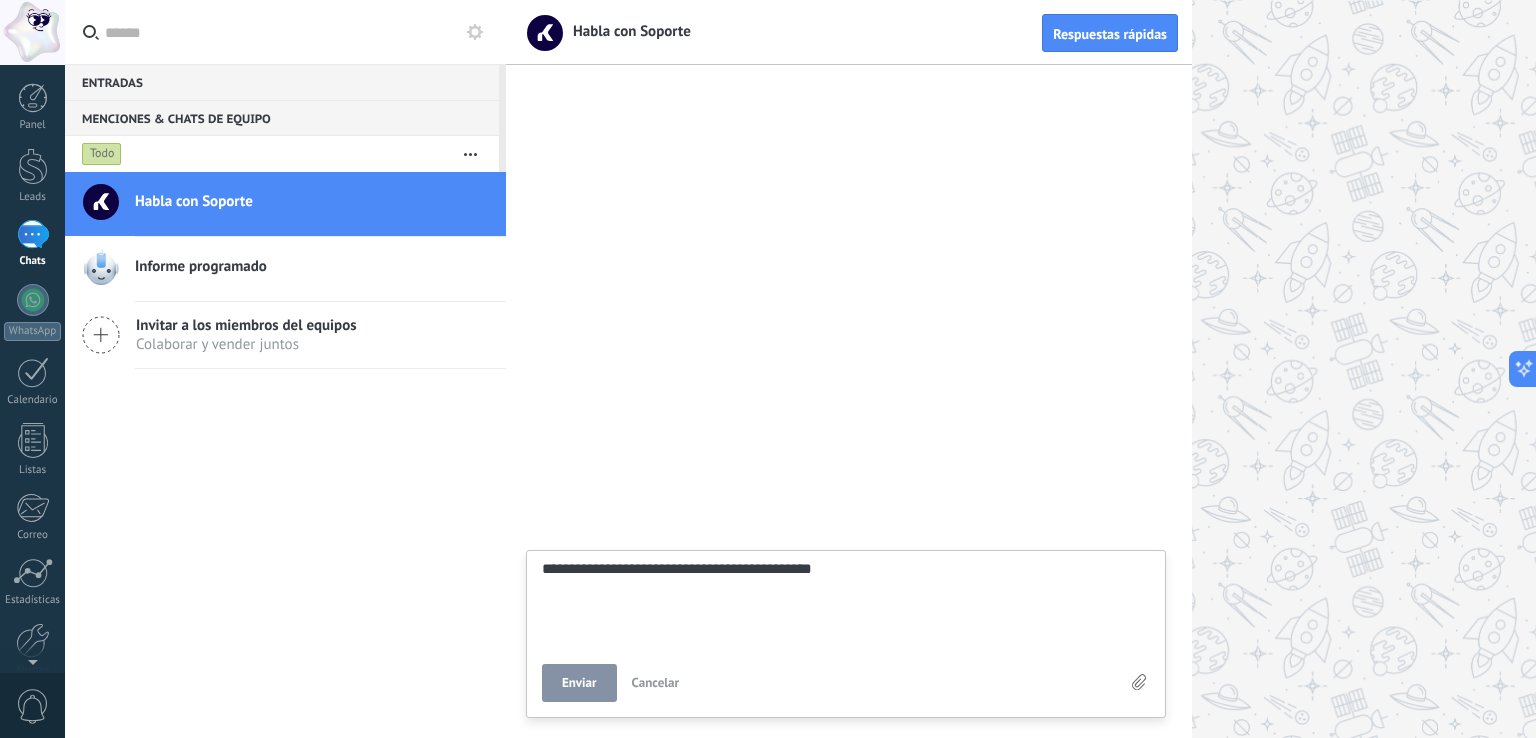 type on "**********" 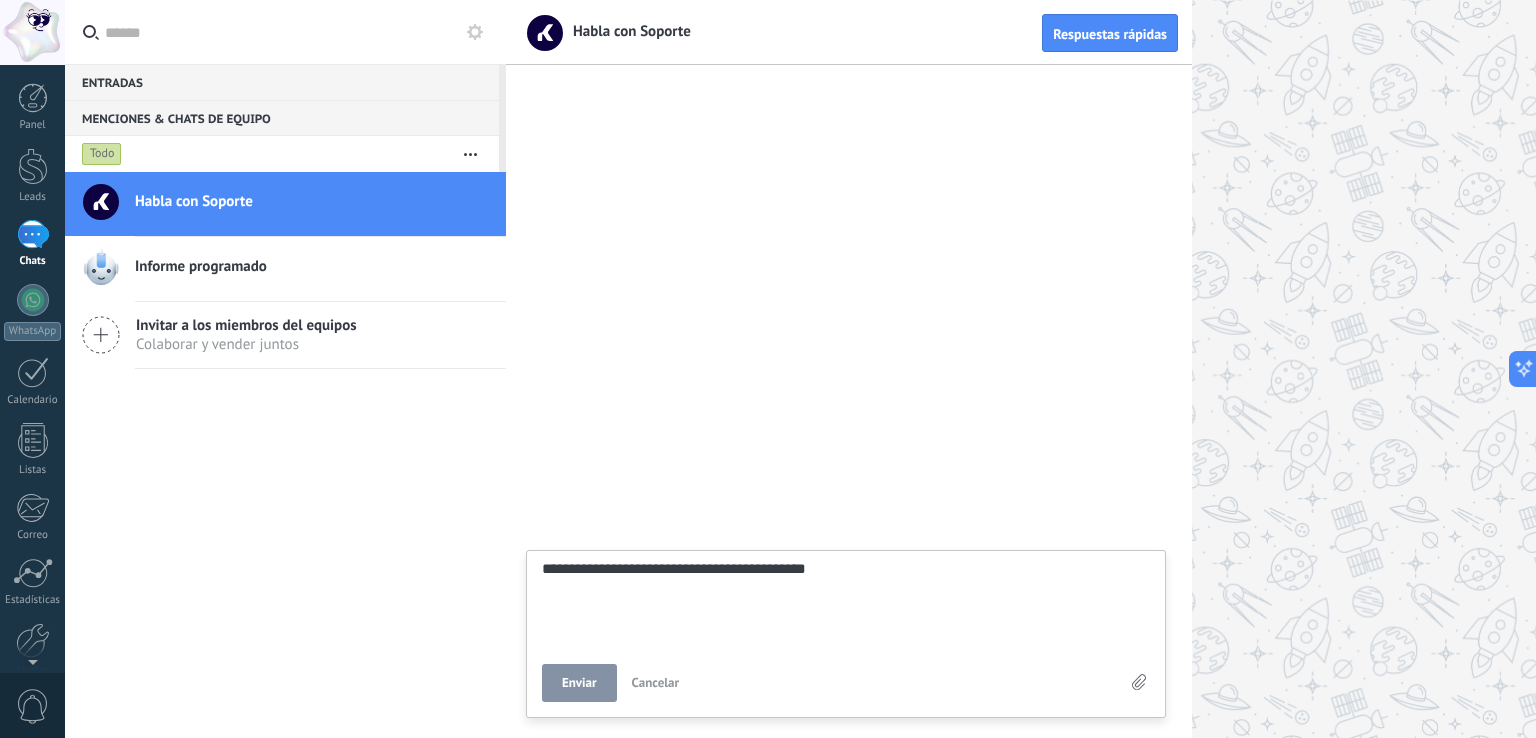 type on "**********" 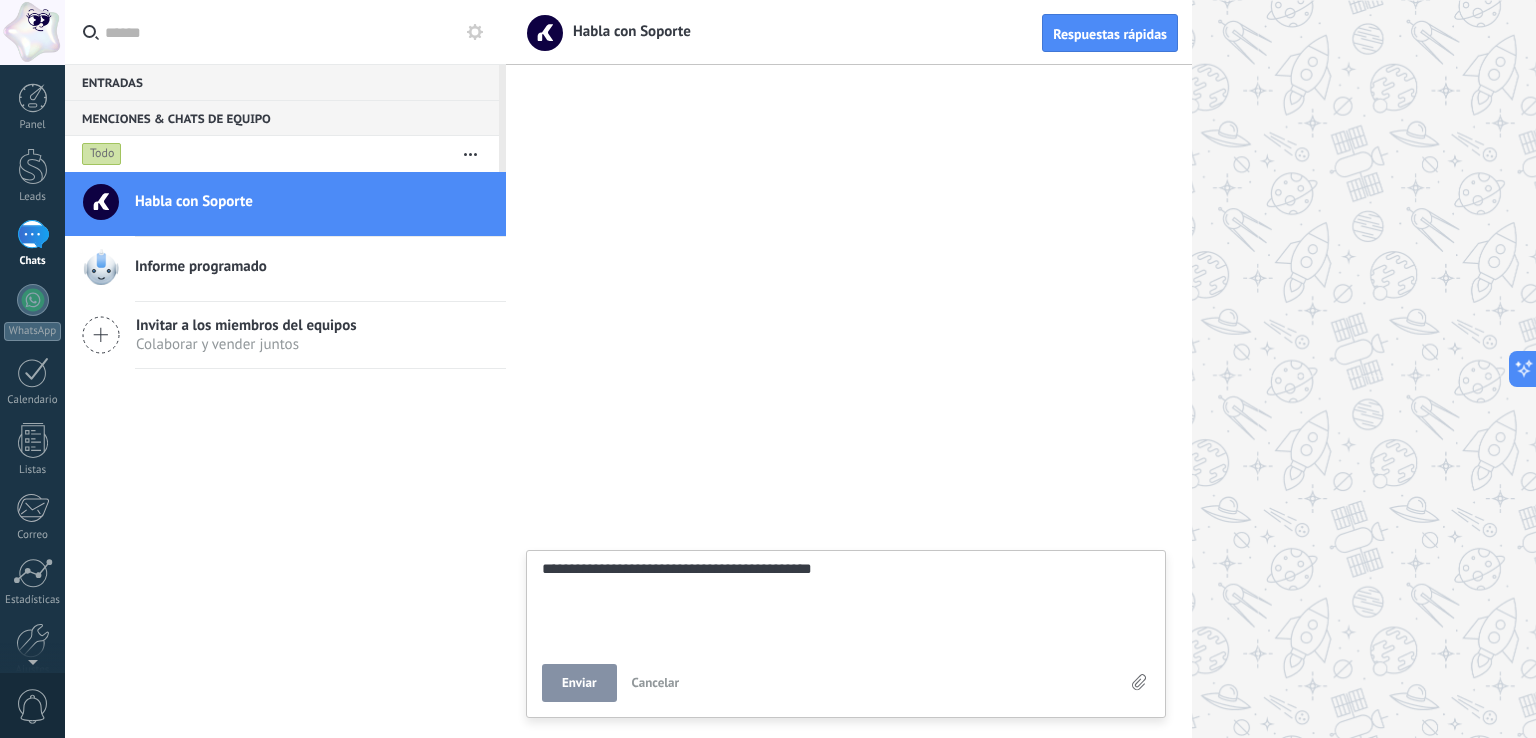 type on "**********" 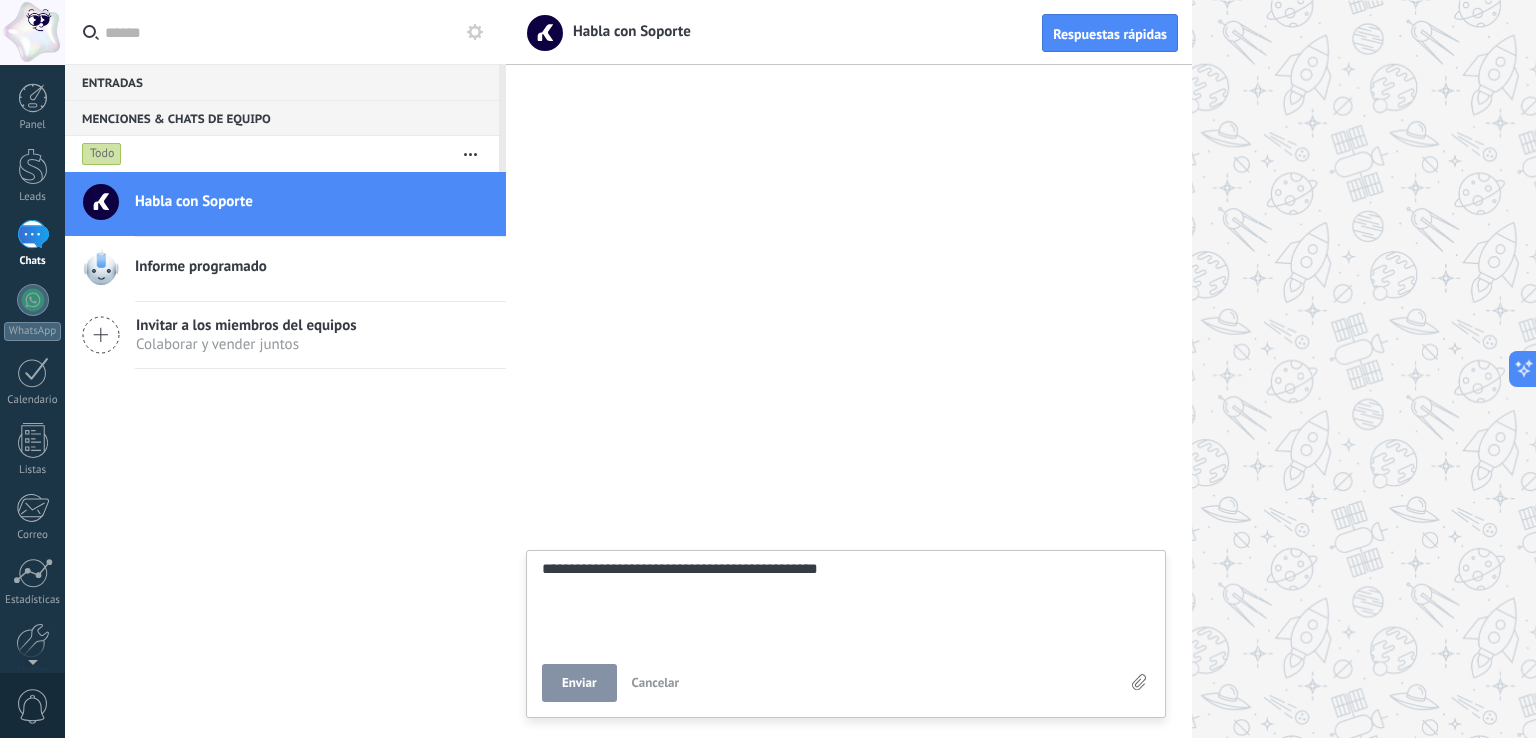 type on "**********" 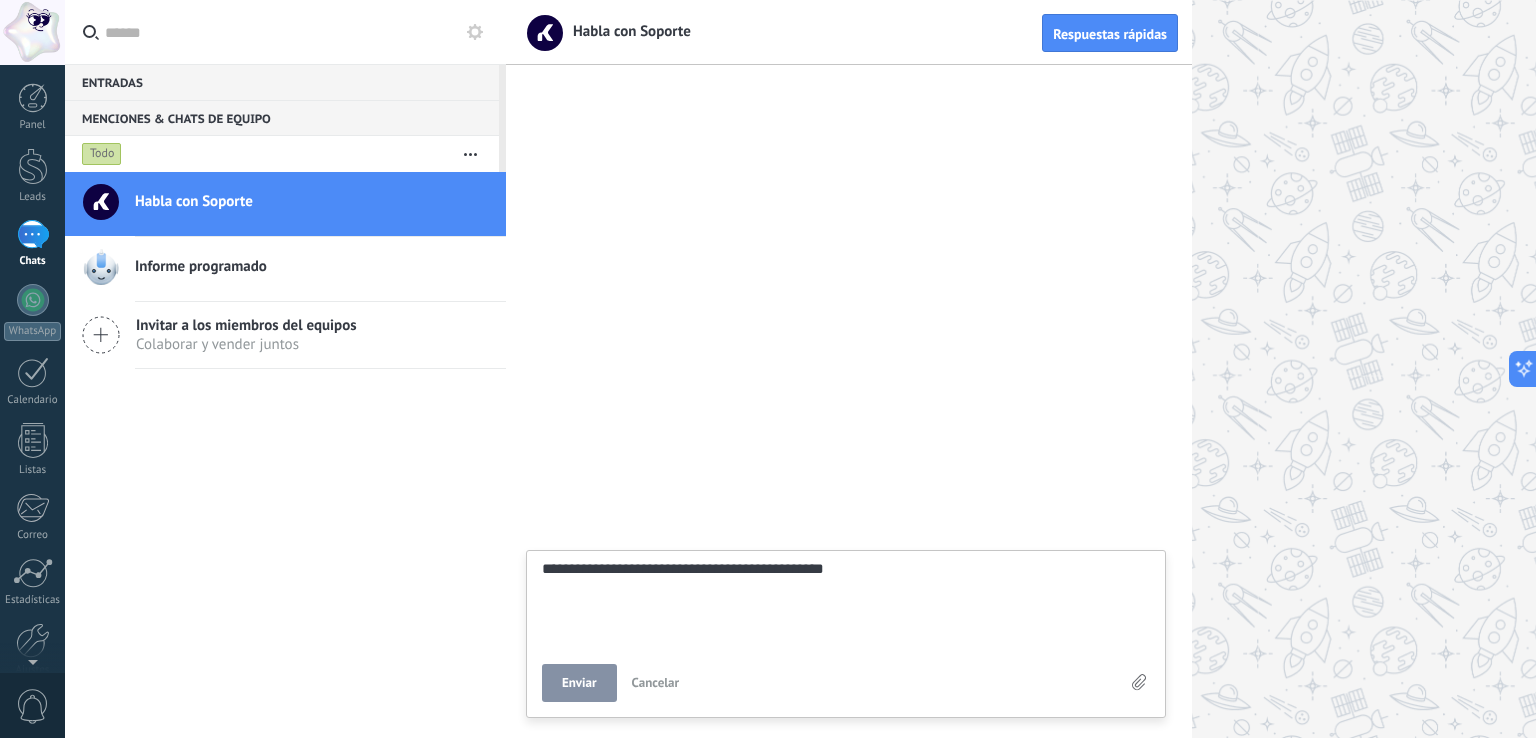 type on "**********" 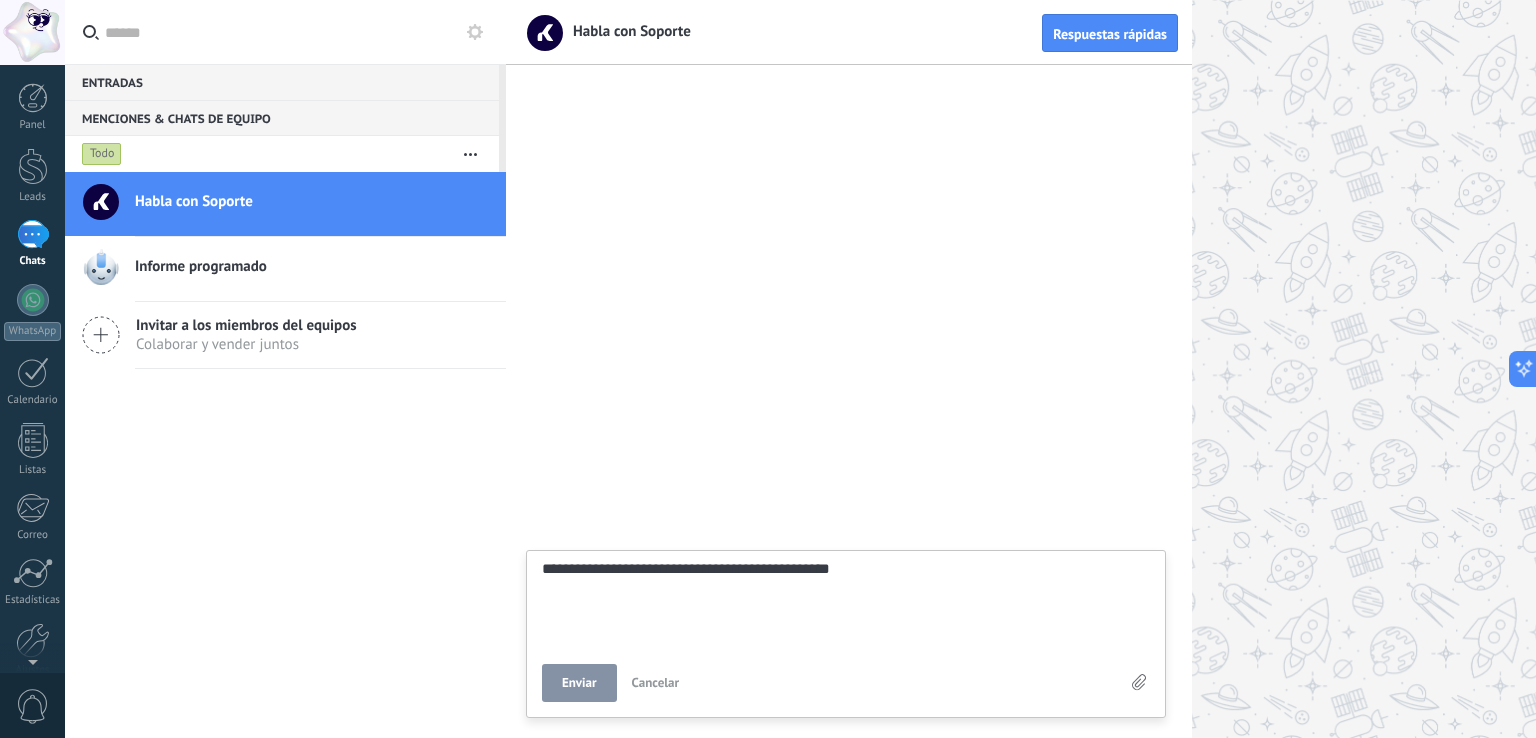 type on "**********" 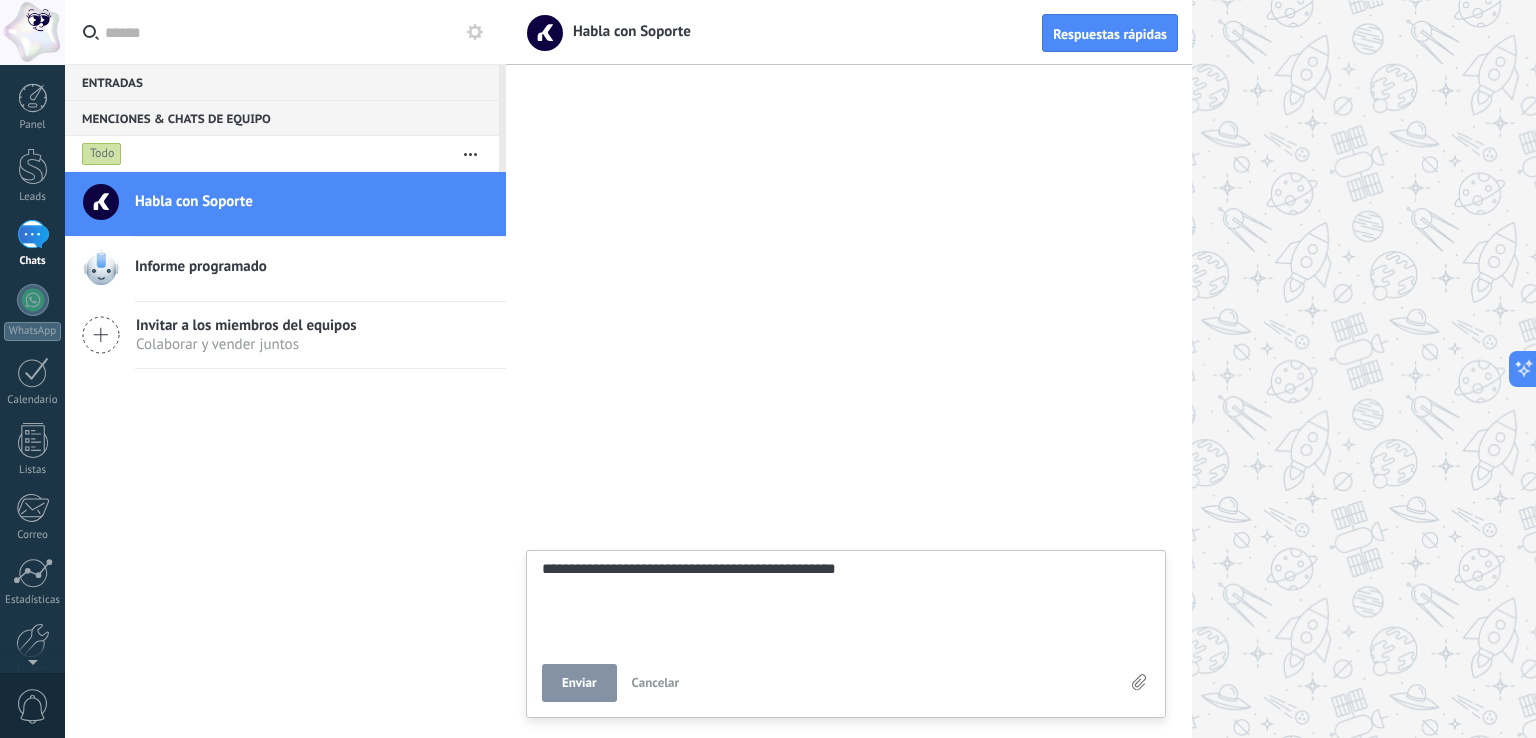 type on "**********" 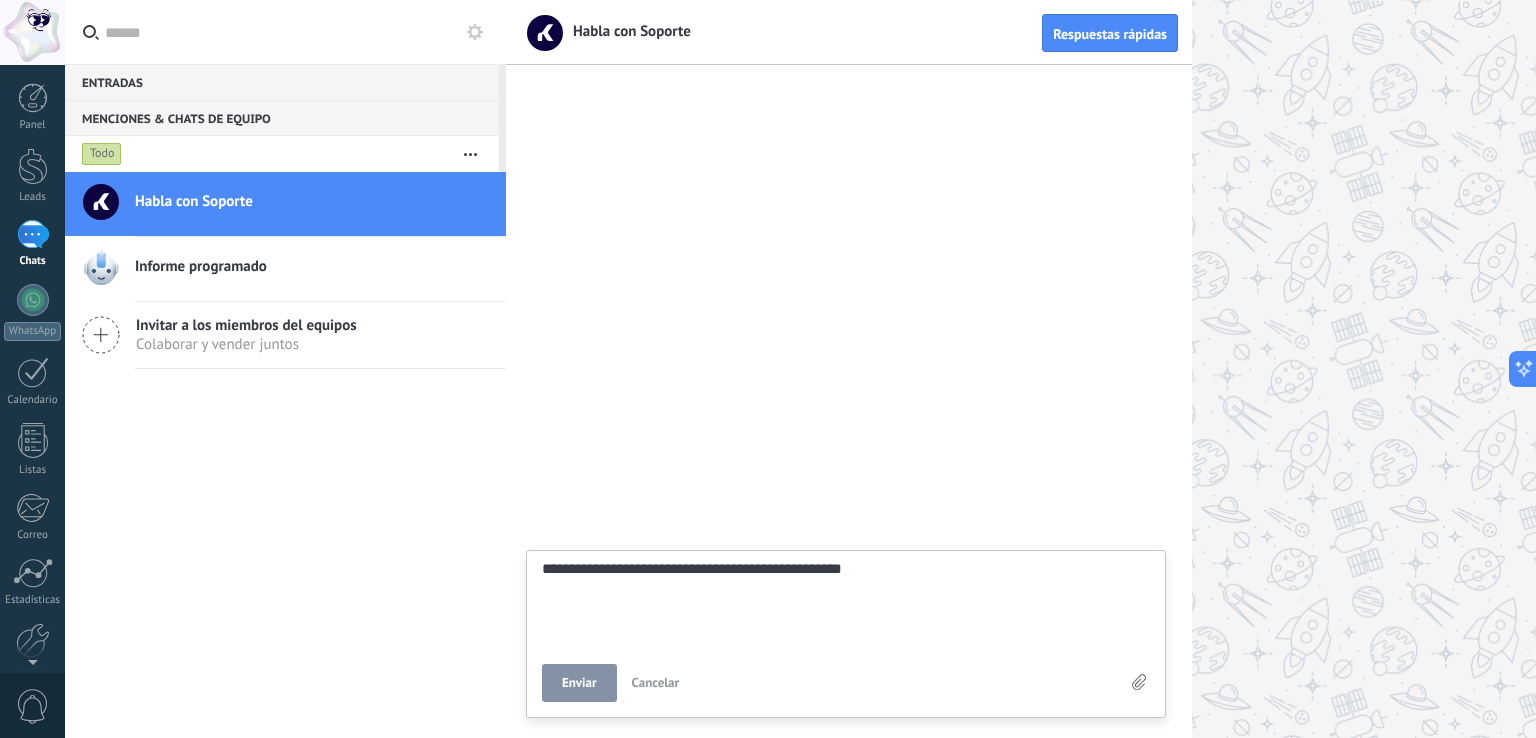 scroll, scrollTop: 19, scrollLeft: 0, axis: vertical 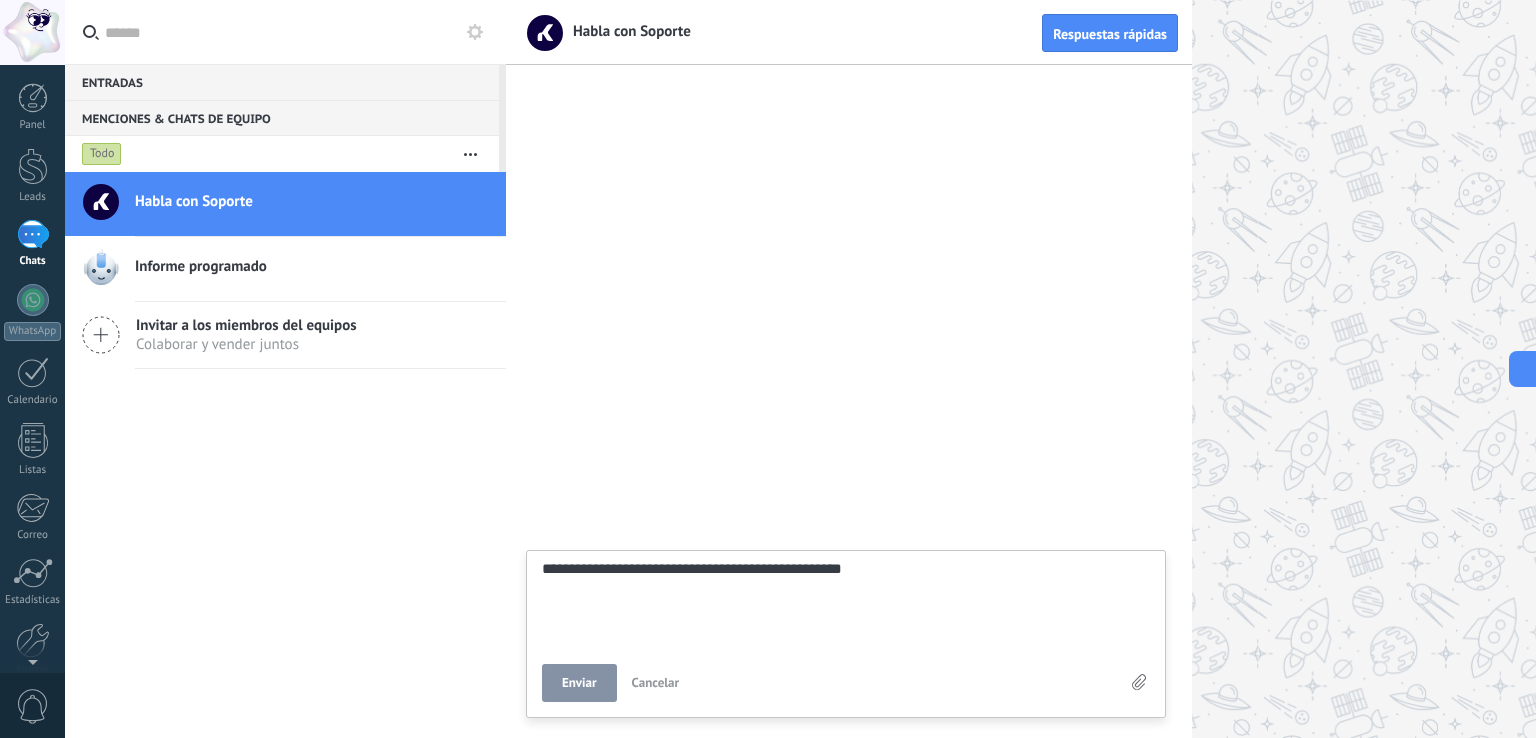 type on "**********" 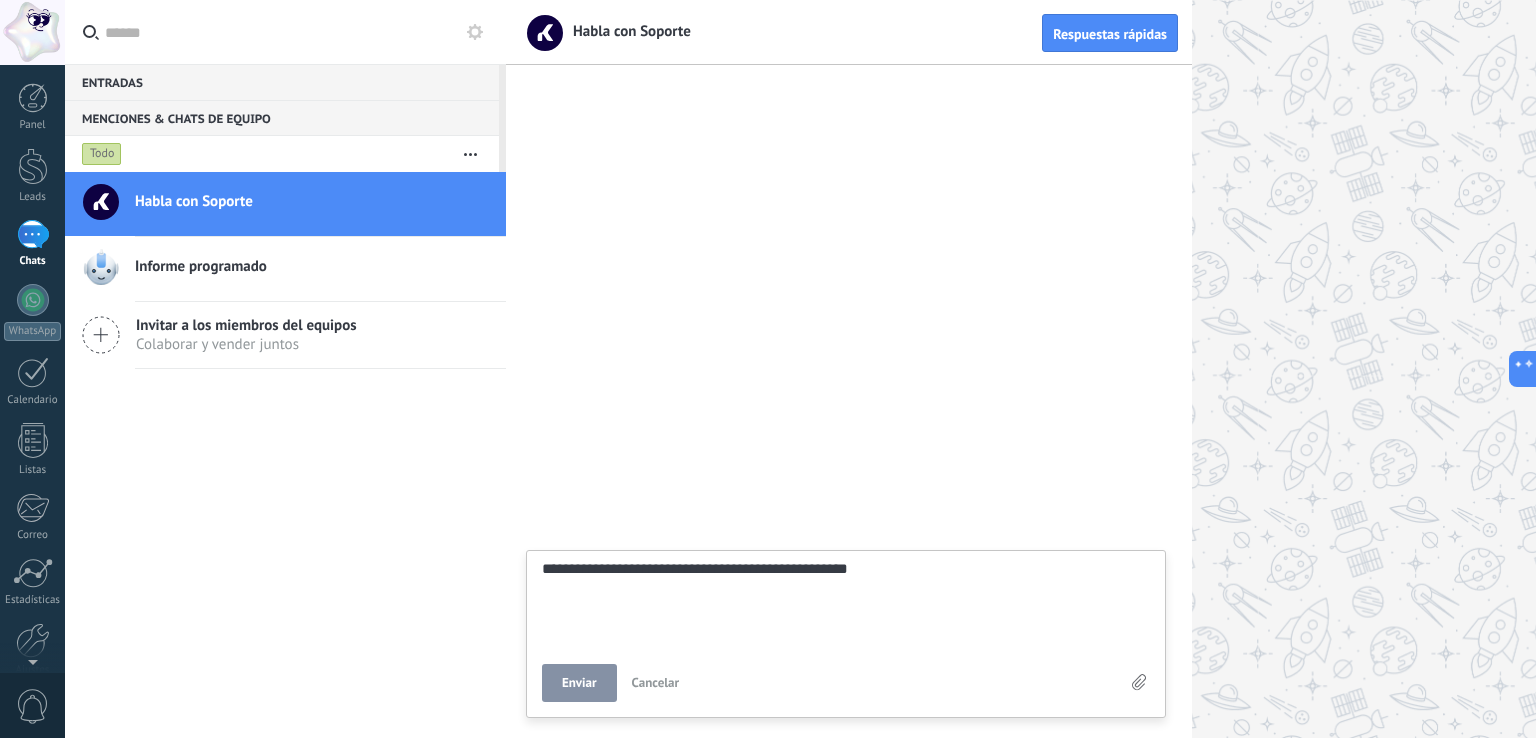 type on "**********" 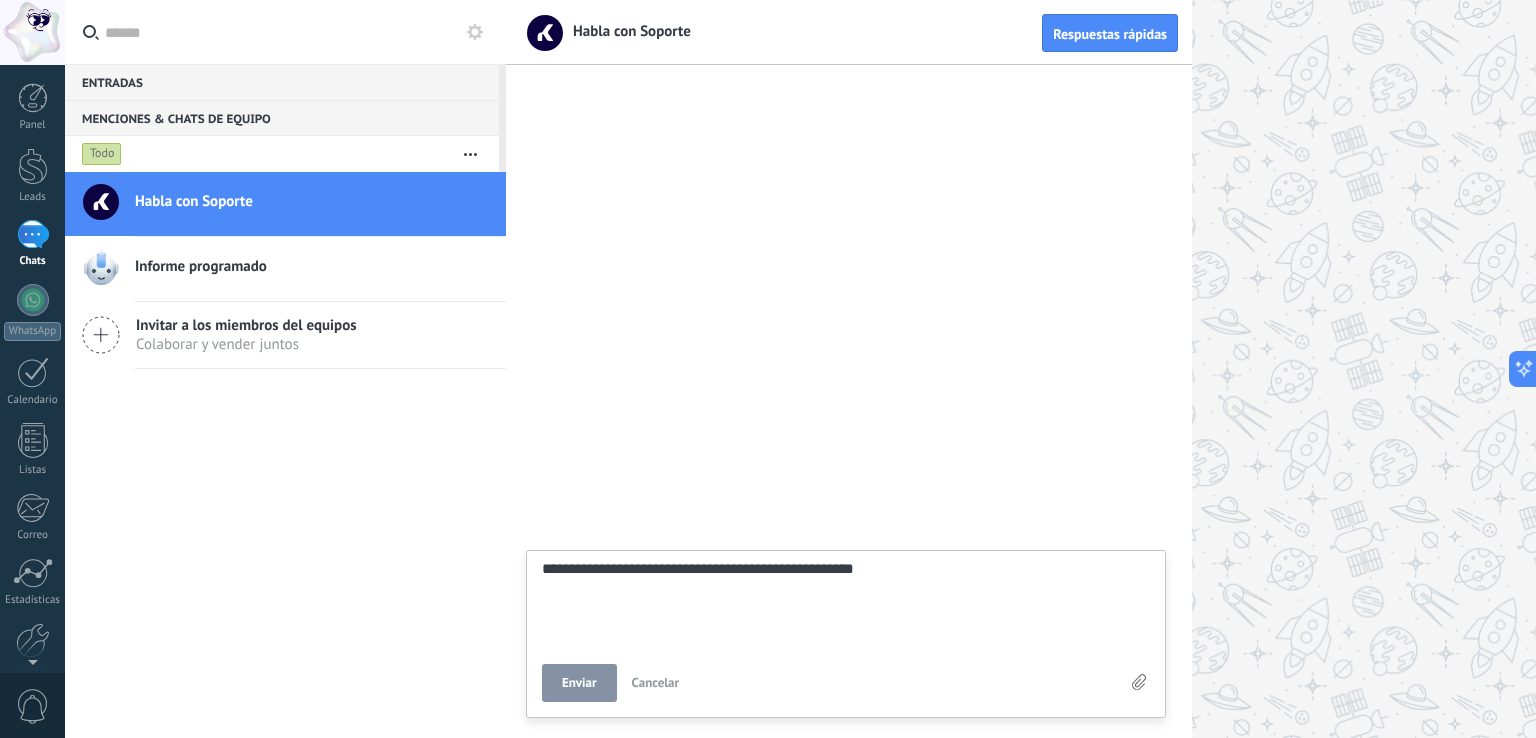 type on "**********" 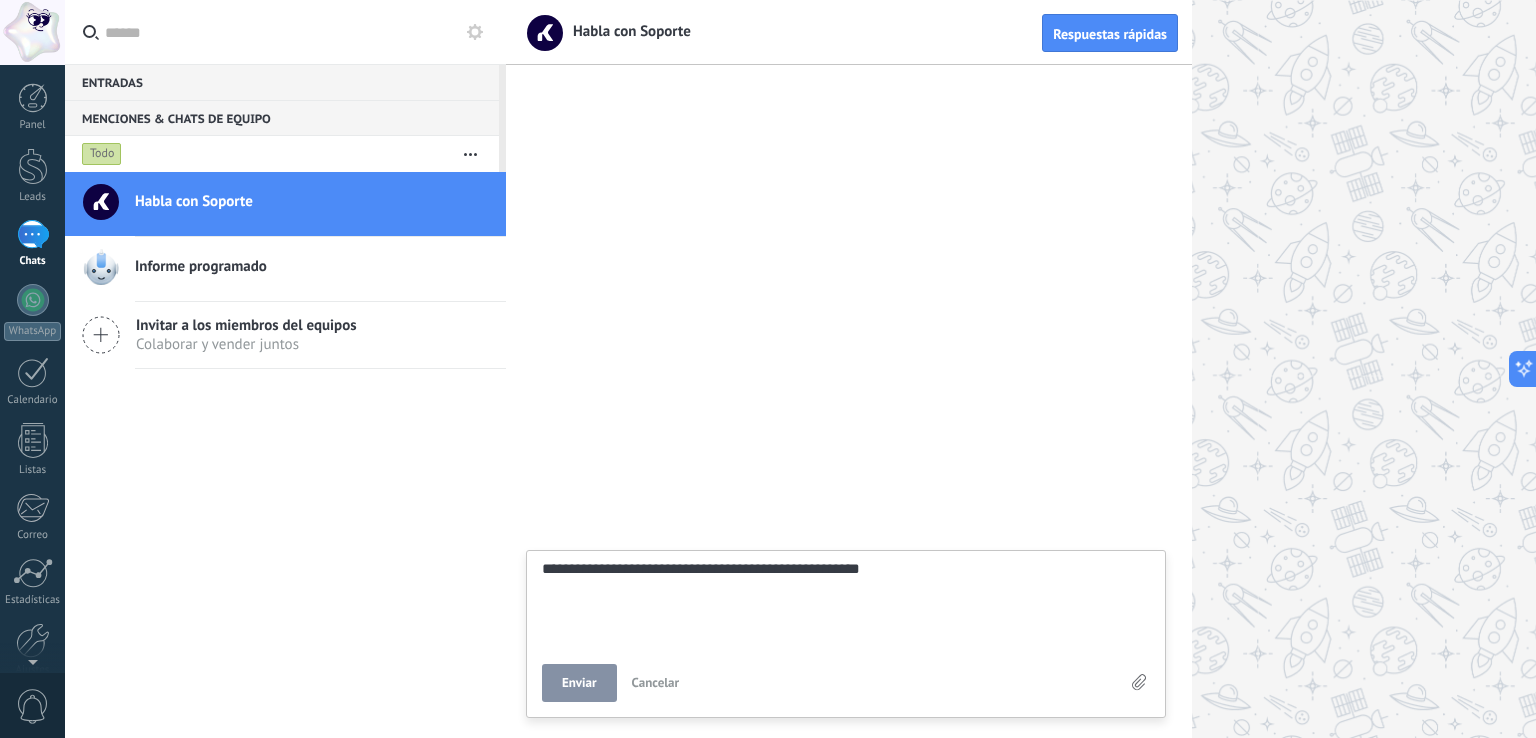type on "**********" 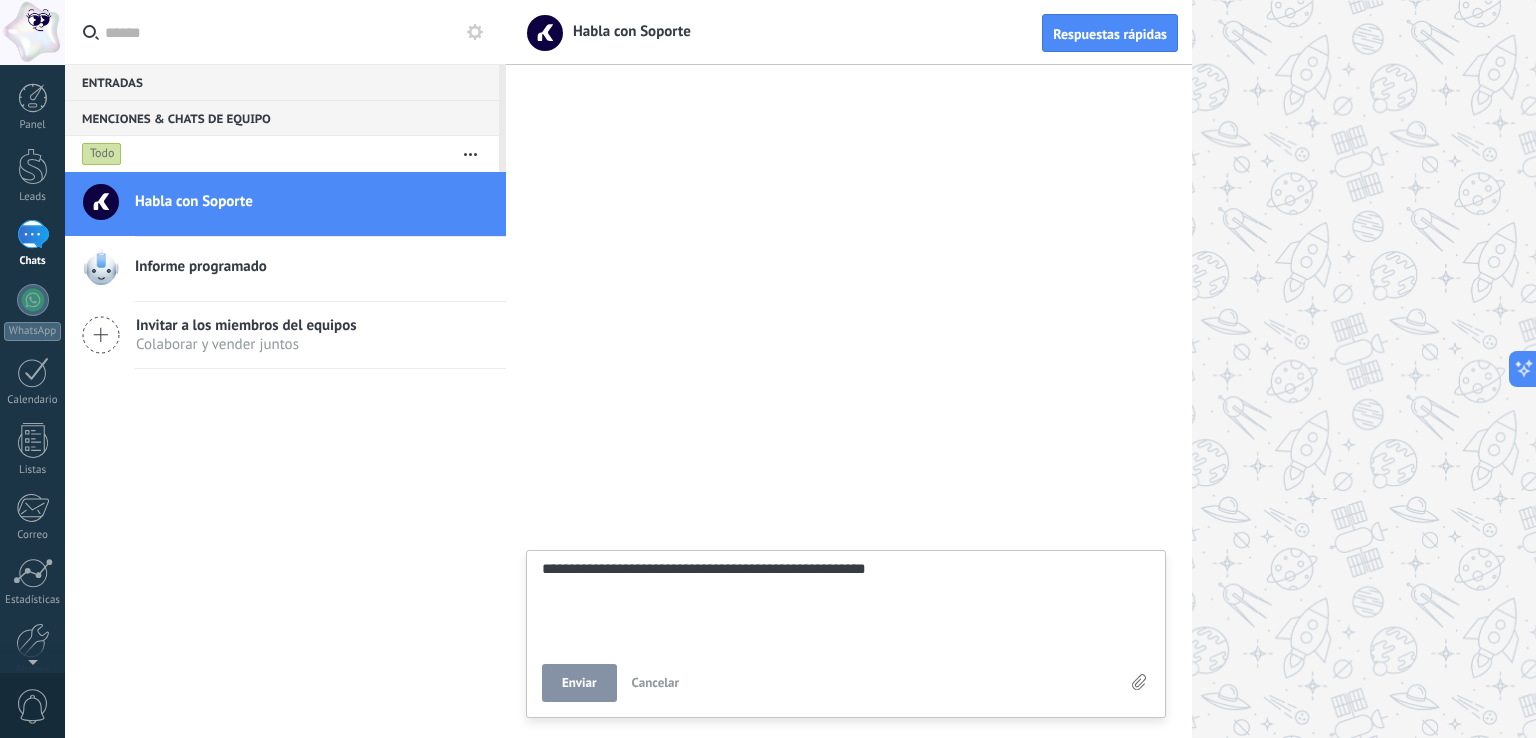 type on "**********" 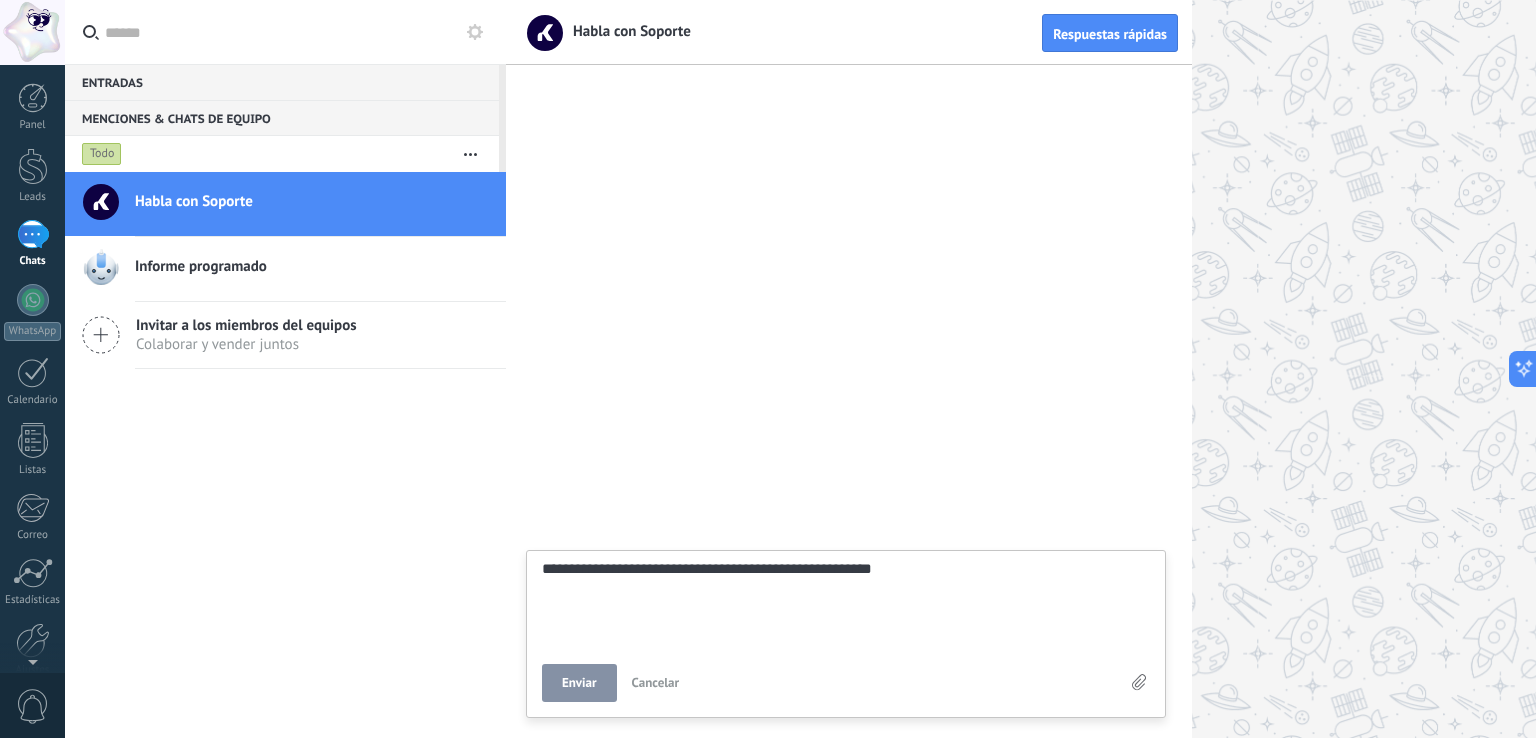 type on "**********" 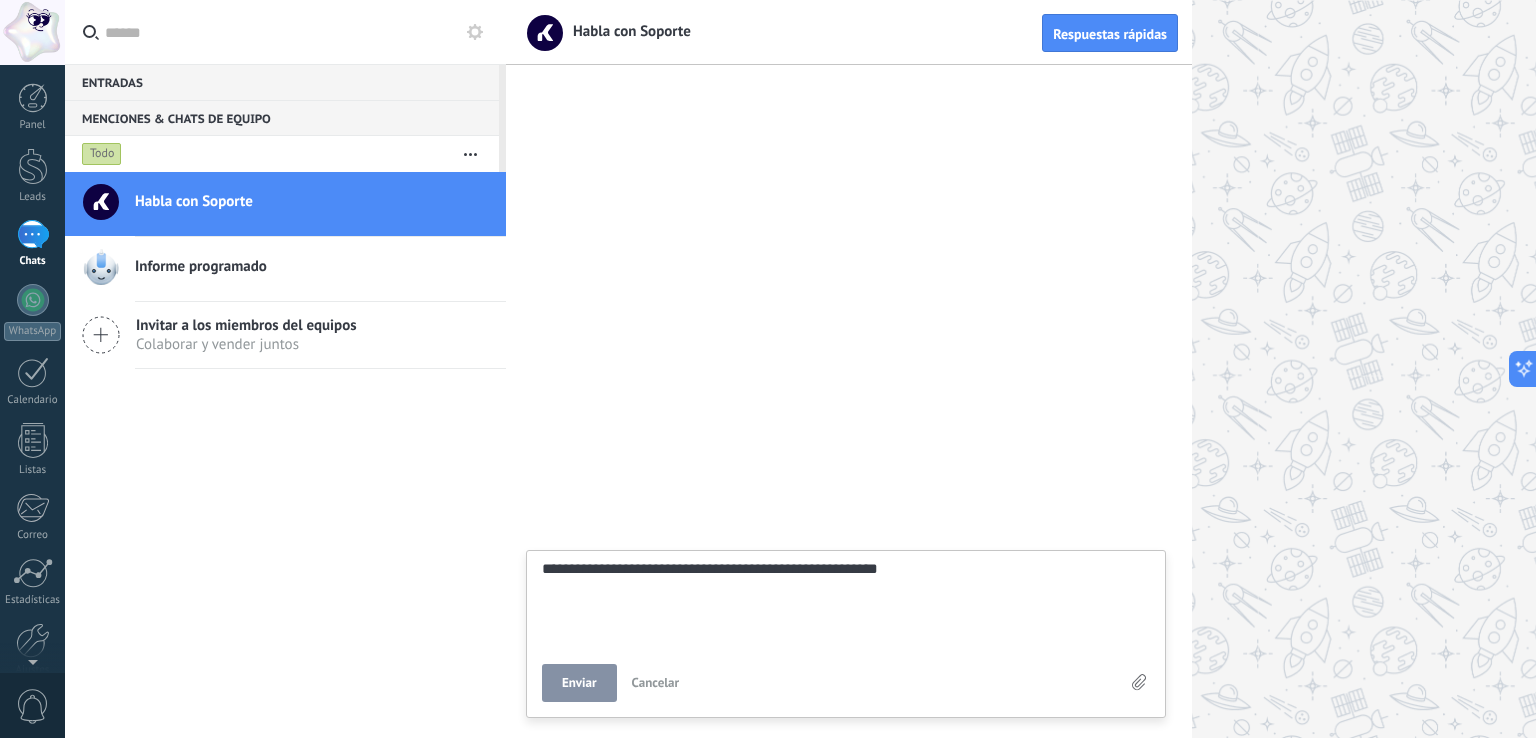 type on "**********" 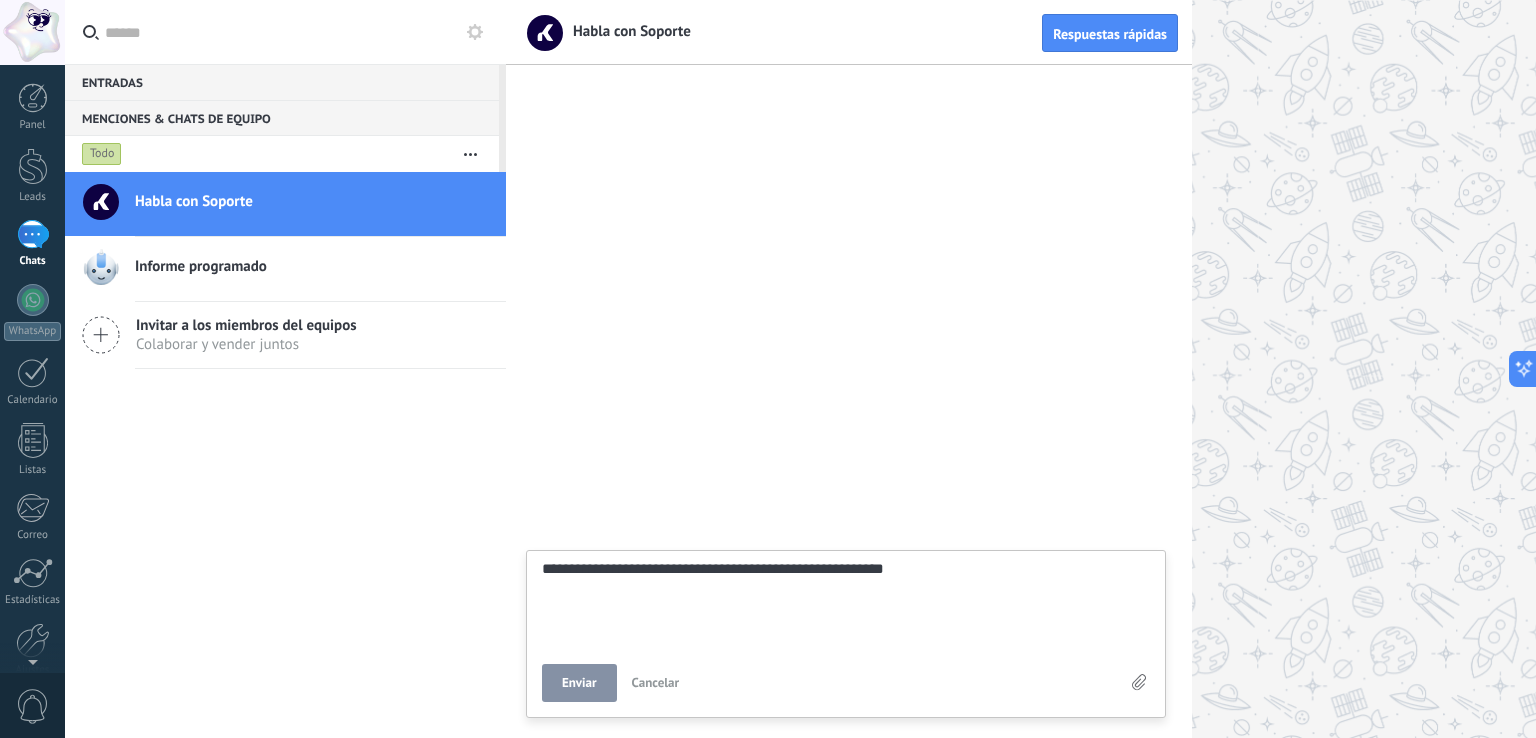 type on "**********" 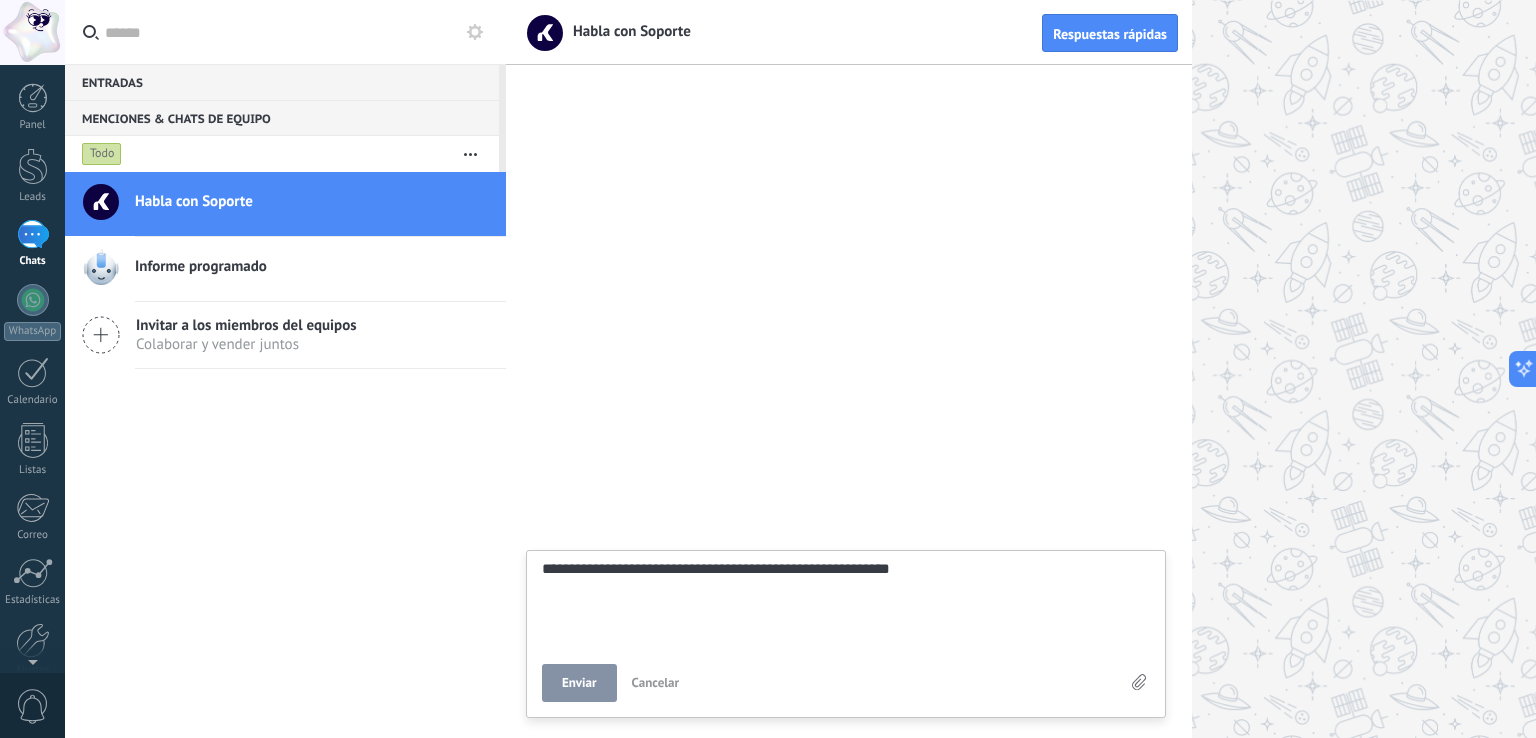 type on "**********" 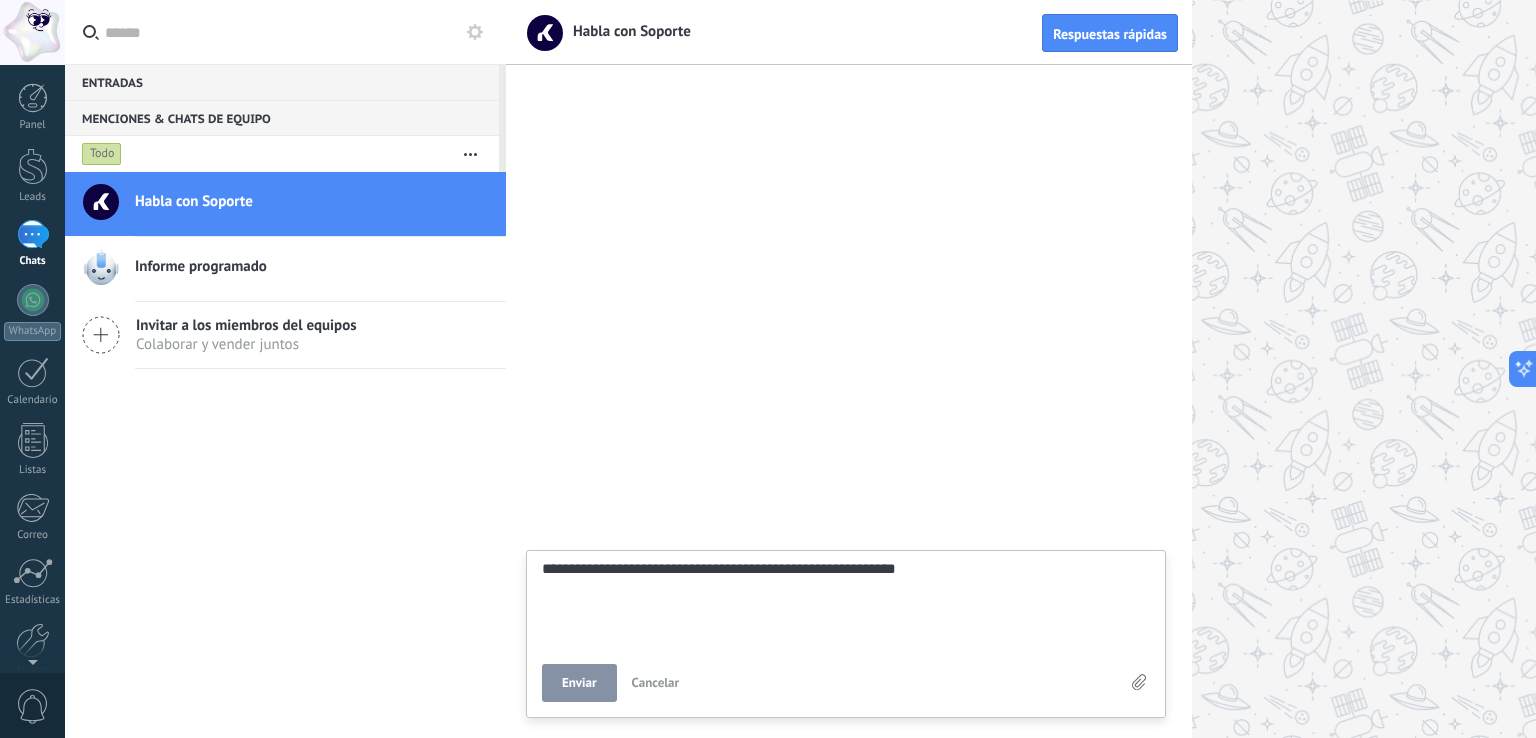 type on "**********" 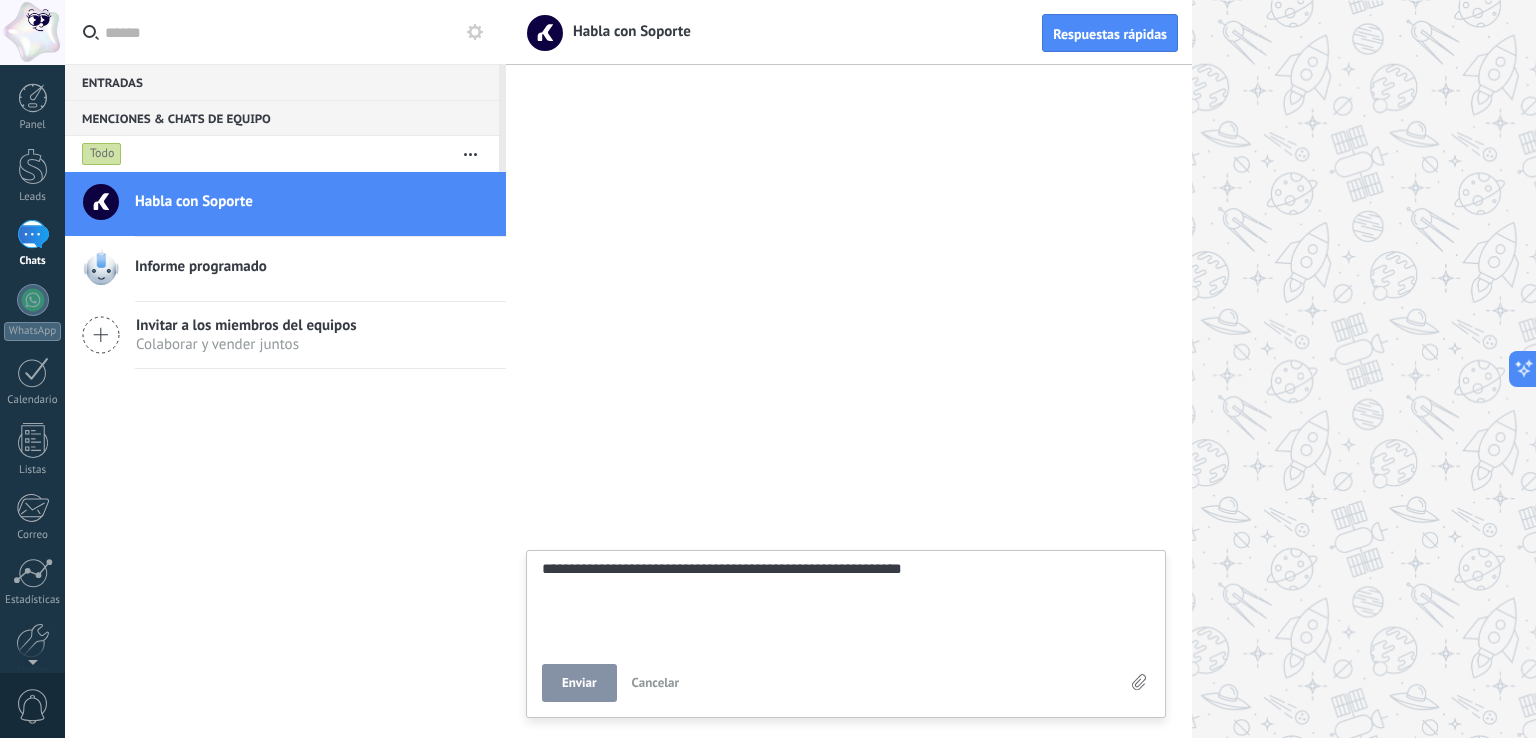 type on "**********" 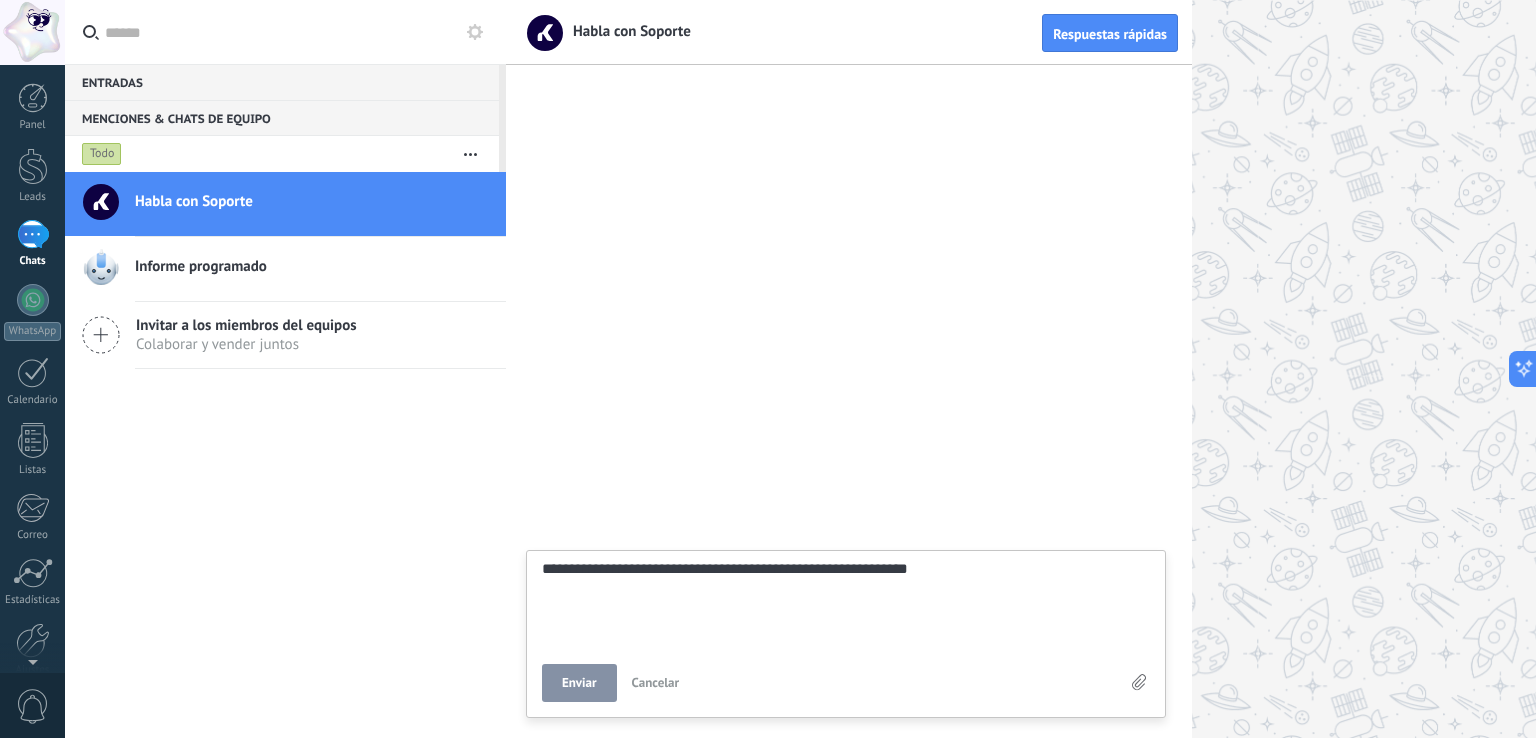 type on "**********" 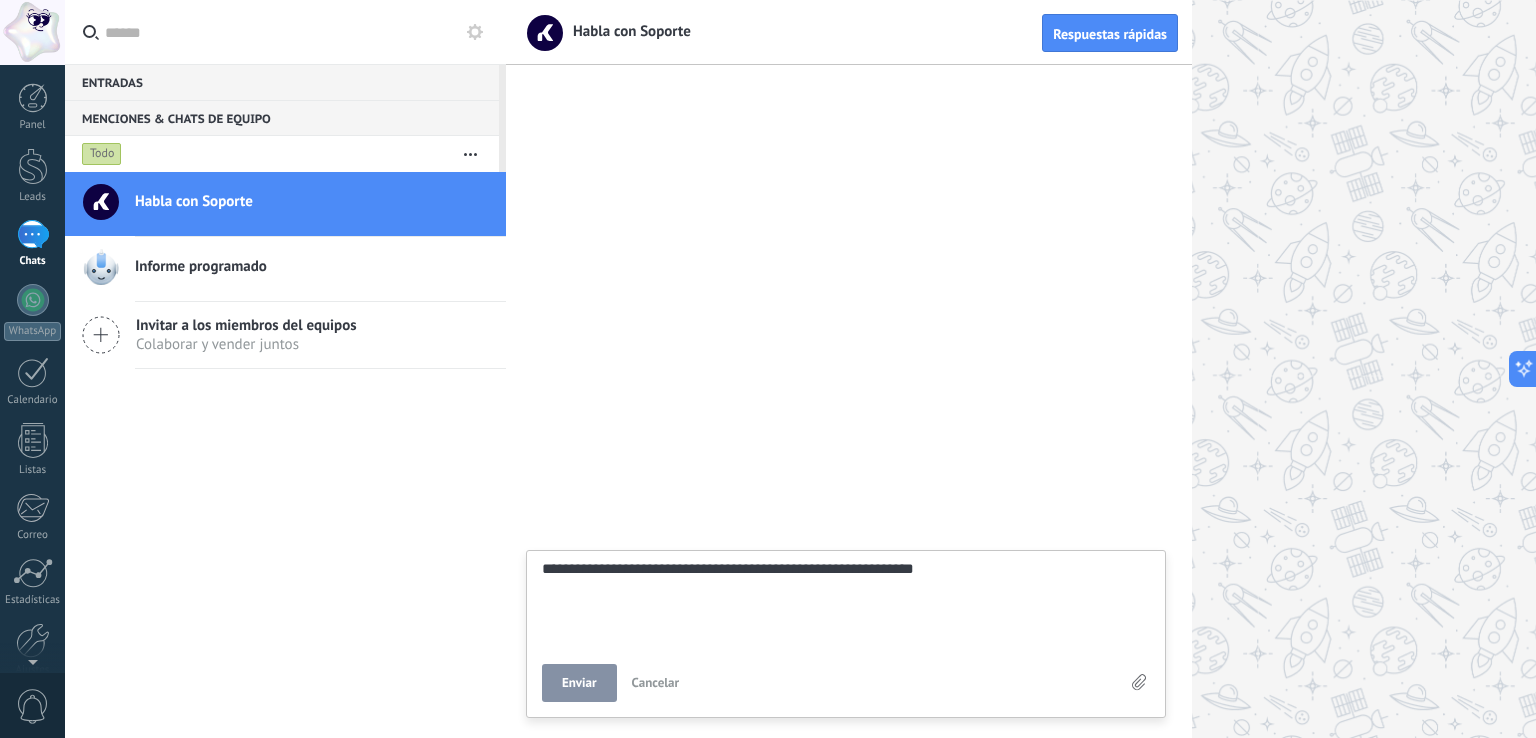 type on "**********" 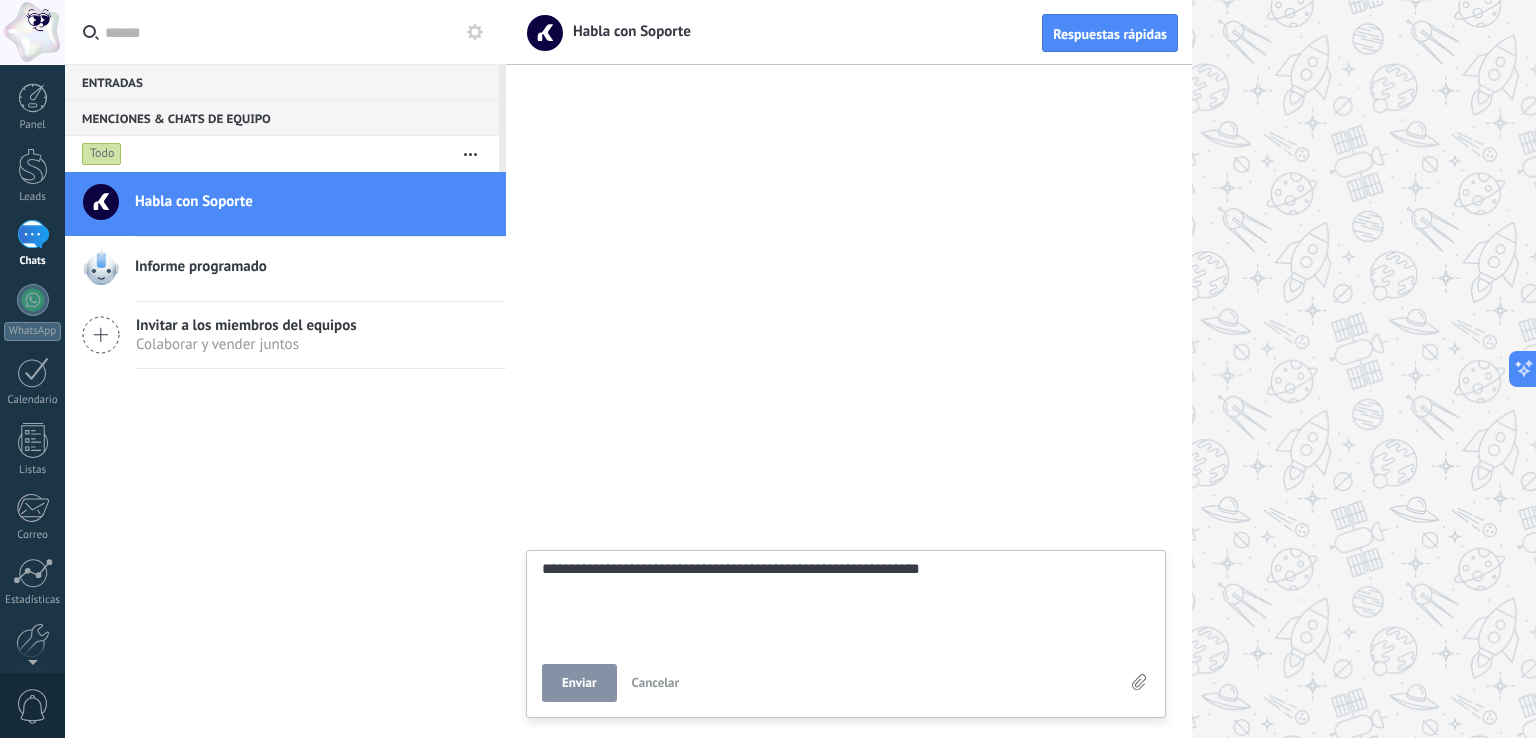 type on "**********" 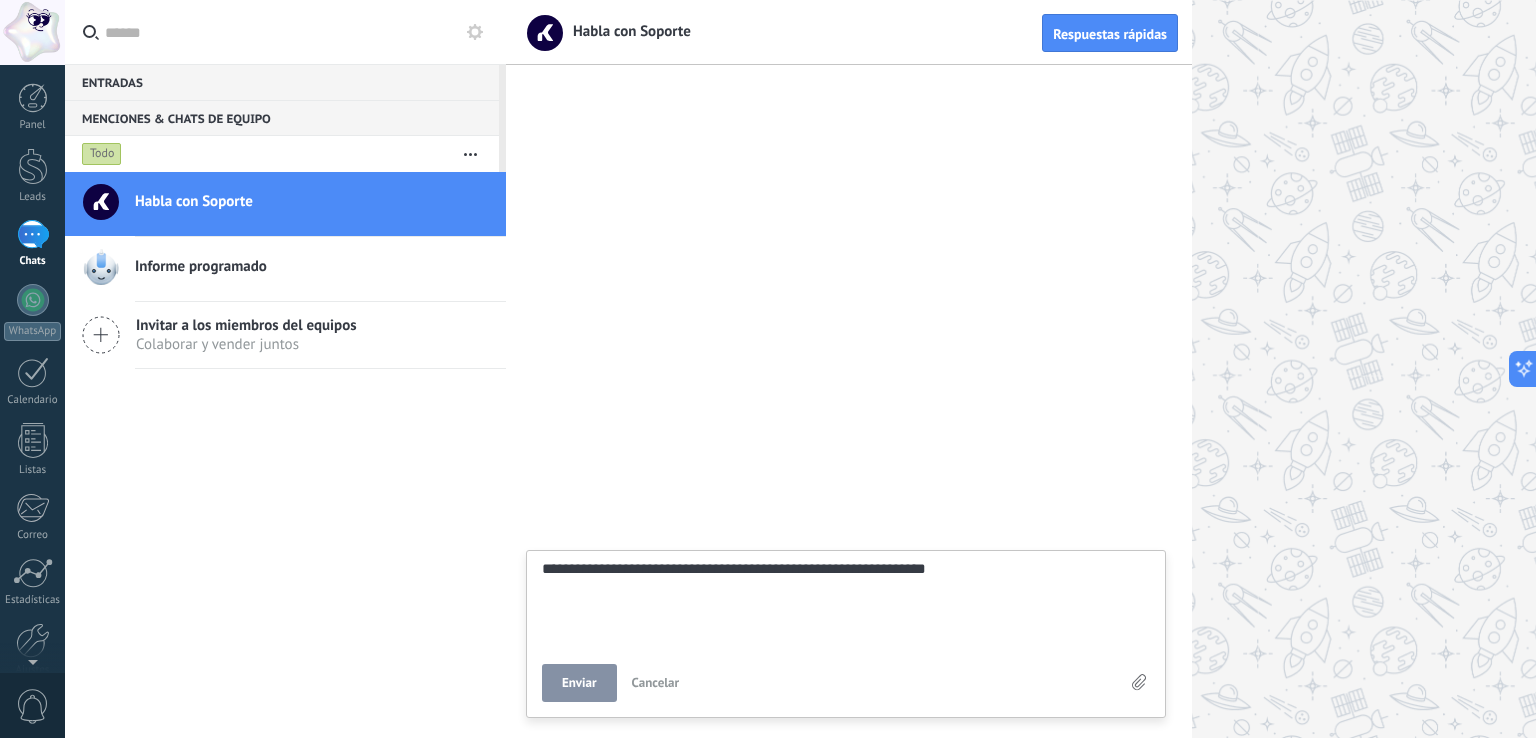 type on "**********" 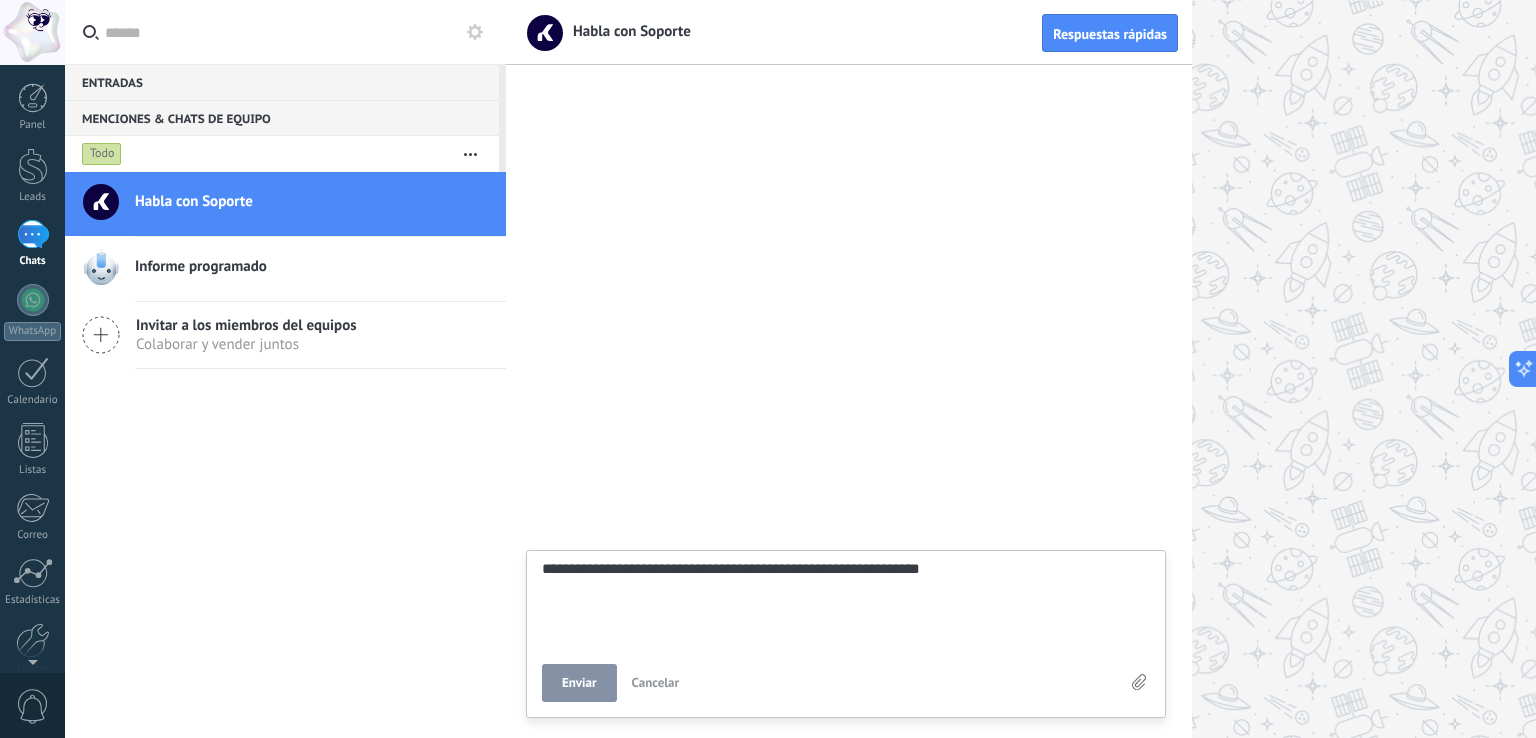 type on "**********" 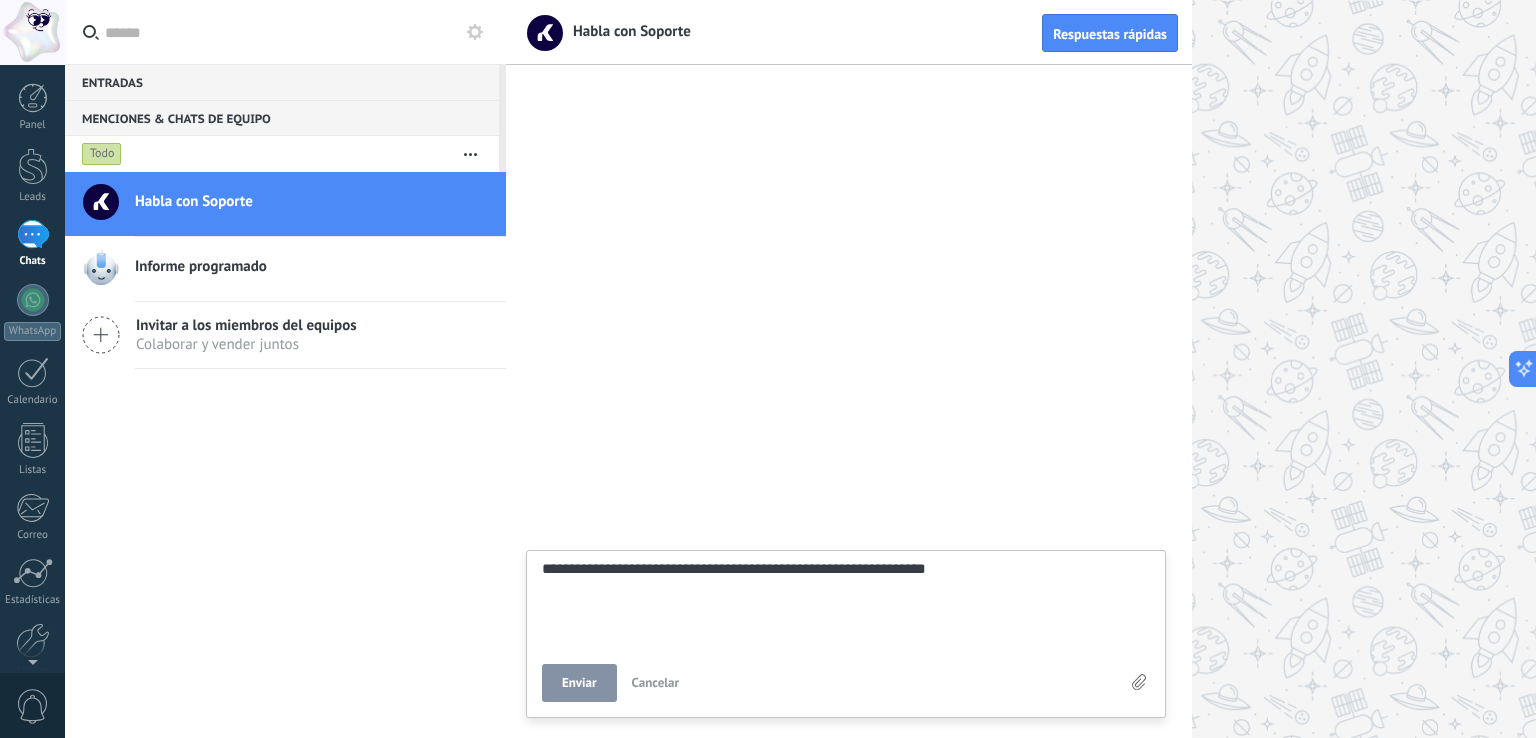 type on "**********" 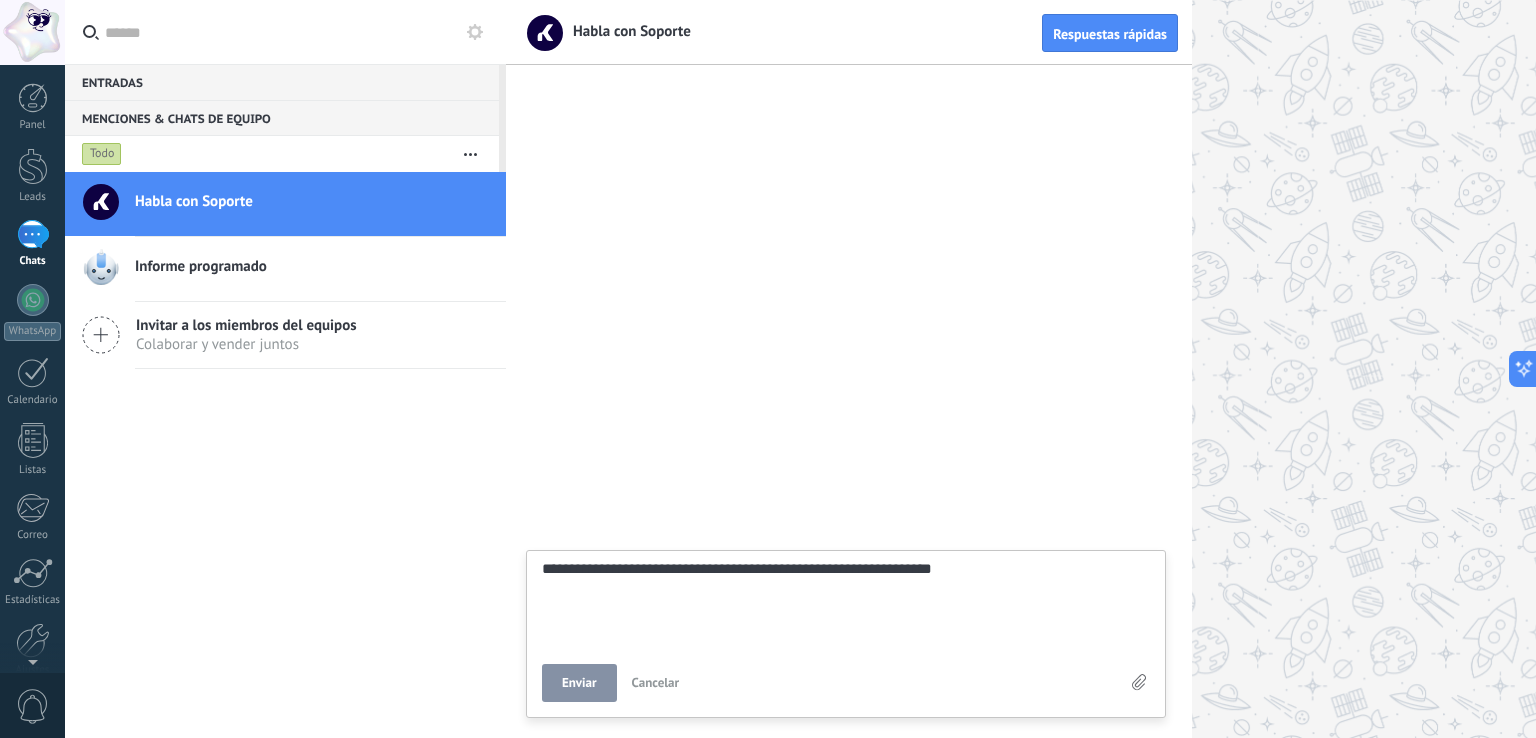 type on "**********" 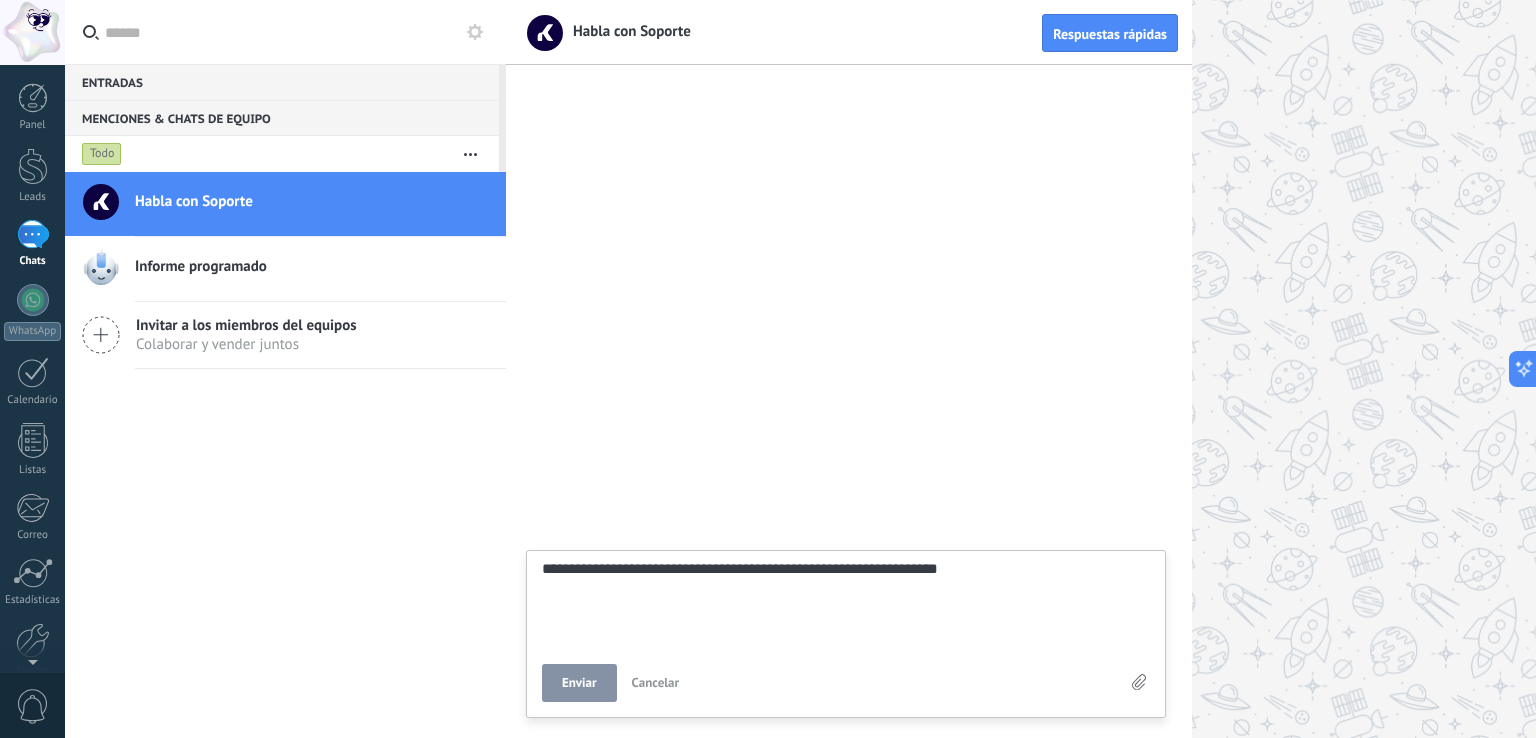 type on "**********" 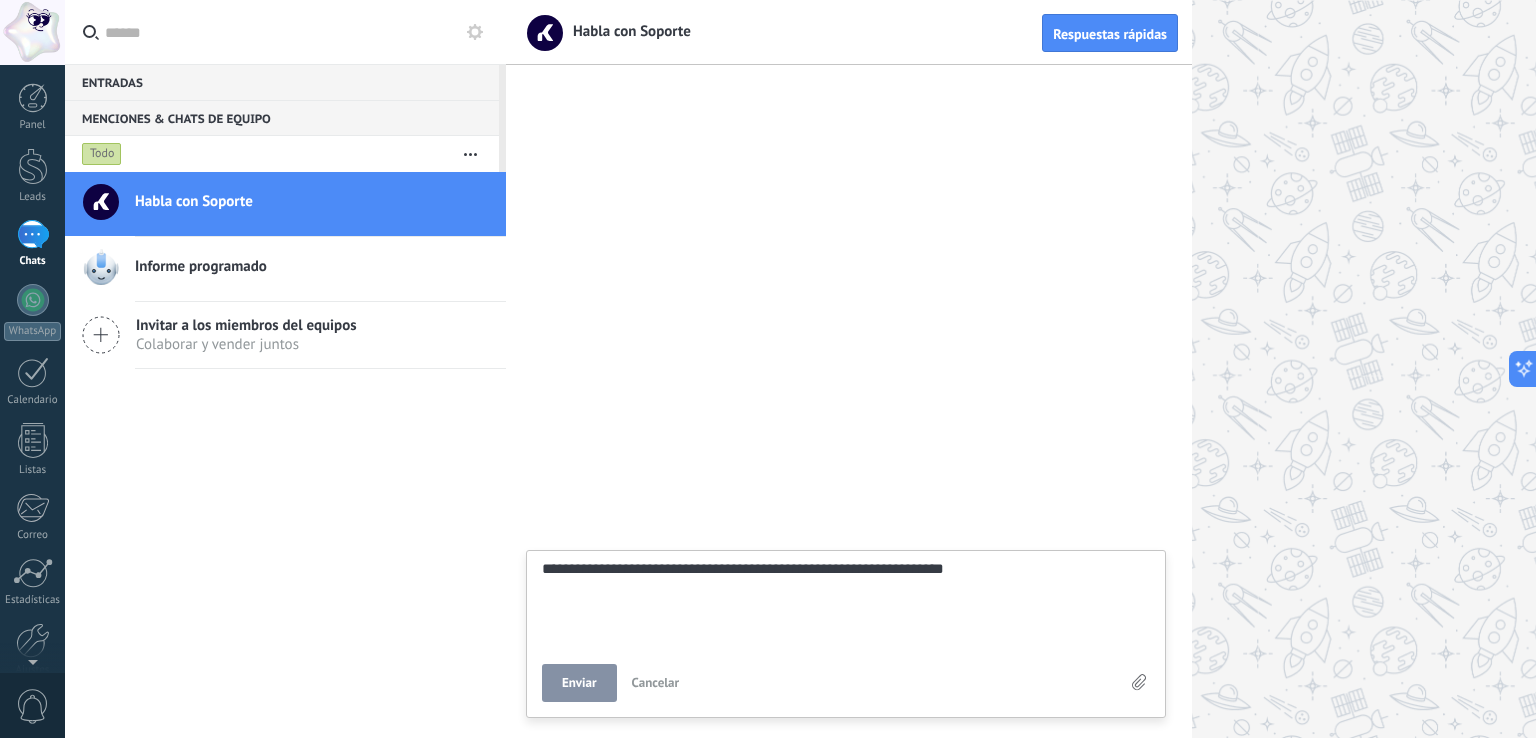 type on "**********" 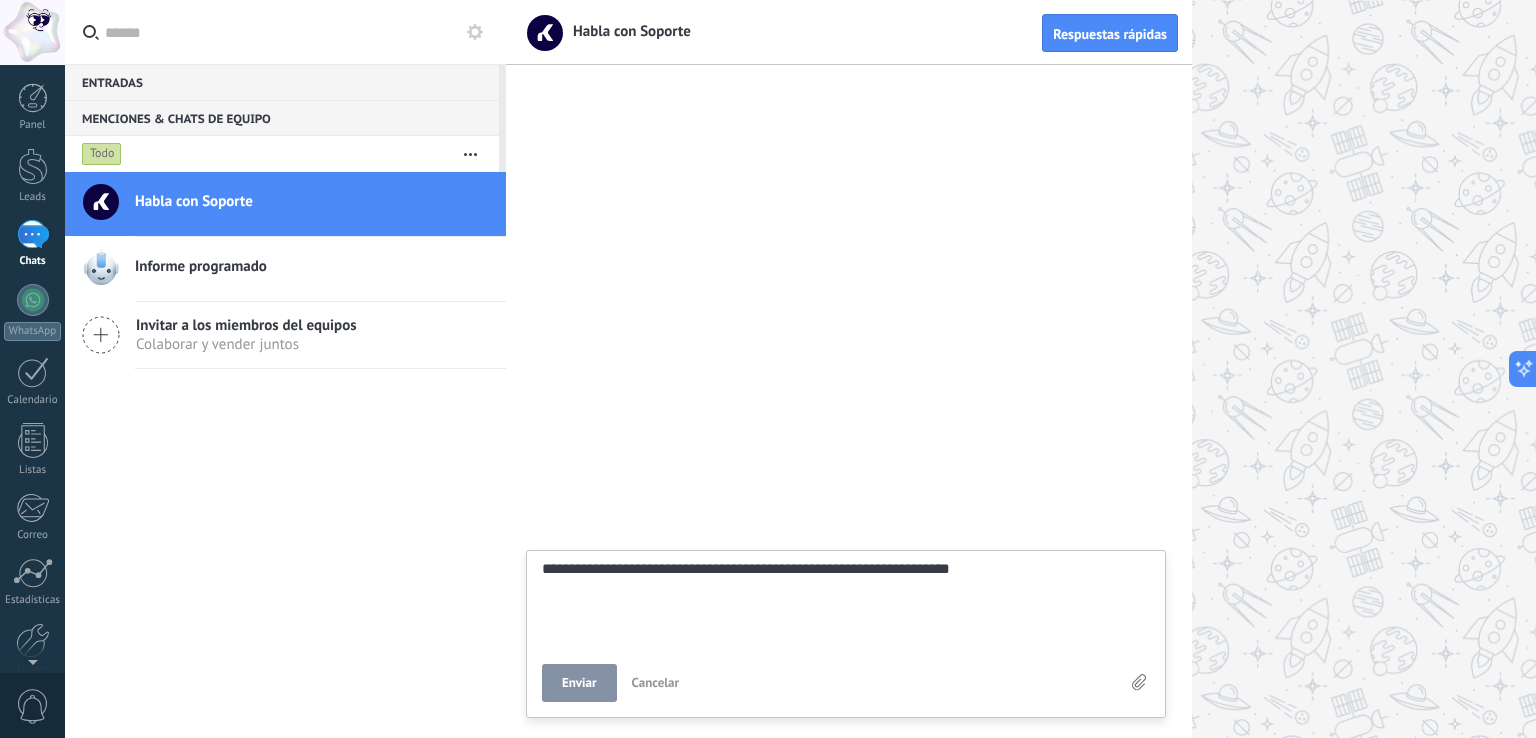 type on "**********" 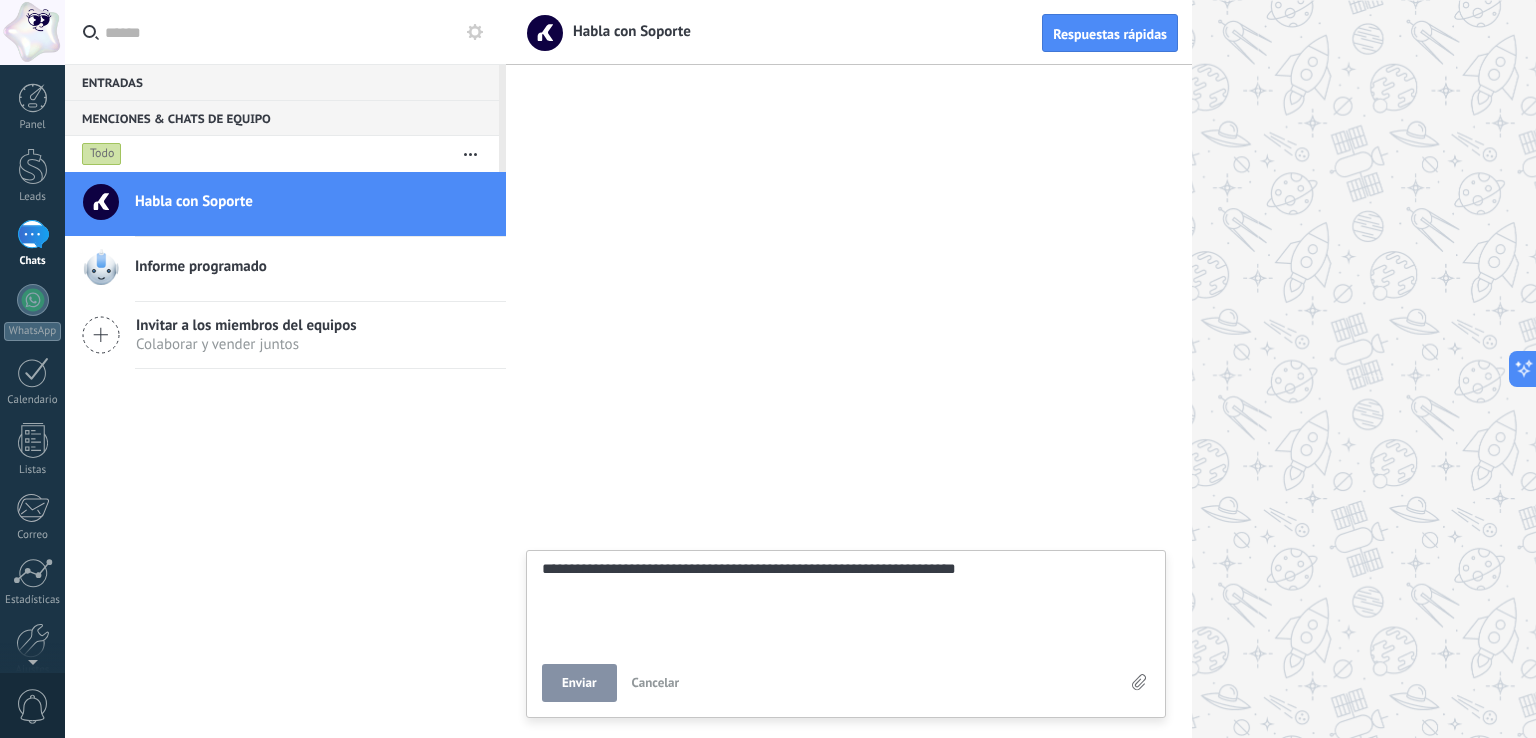 type on "**********" 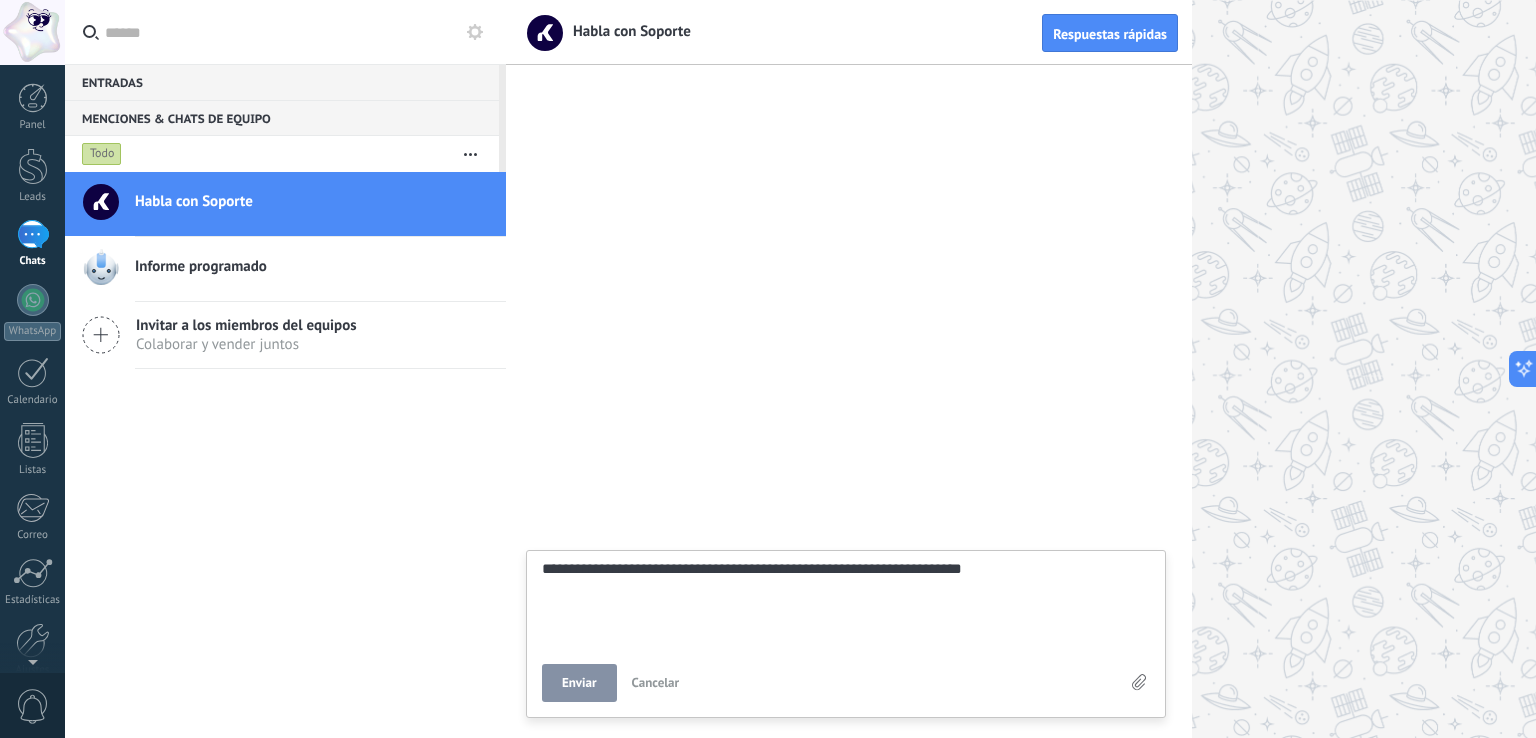 type on "**********" 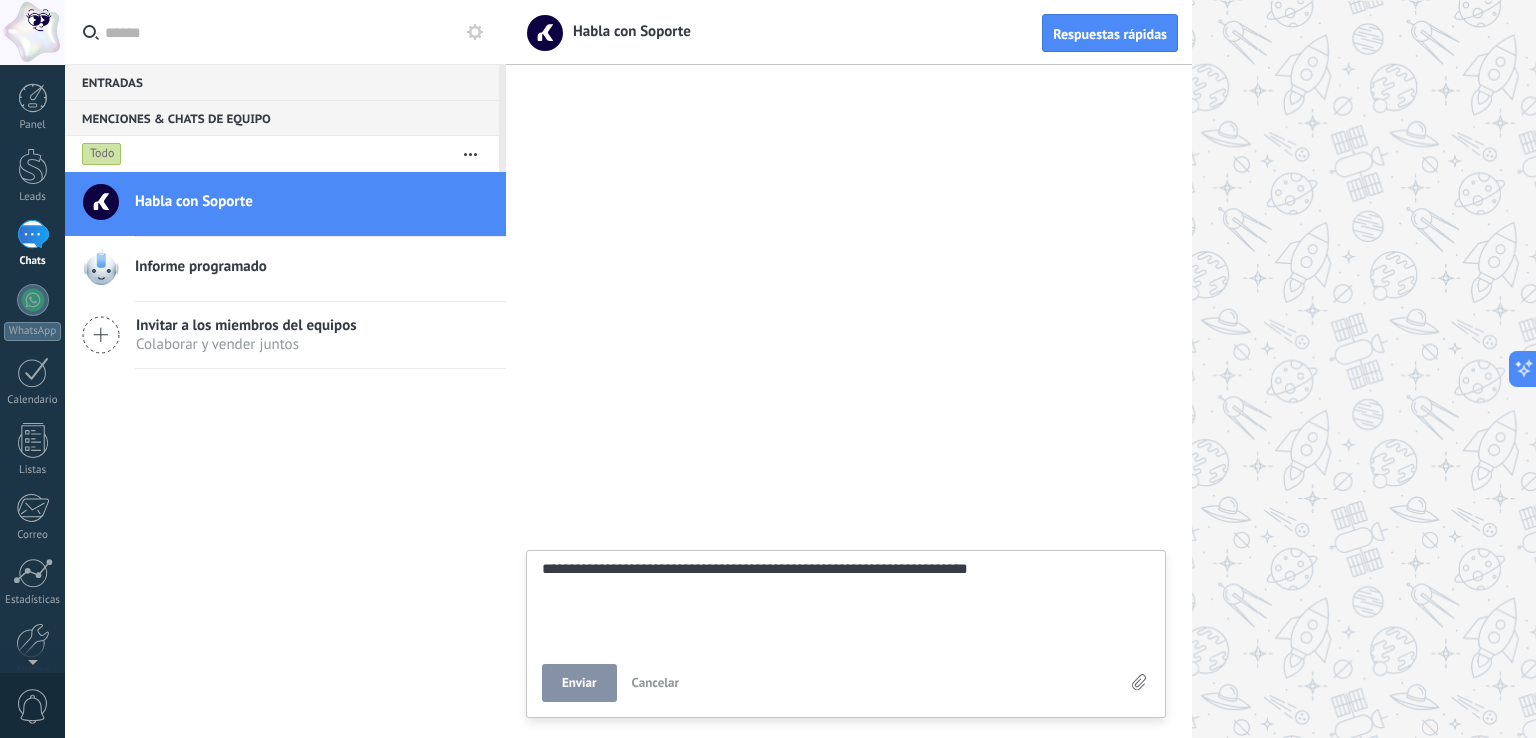 type on "**********" 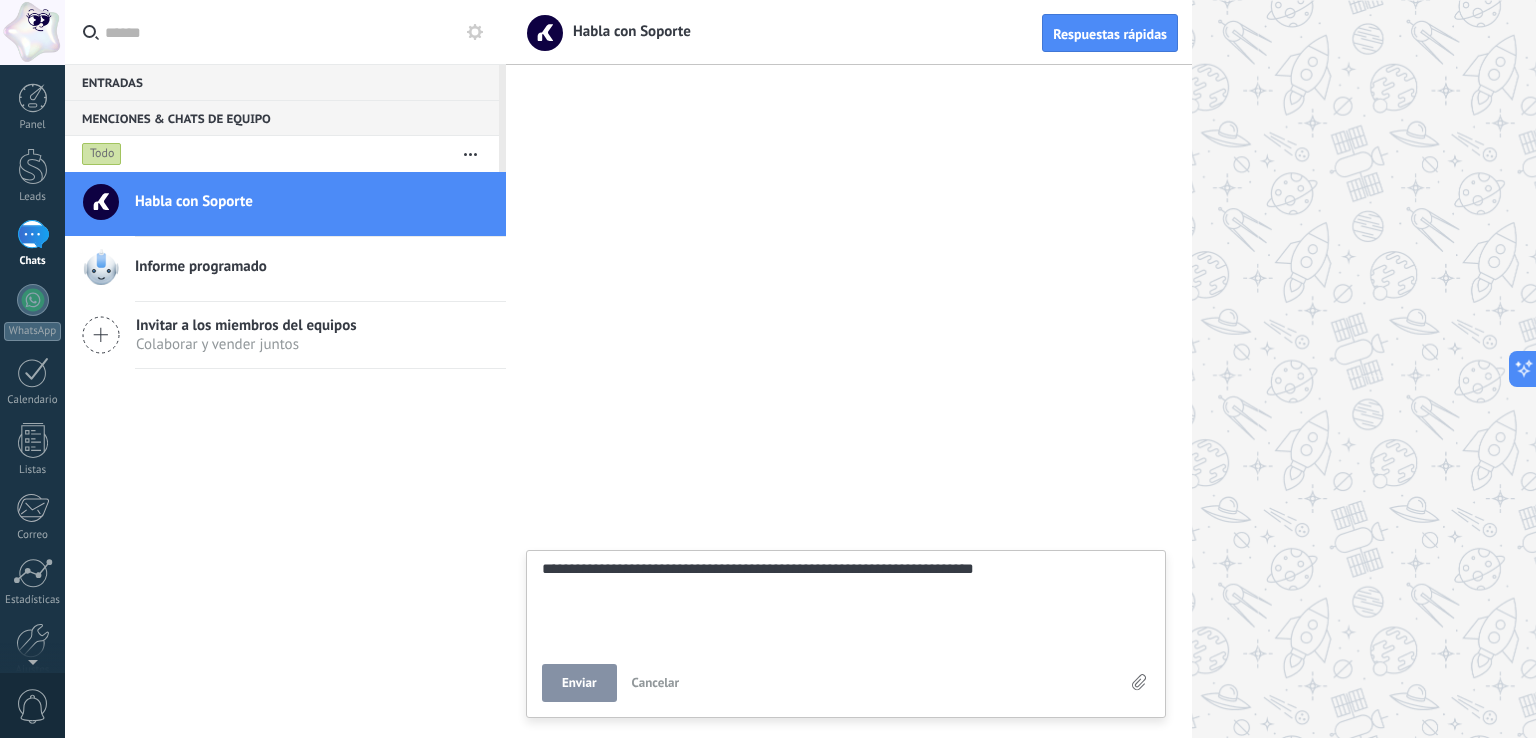 type 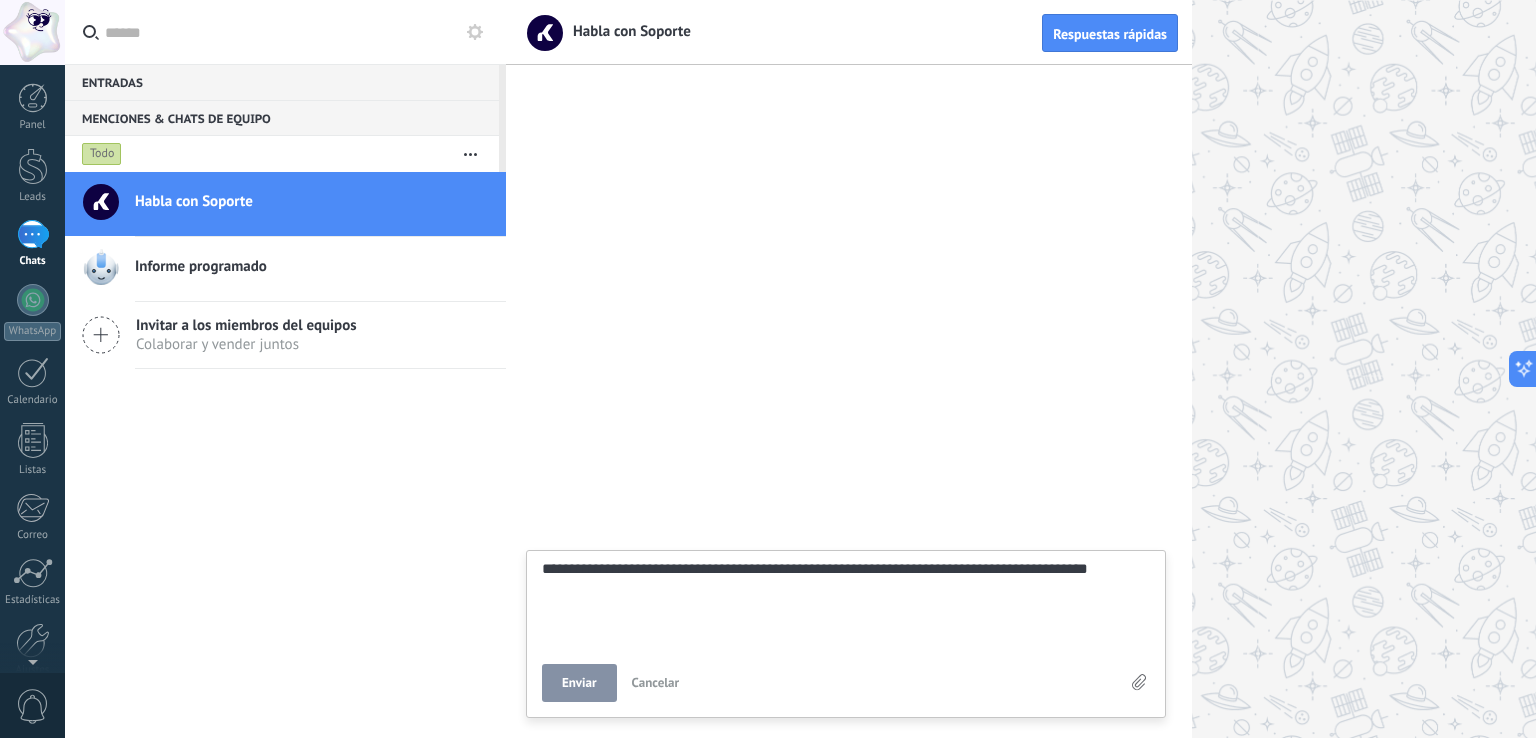 paste on "**********" 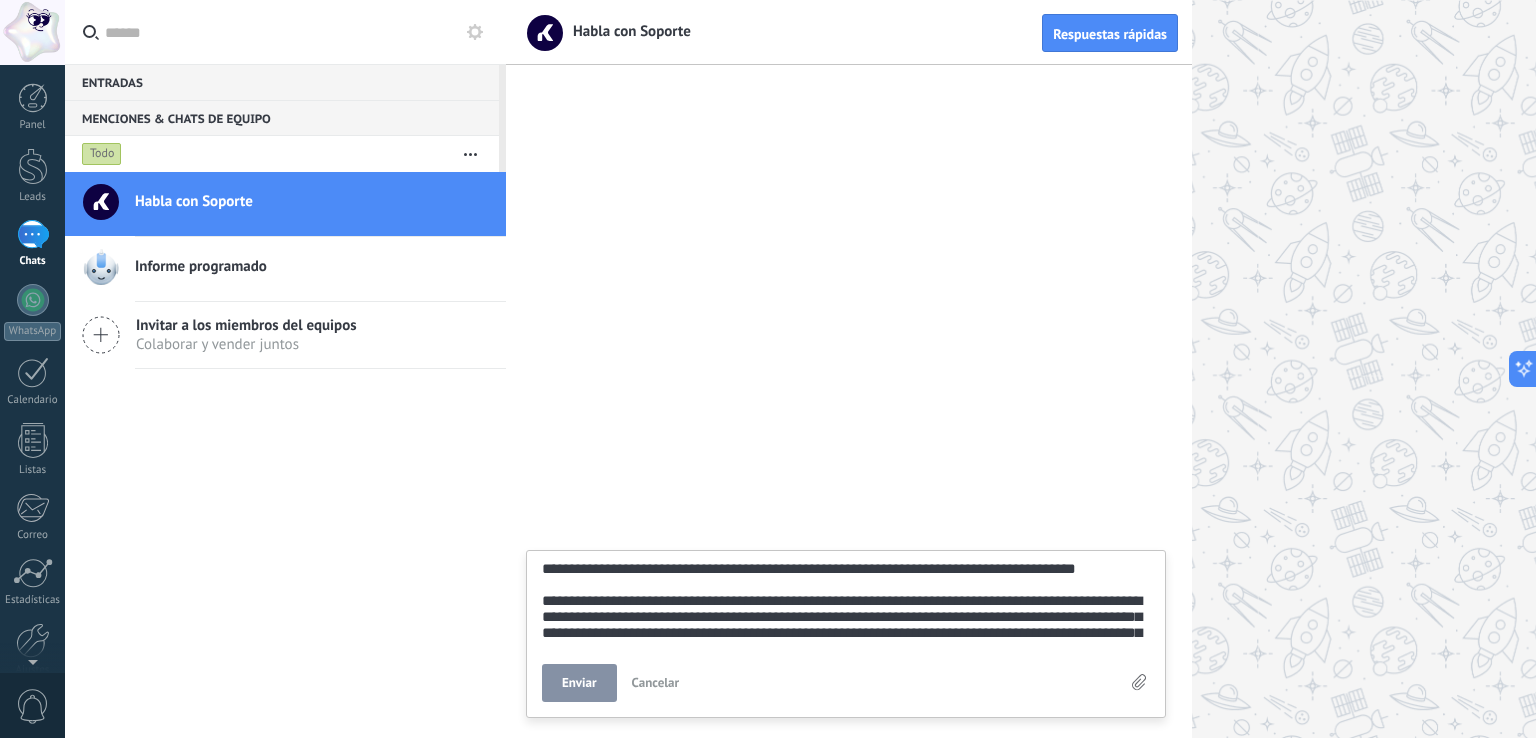 scroll, scrollTop: 364, scrollLeft: 0, axis: vertical 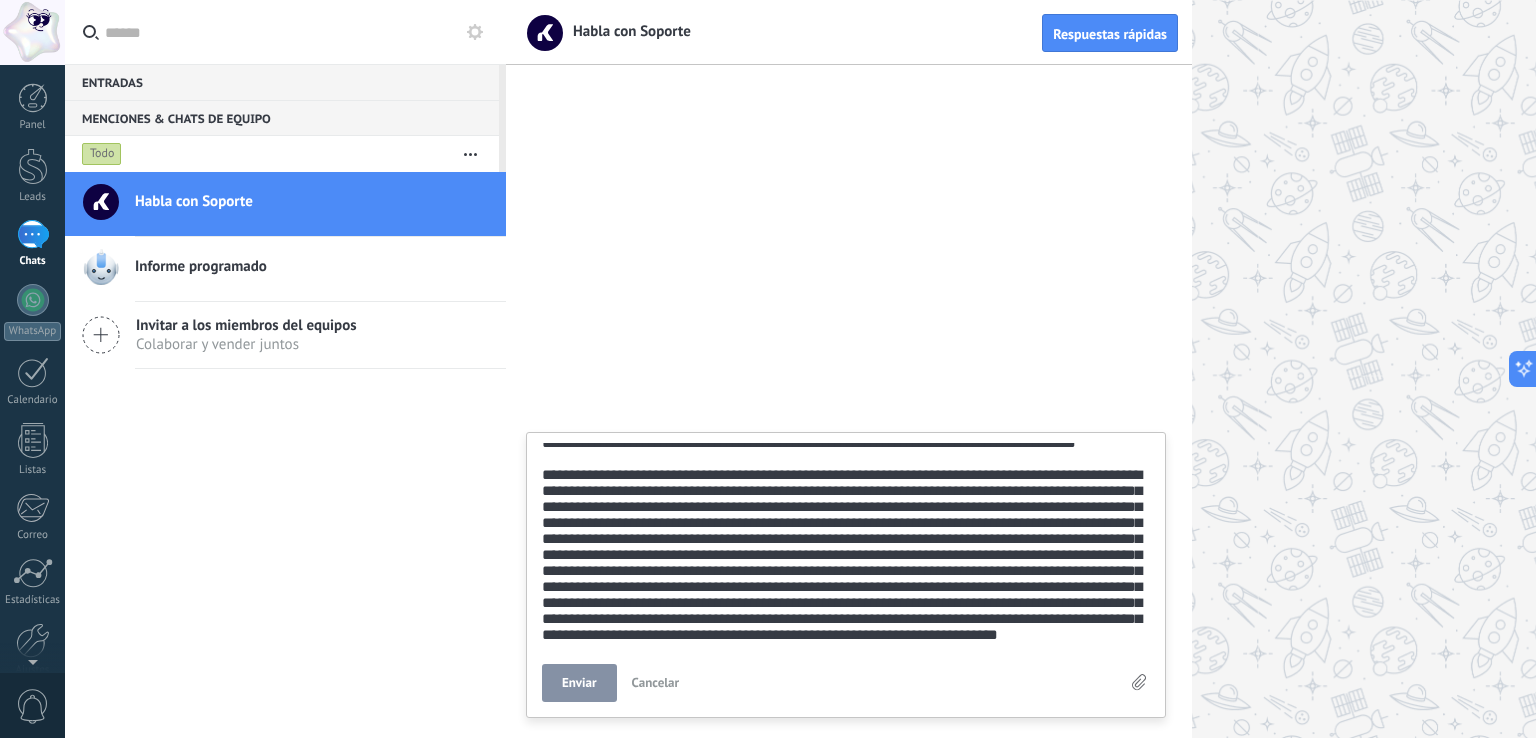 click 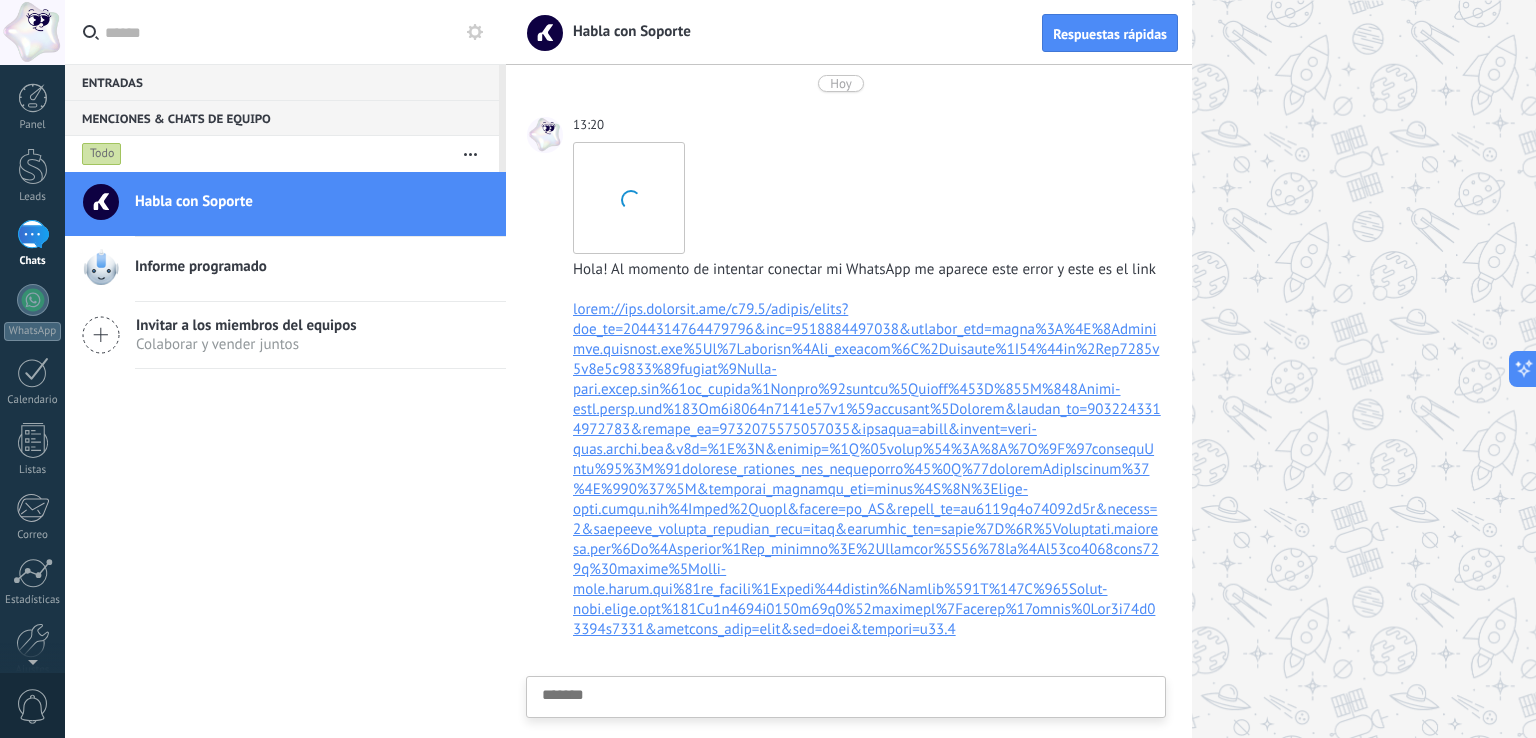 scroll, scrollTop: 156, scrollLeft: 0, axis: vertical 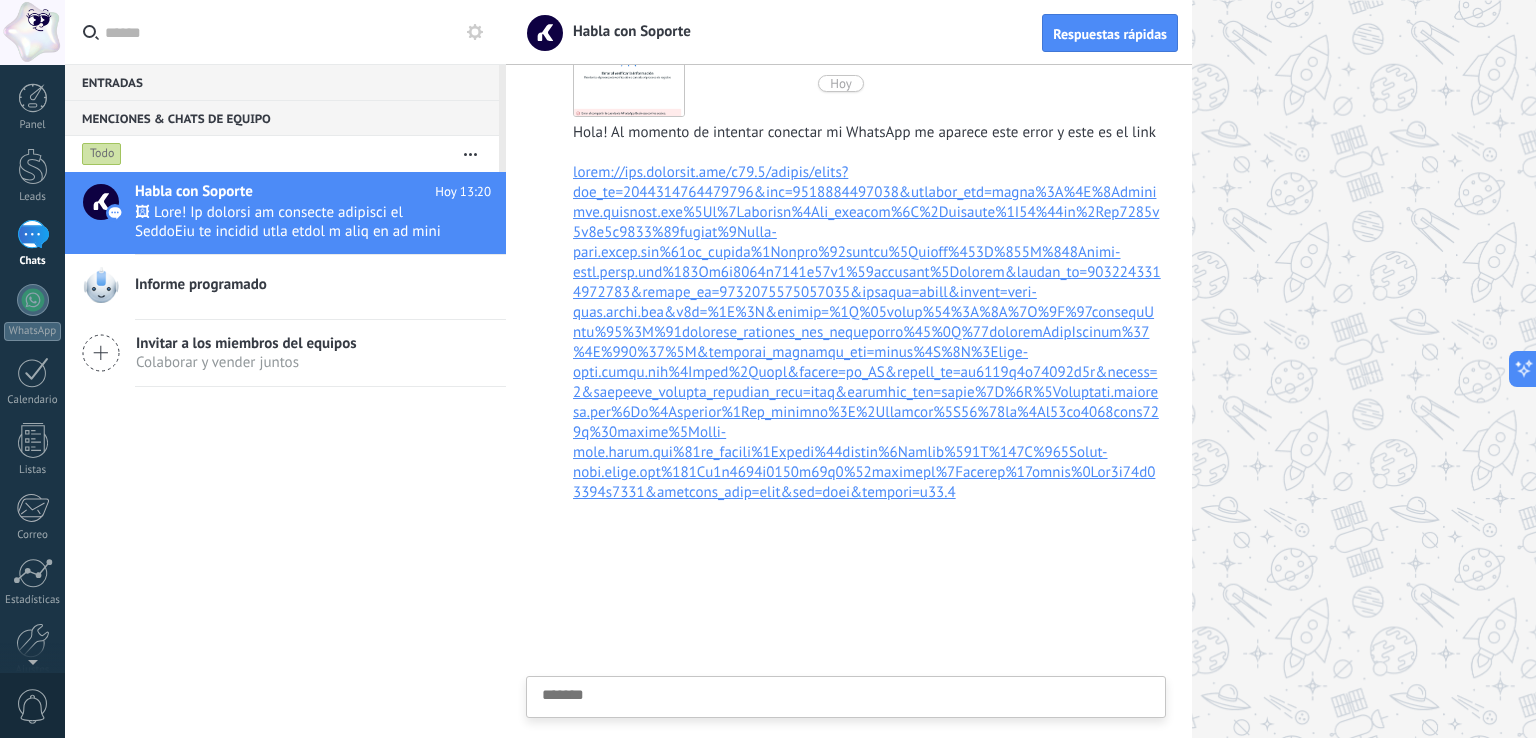 click at bounding box center (846, 728) 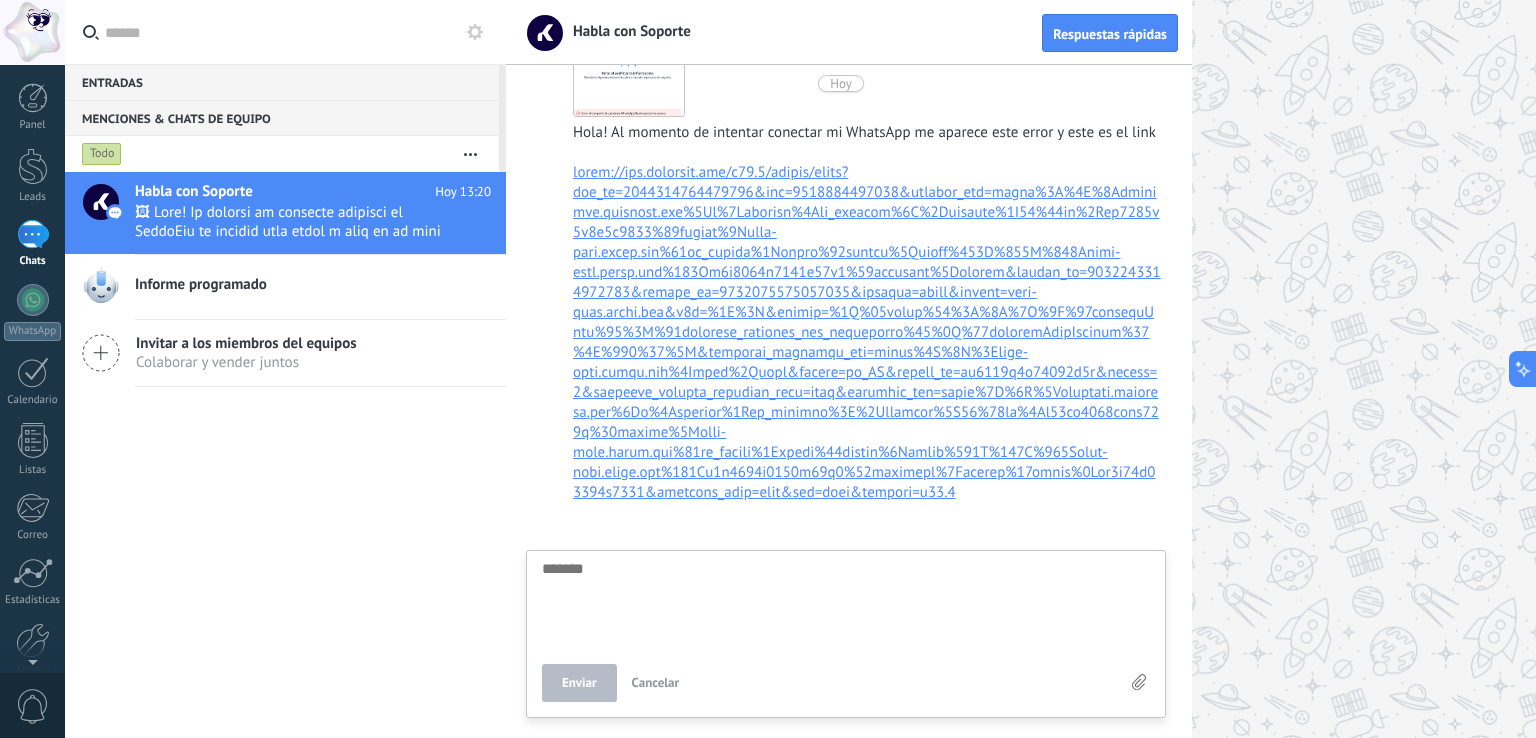 scroll, scrollTop: 19, scrollLeft: 0, axis: vertical 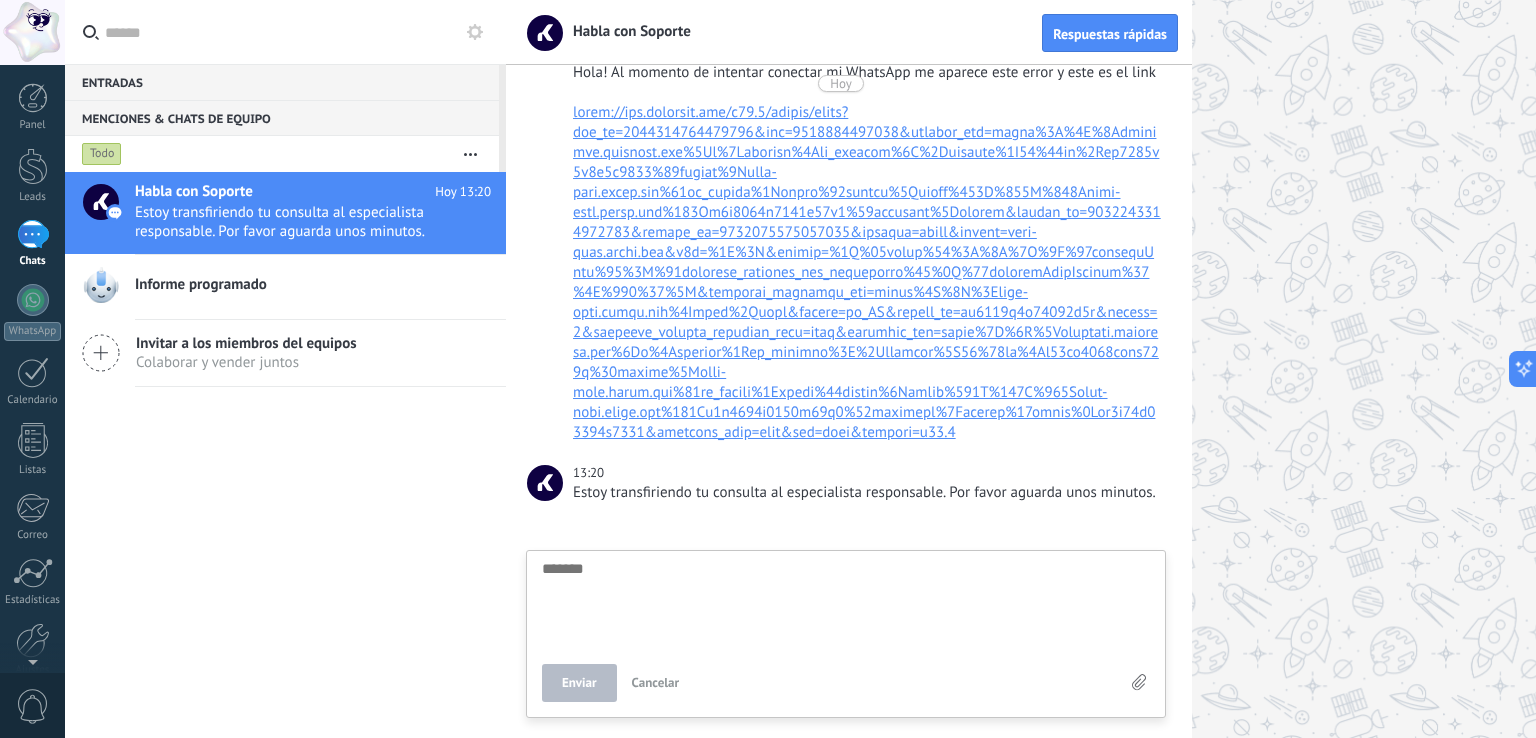 click at bounding box center (846, 602) 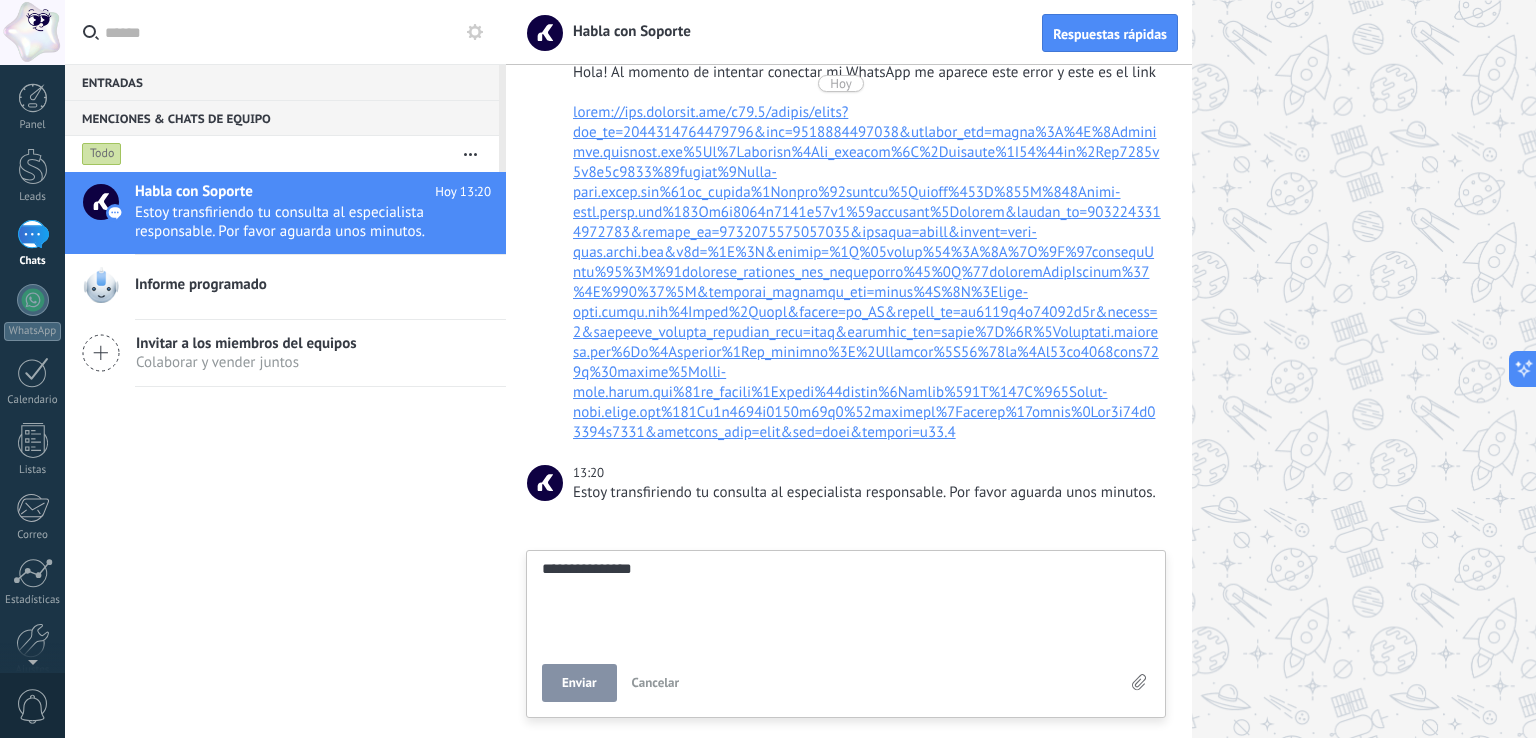 scroll, scrollTop: 38, scrollLeft: 0, axis: vertical 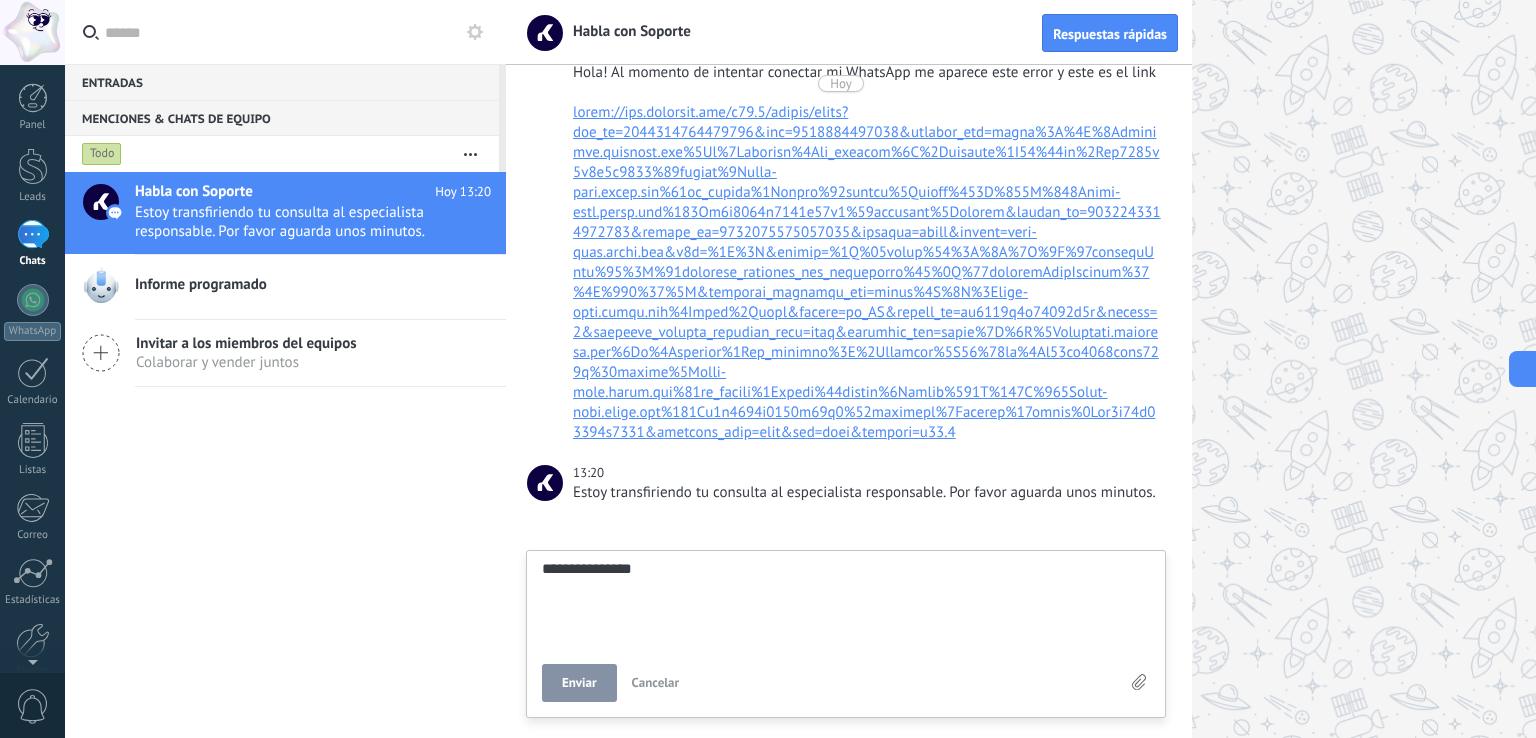click on "Enviar" at bounding box center (579, 683) 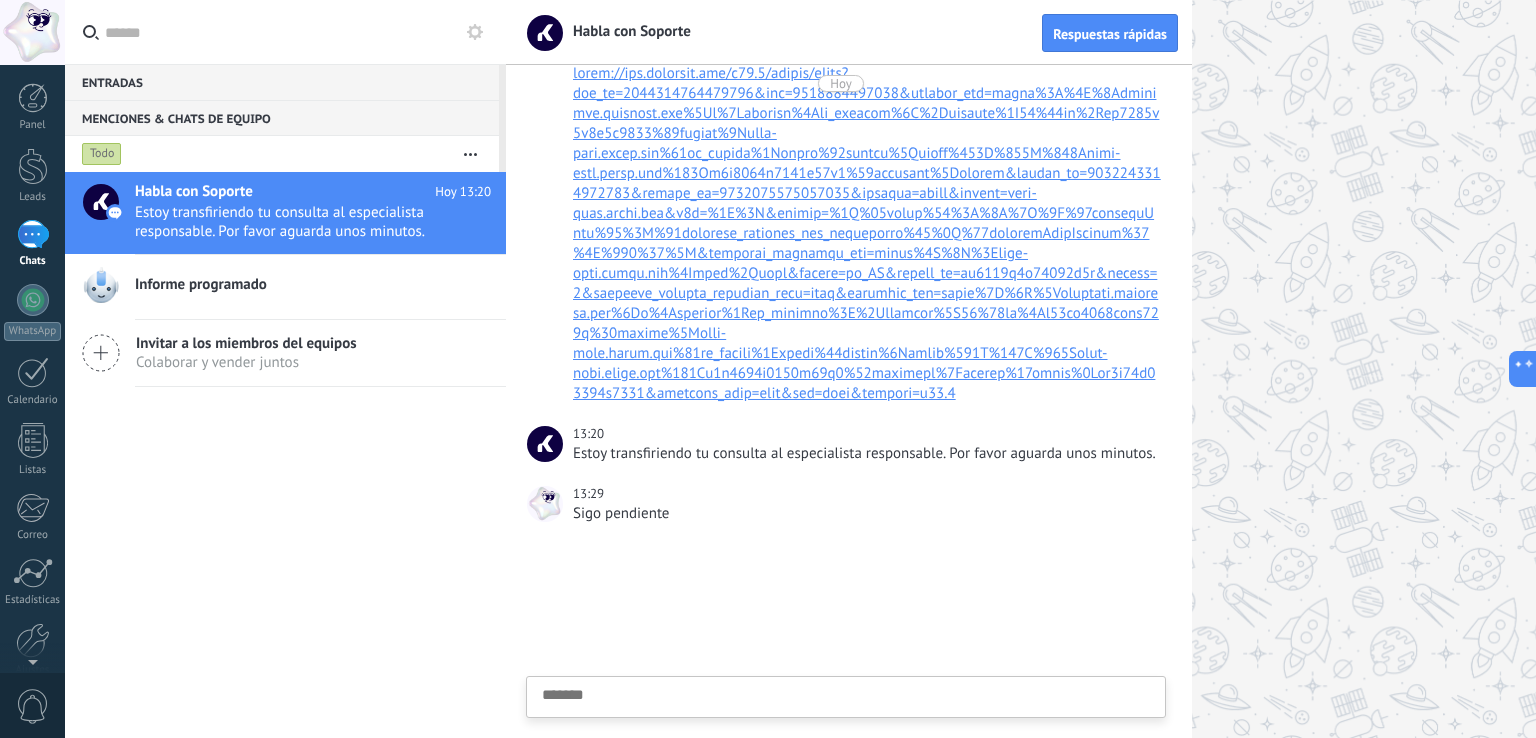 scroll, scrollTop: 296, scrollLeft: 0, axis: vertical 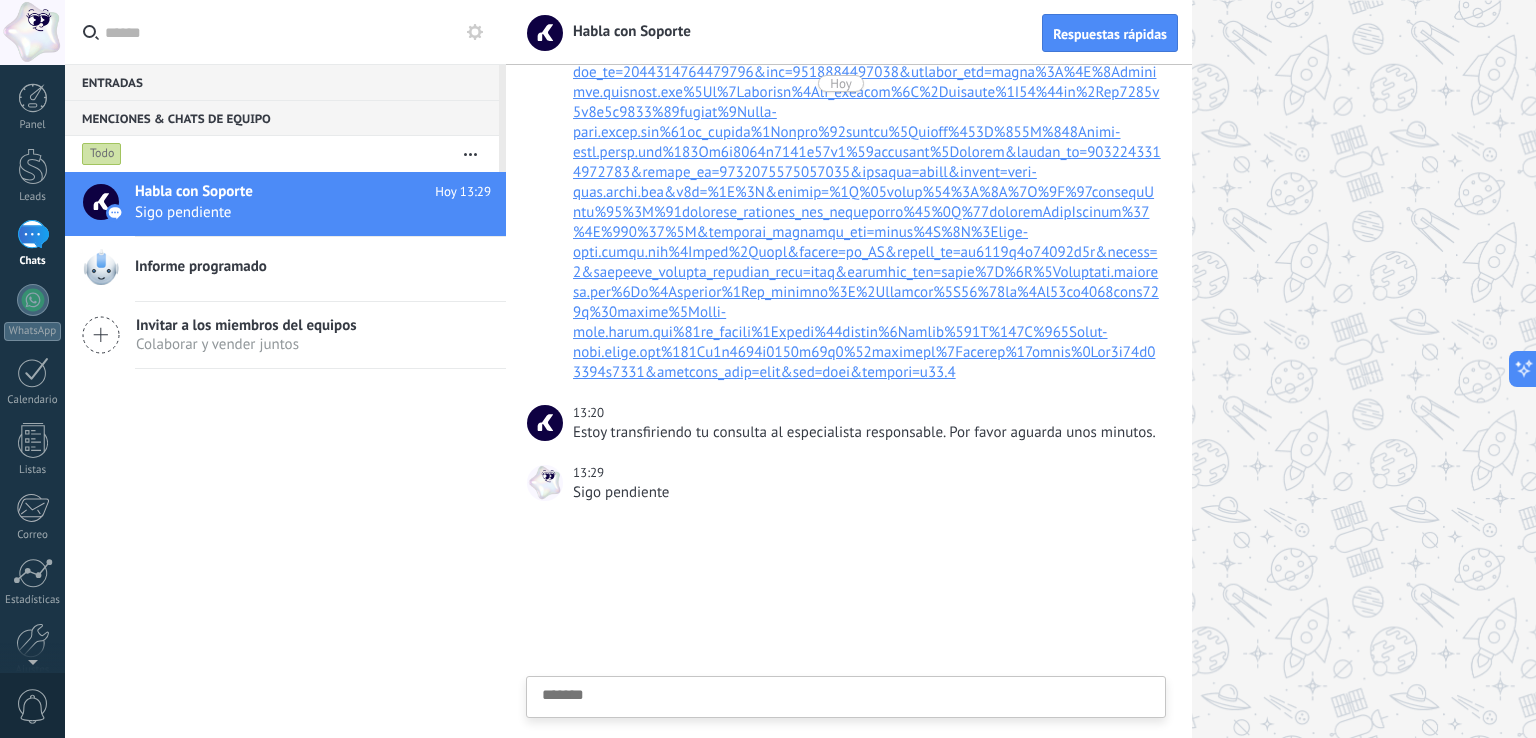 click at bounding box center [846, 728] 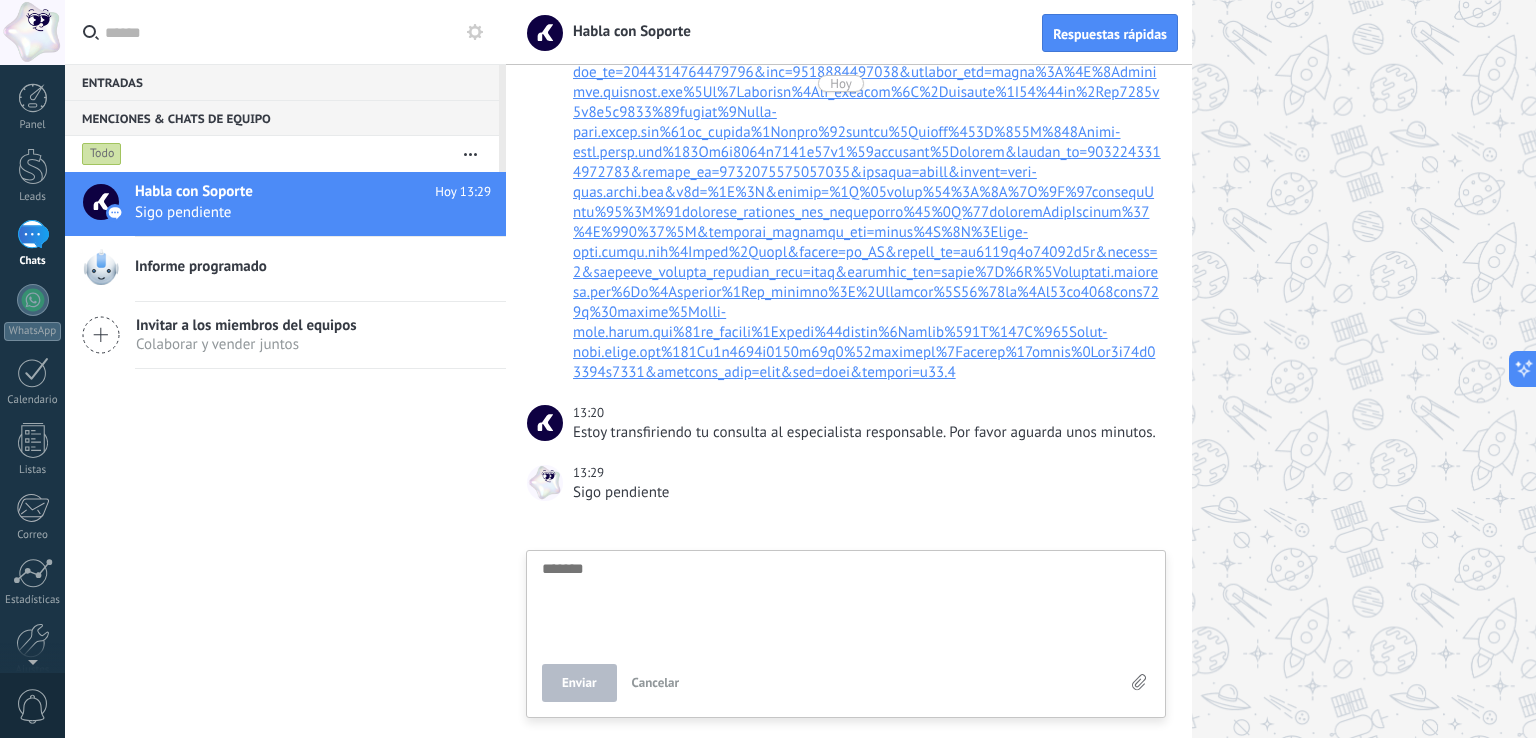 click at bounding box center (846, 602) 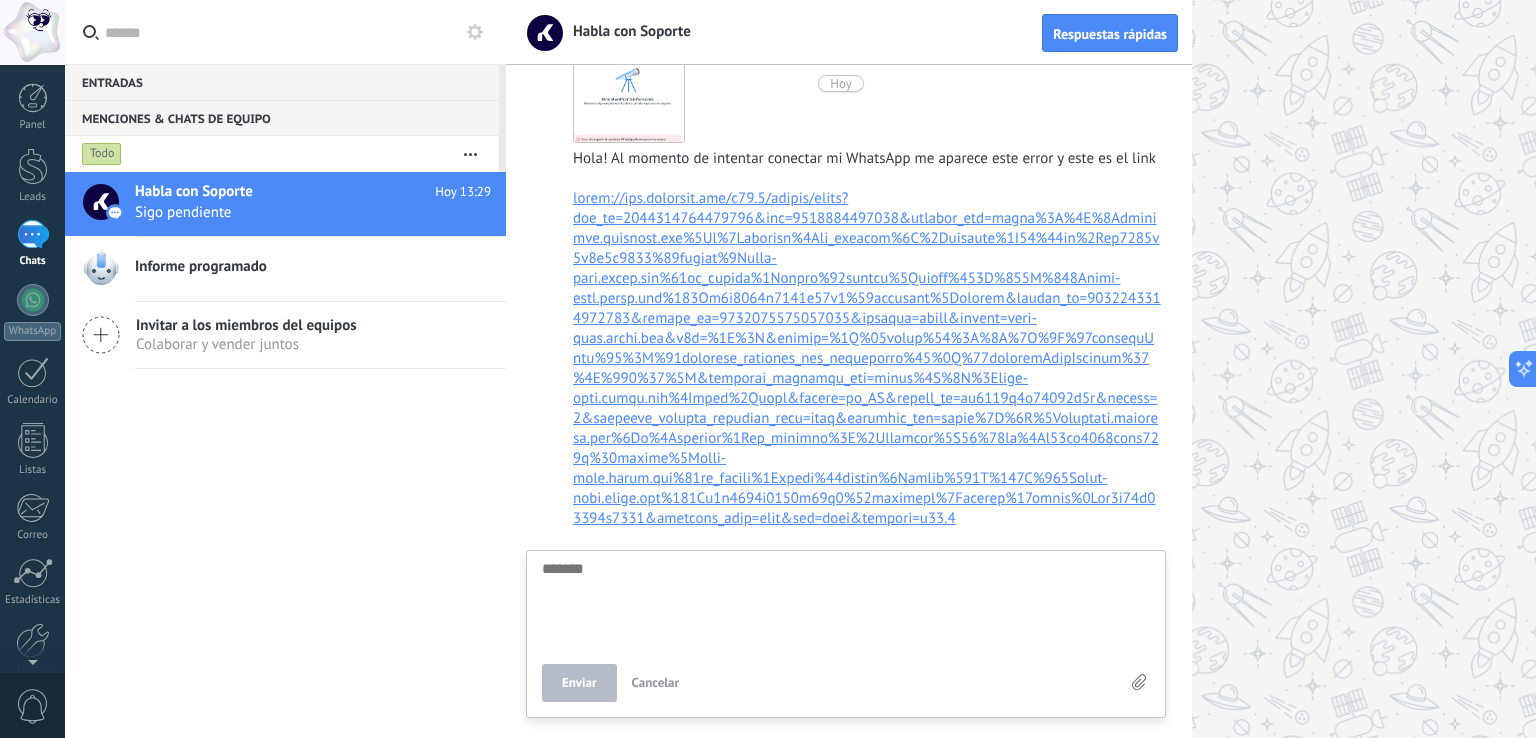 scroll, scrollTop: 296, scrollLeft: 0, axis: vertical 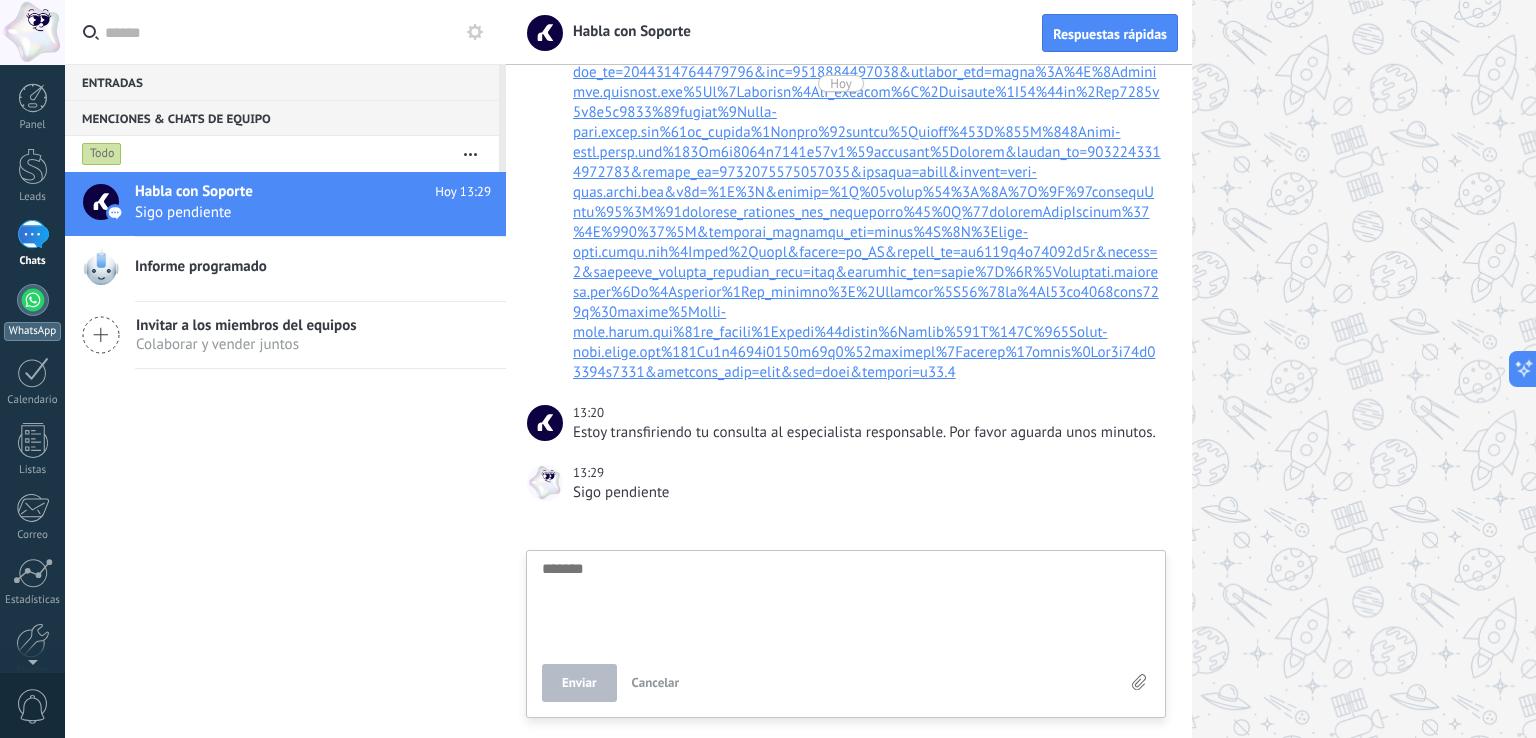 click at bounding box center [33, 300] 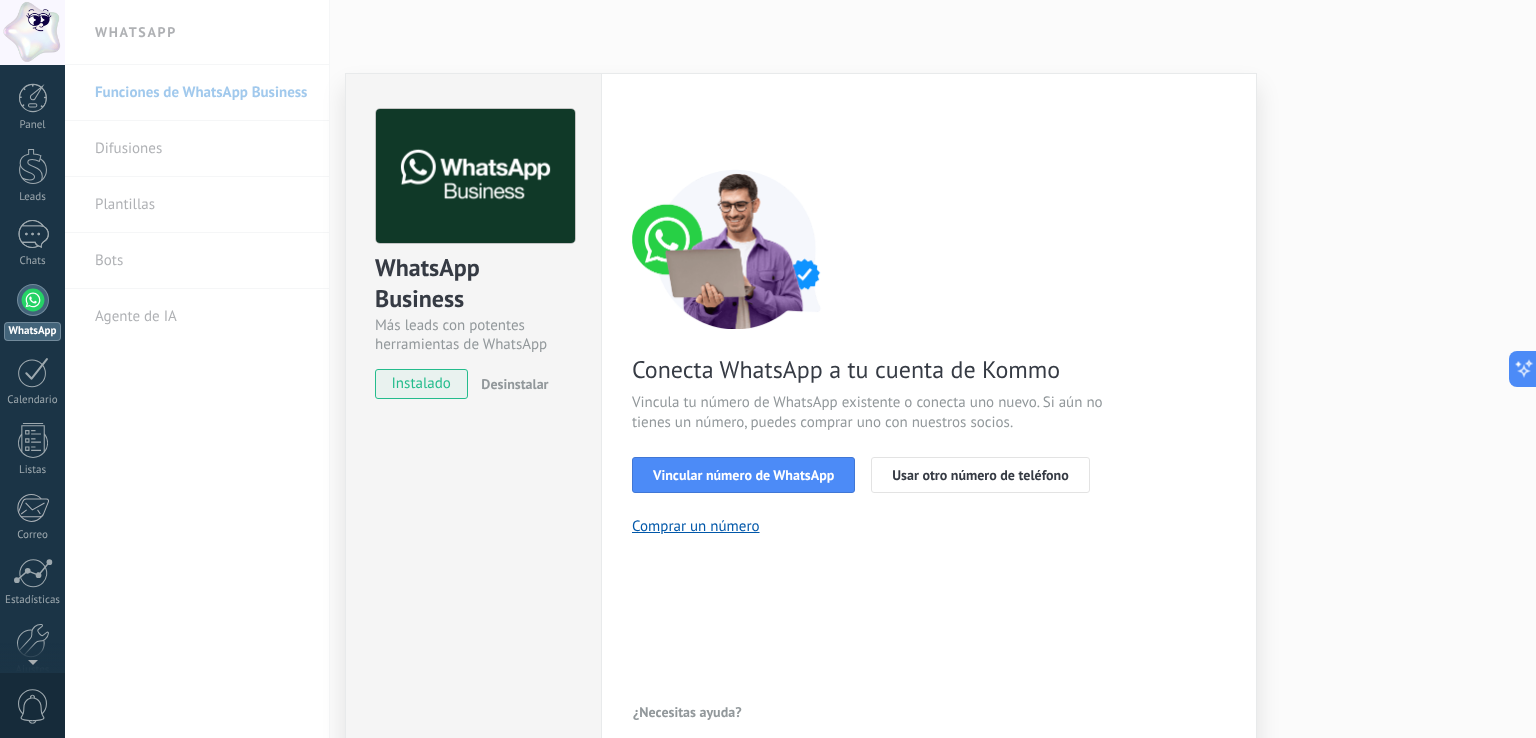 click on "¿Necesitas ayuda?" at bounding box center [687, 712] 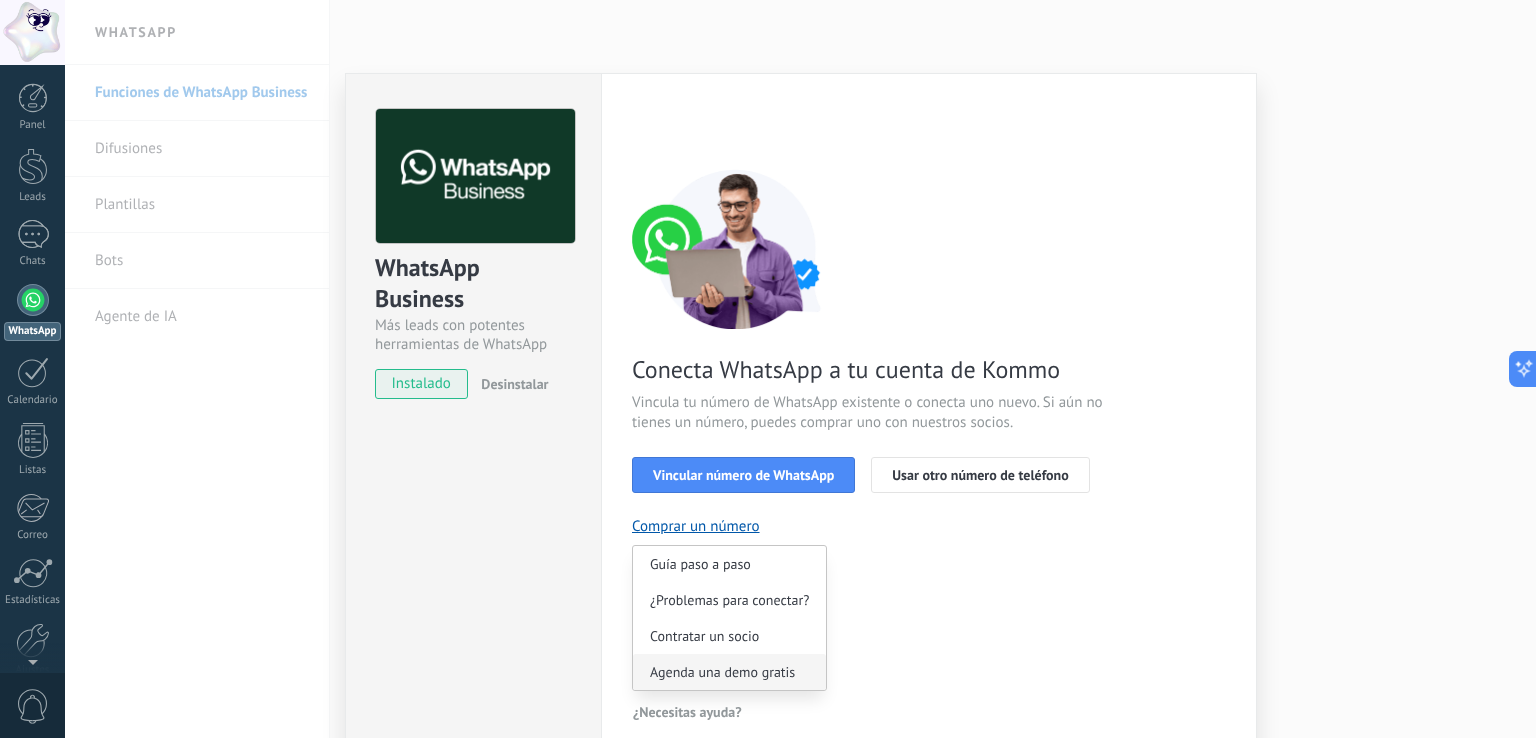 click on "Agenda una demo gratis" at bounding box center [722, 672] 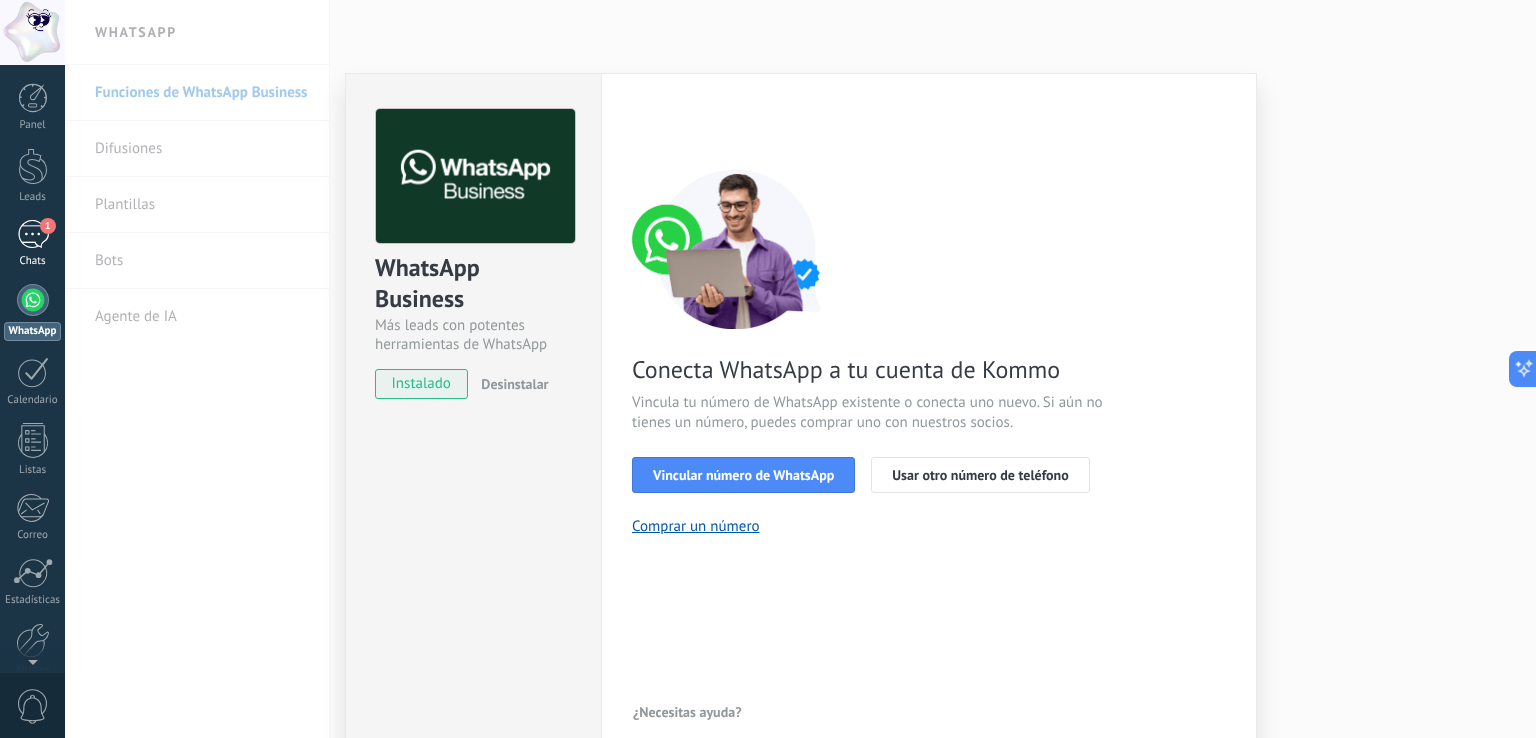 click on "1" at bounding box center [33, 234] 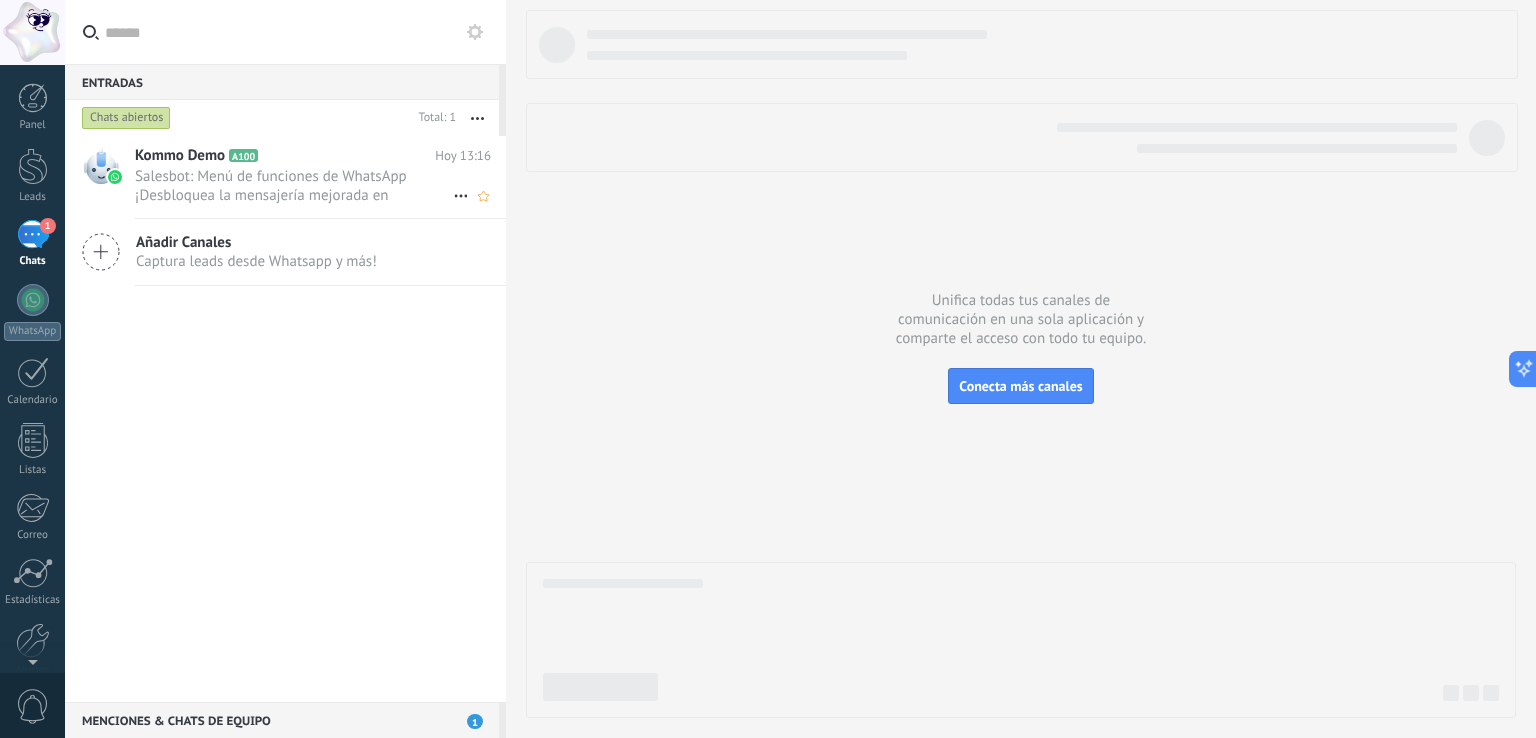click on "Salesbot: Menú de funciones de WhatsApp
¡Desbloquea la mensajería mejorada en WhatsApp! Haz clic en «Más información» pa..." at bounding box center [294, 186] 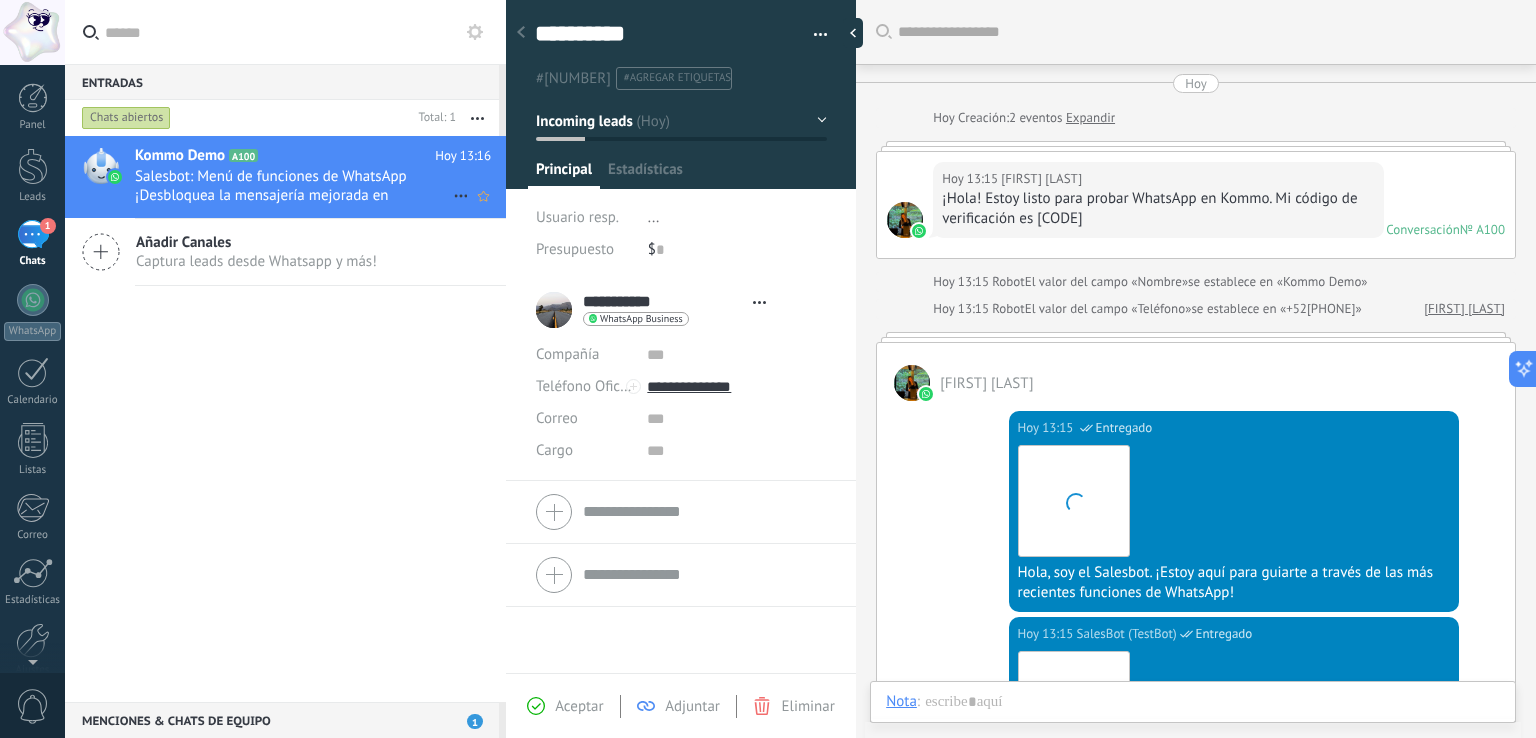 scroll, scrollTop: 1656, scrollLeft: 0, axis: vertical 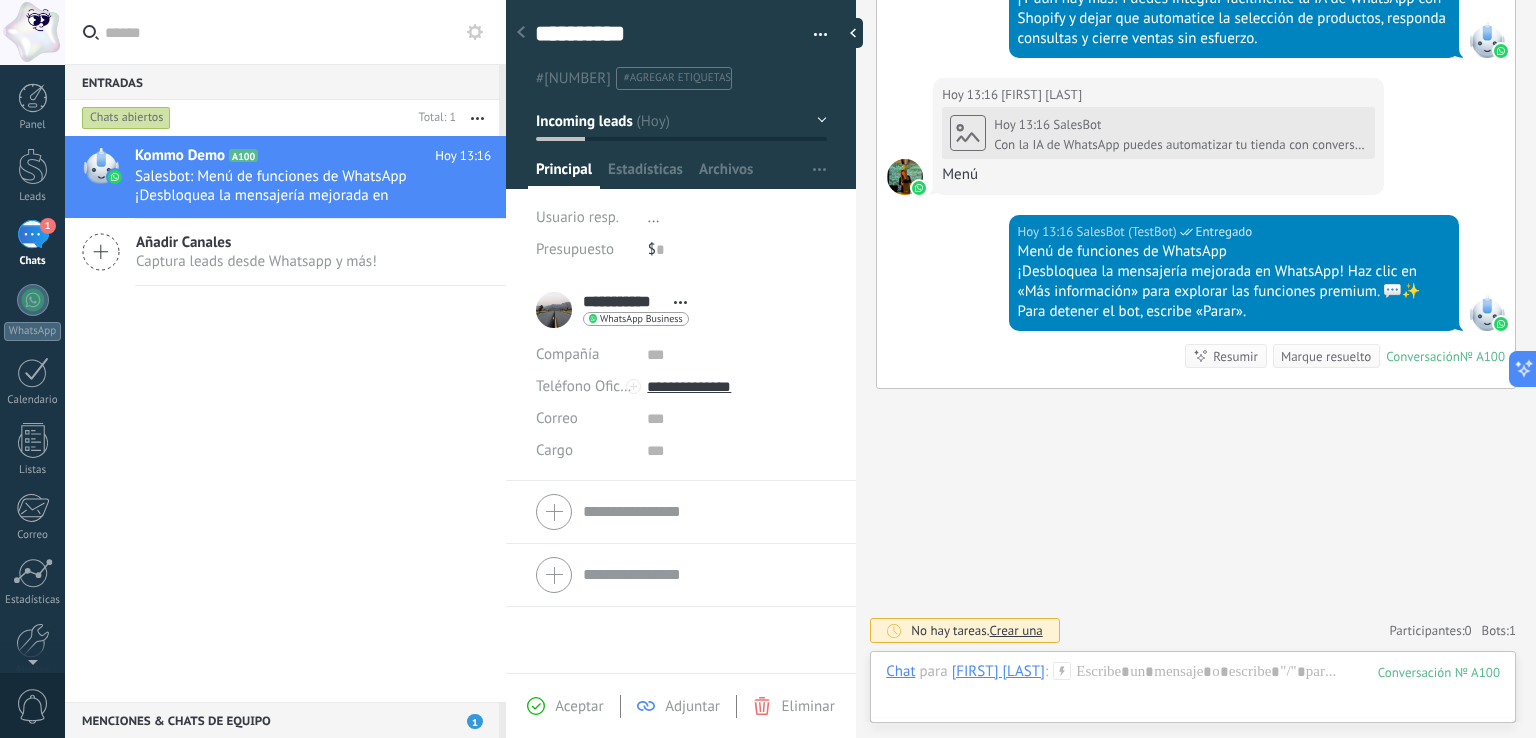 click 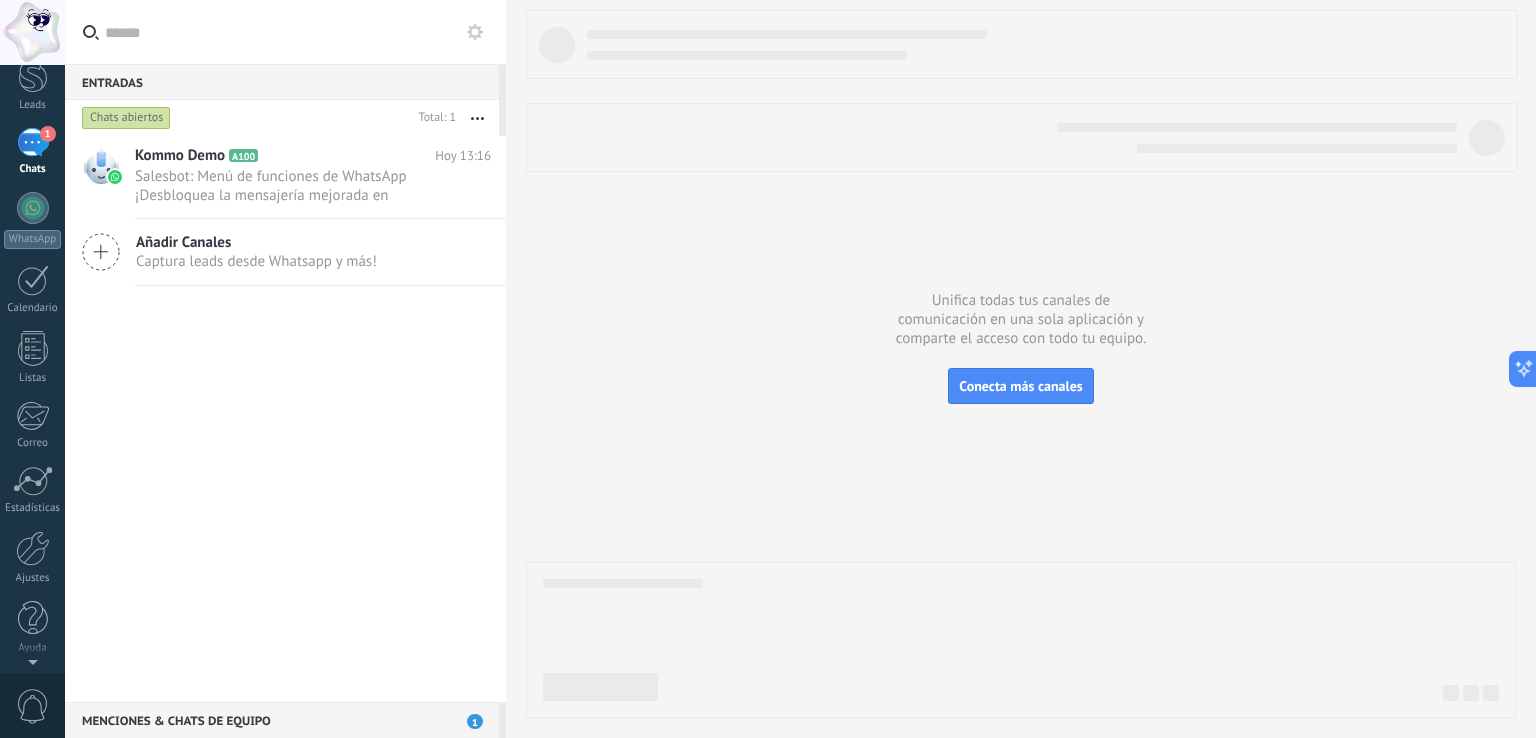 scroll, scrollTop: 0, scrollLeft: 0, axis: both 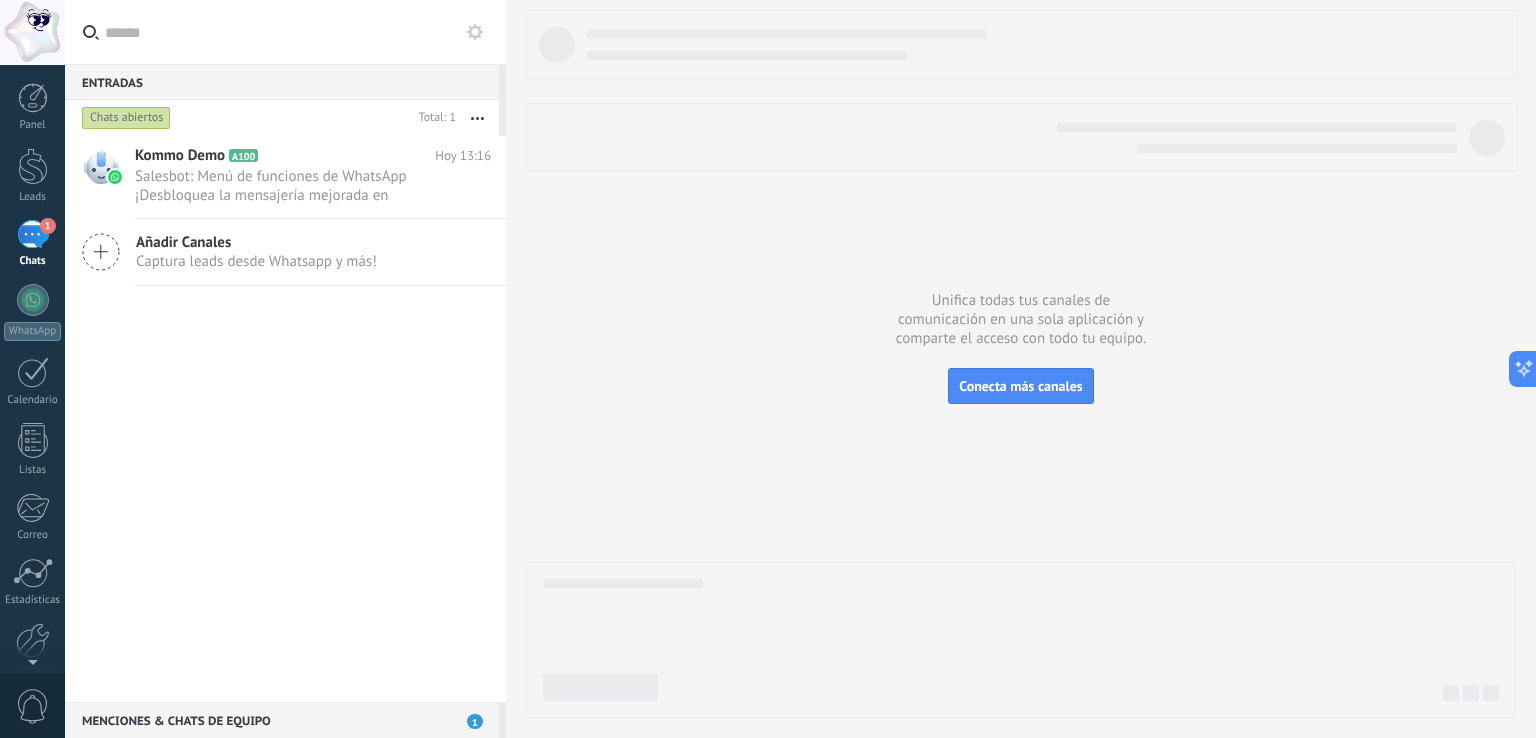 click on "Menciones & Chats de equipo 1" at bounding box center [282, 720] 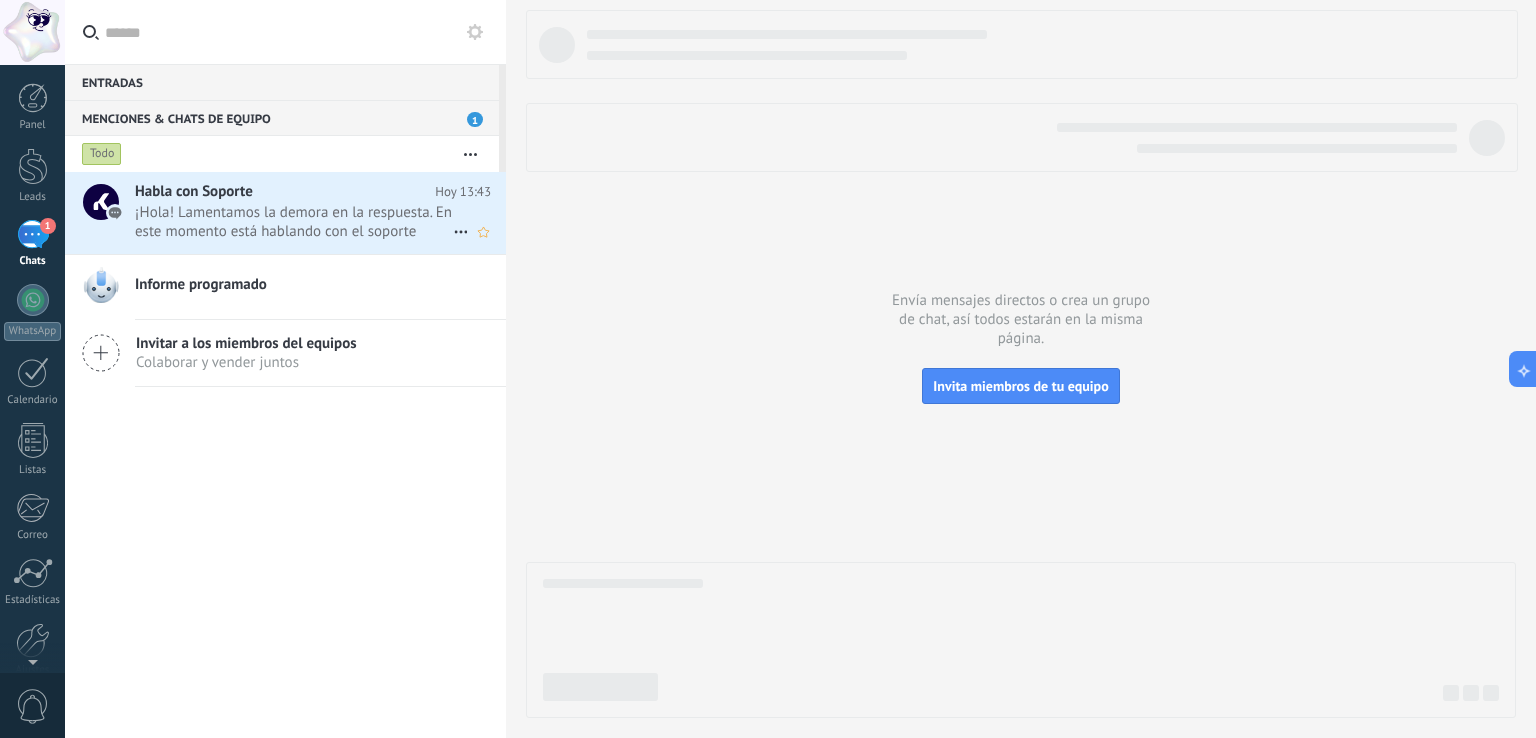 click on "¡Hola! Lamentamos la demora en la respuesta. En este momento está hablando con el soporte técnico de Kommo.
¿Podría verificar que su navegador se encuentre actualizado por favor? También pruebe limpiando la memoria cache, limpiando los datos de navegación y refrescando la página. Además, asegurese de que no hayan permisos bloqueados por el navegador (como por ejemplo bloqueos de ventanas emergentes). Si el problema persiste pruebe en otro navegador. Si tras realizar lo solicitado no consigue solucionarlo por favor hágame saber." at bounding box center (294, 222) 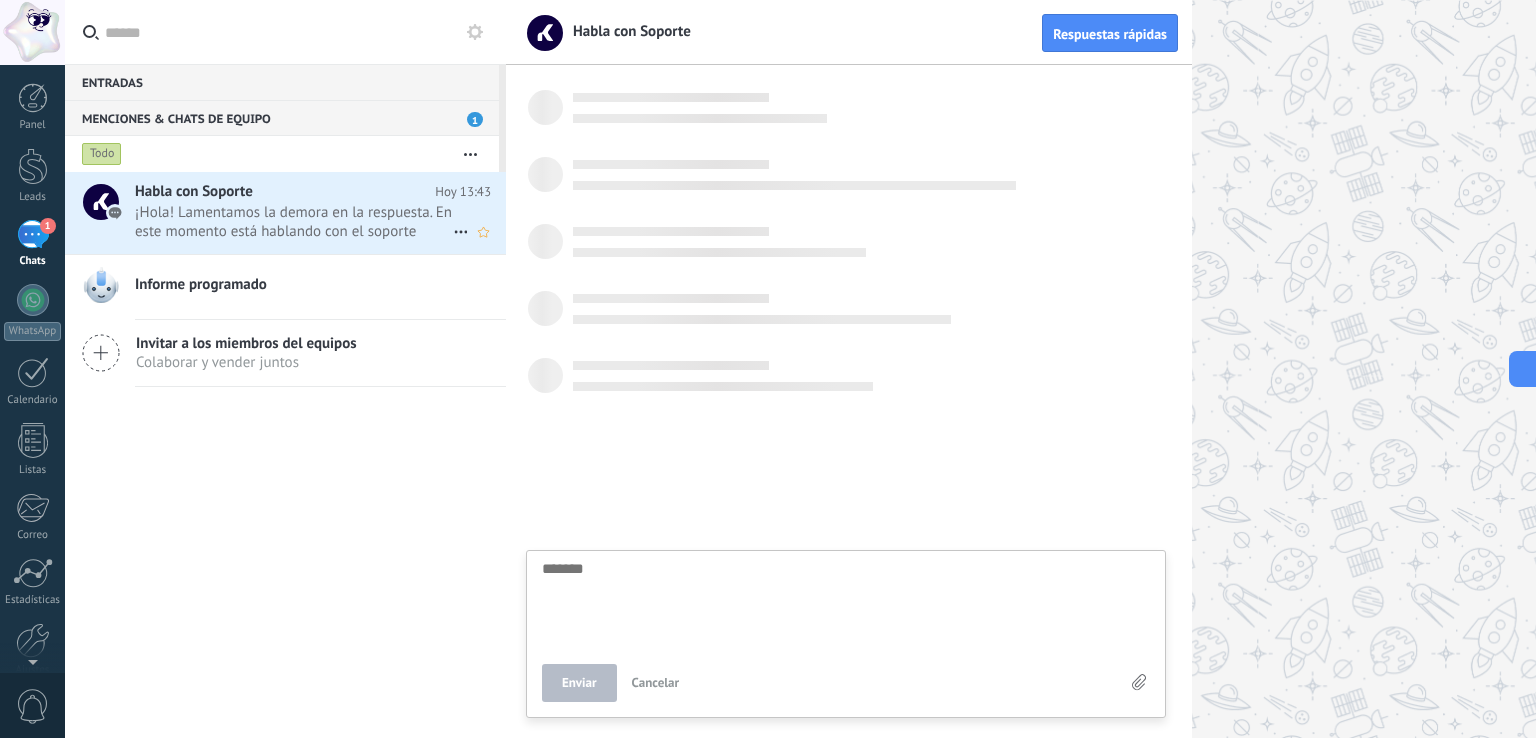 scroll, scrollTop: 19, scrollLeft: 0, axis: vertical 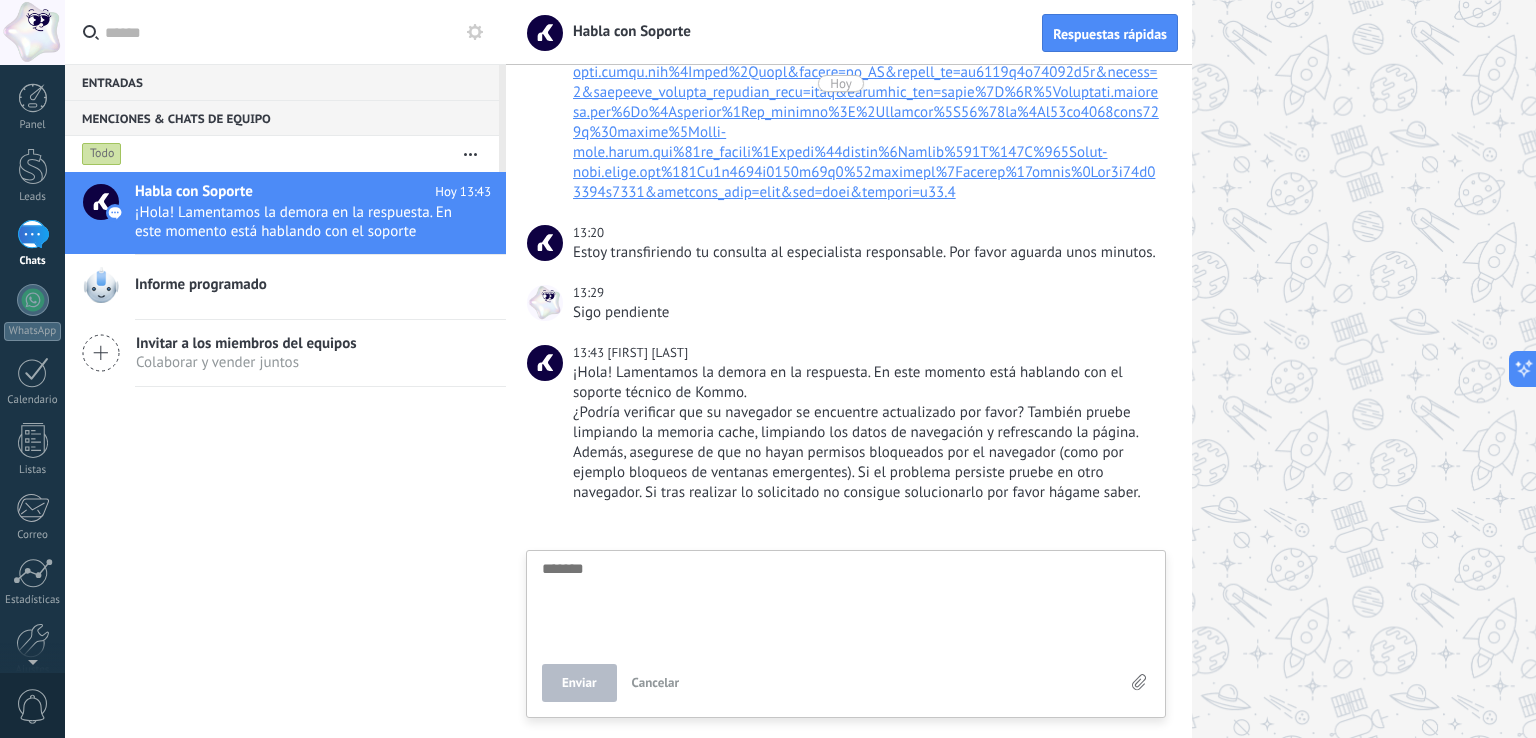 click at bounding box center (846, 602) 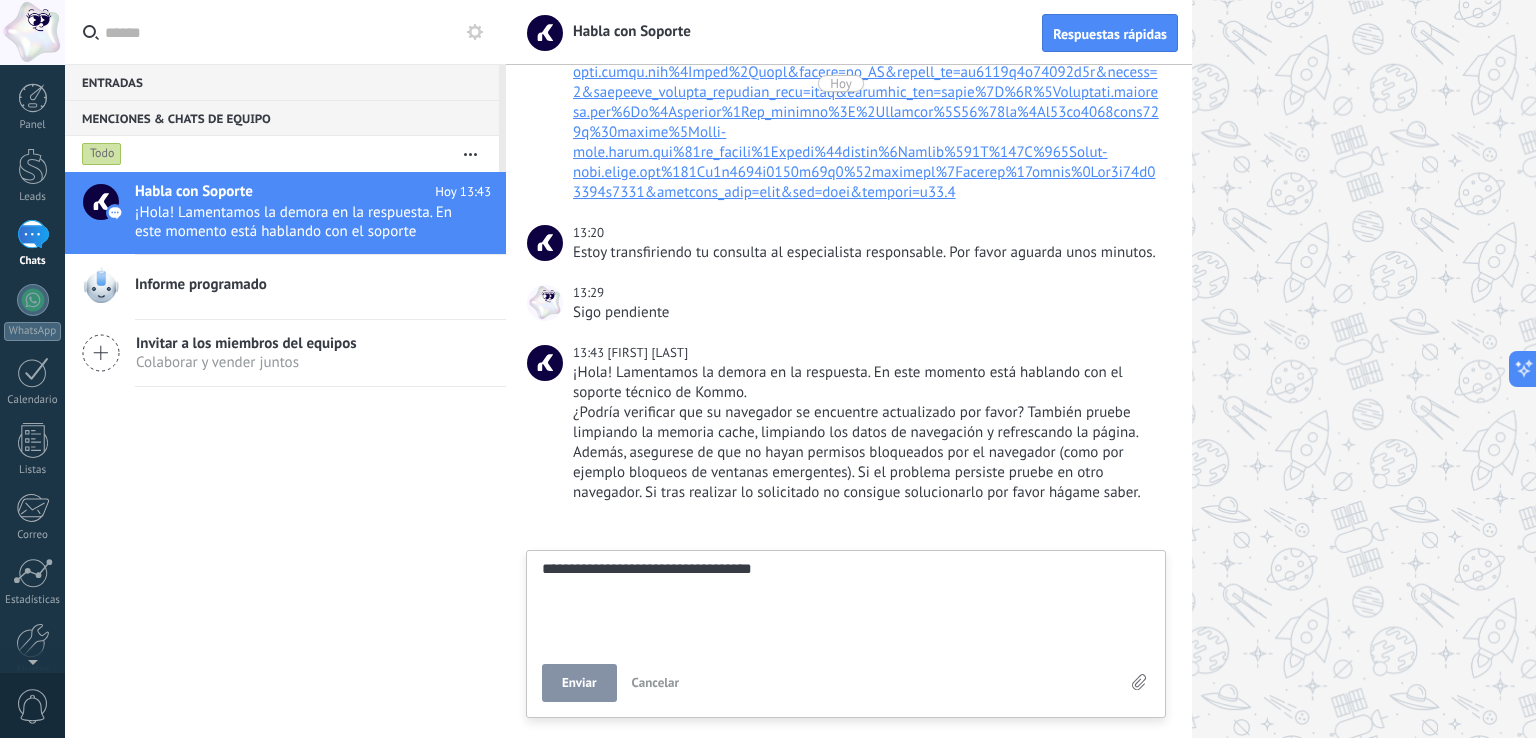 scroll, scrollTop: 19, scrollLeft: 0, axis: vertical 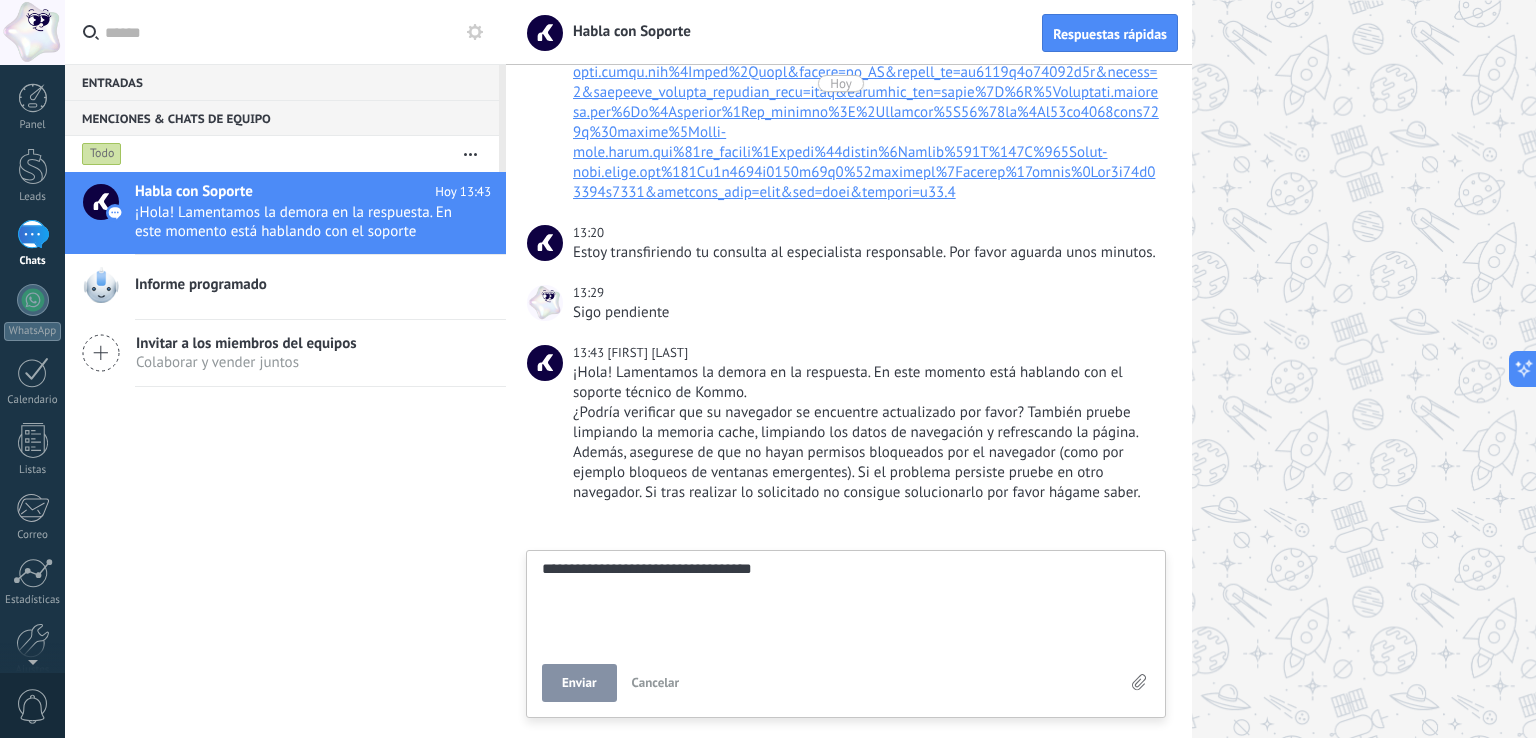 click on "Enviar" at bounding box center (579, 683) 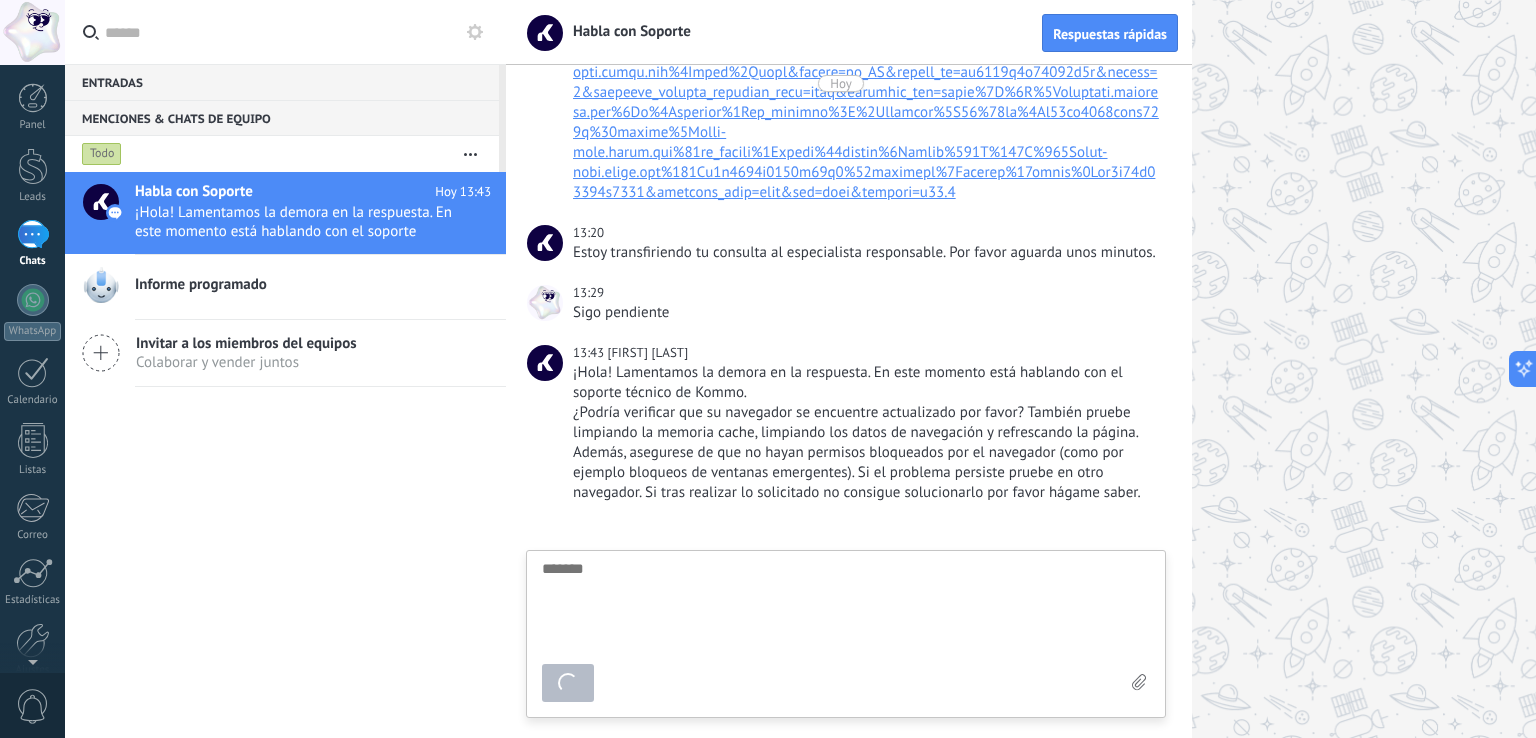 scroll, scrollTop: 536, scrollLeft: 0, axis: vertical 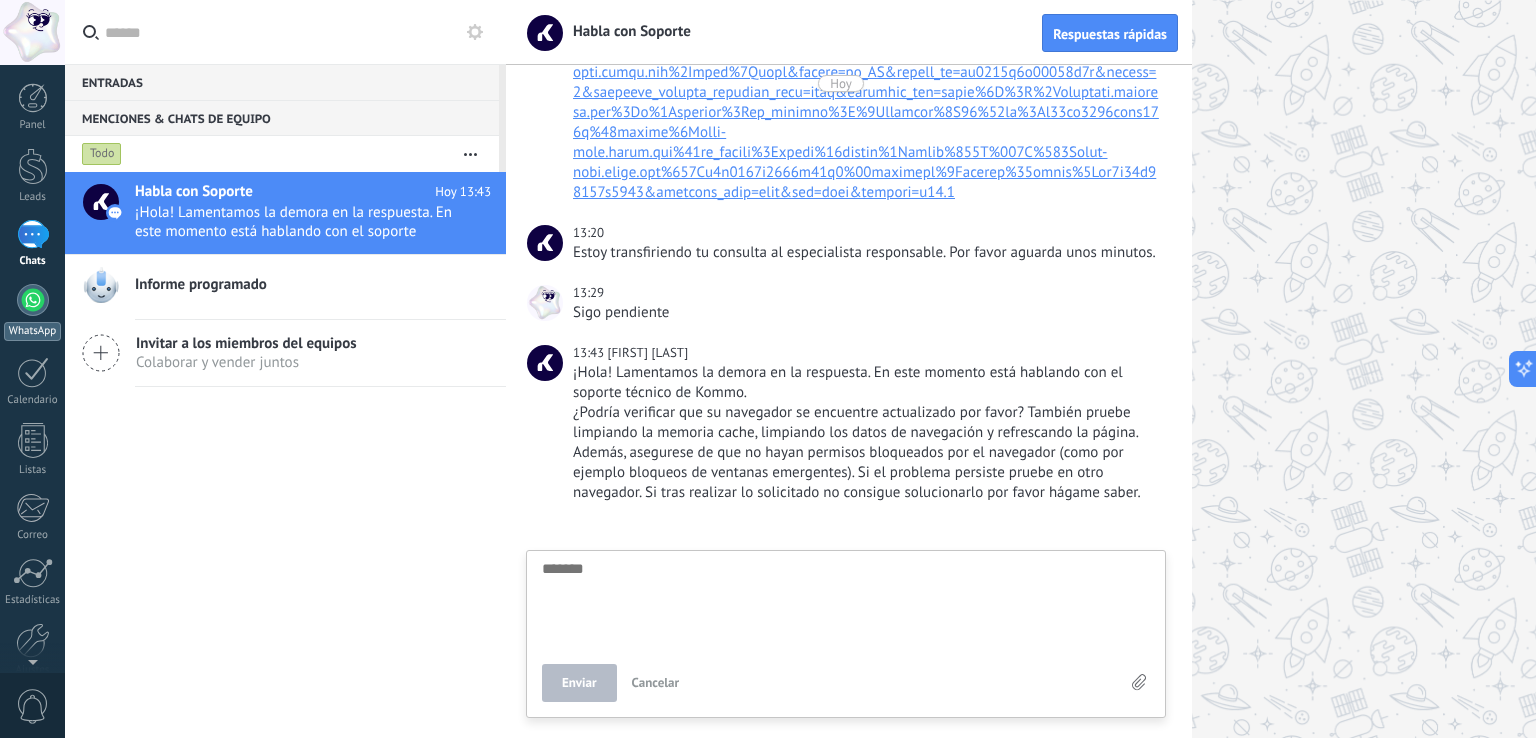 click at bounding box center (33, 300) 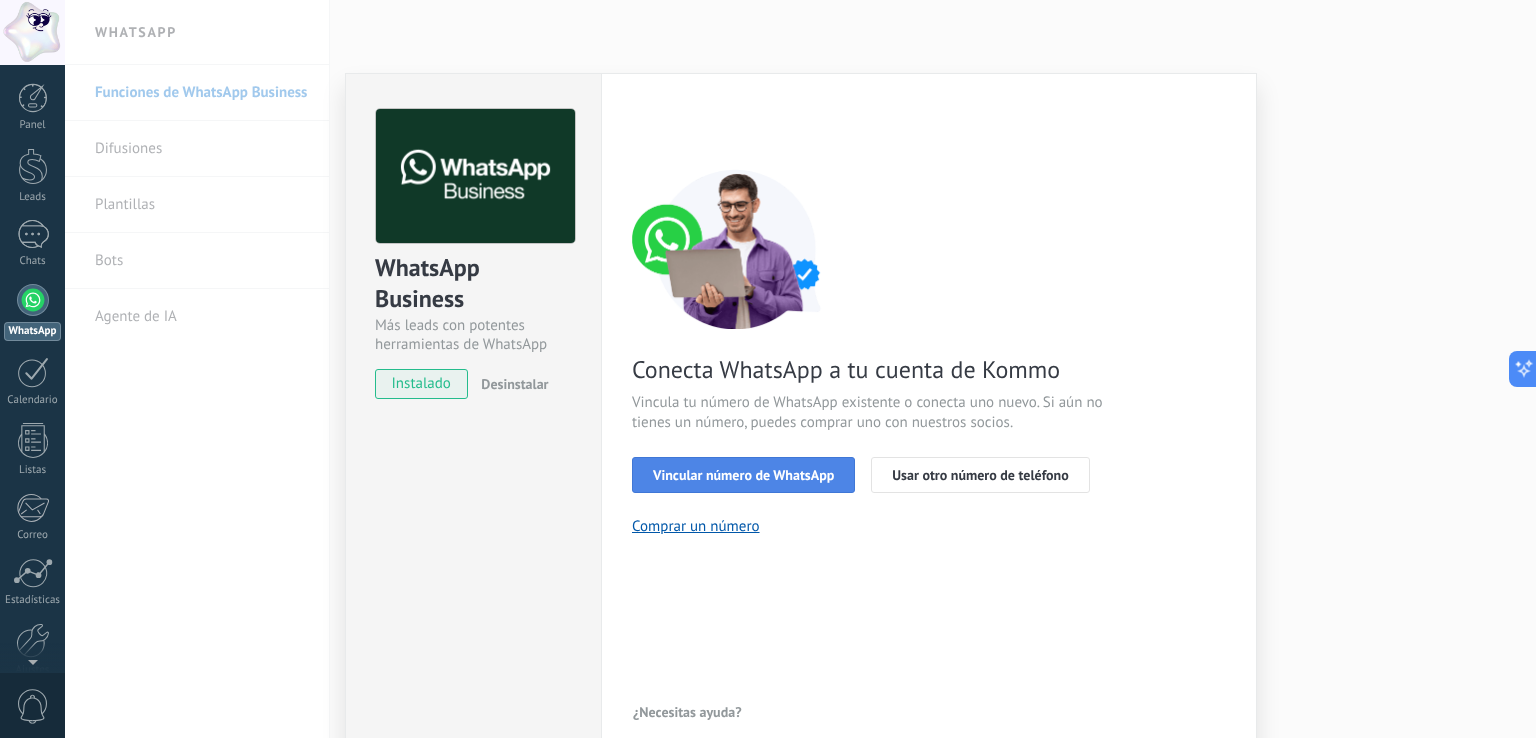 click on "Vincular número de WhatsApp" at bounding box center (743, 475) 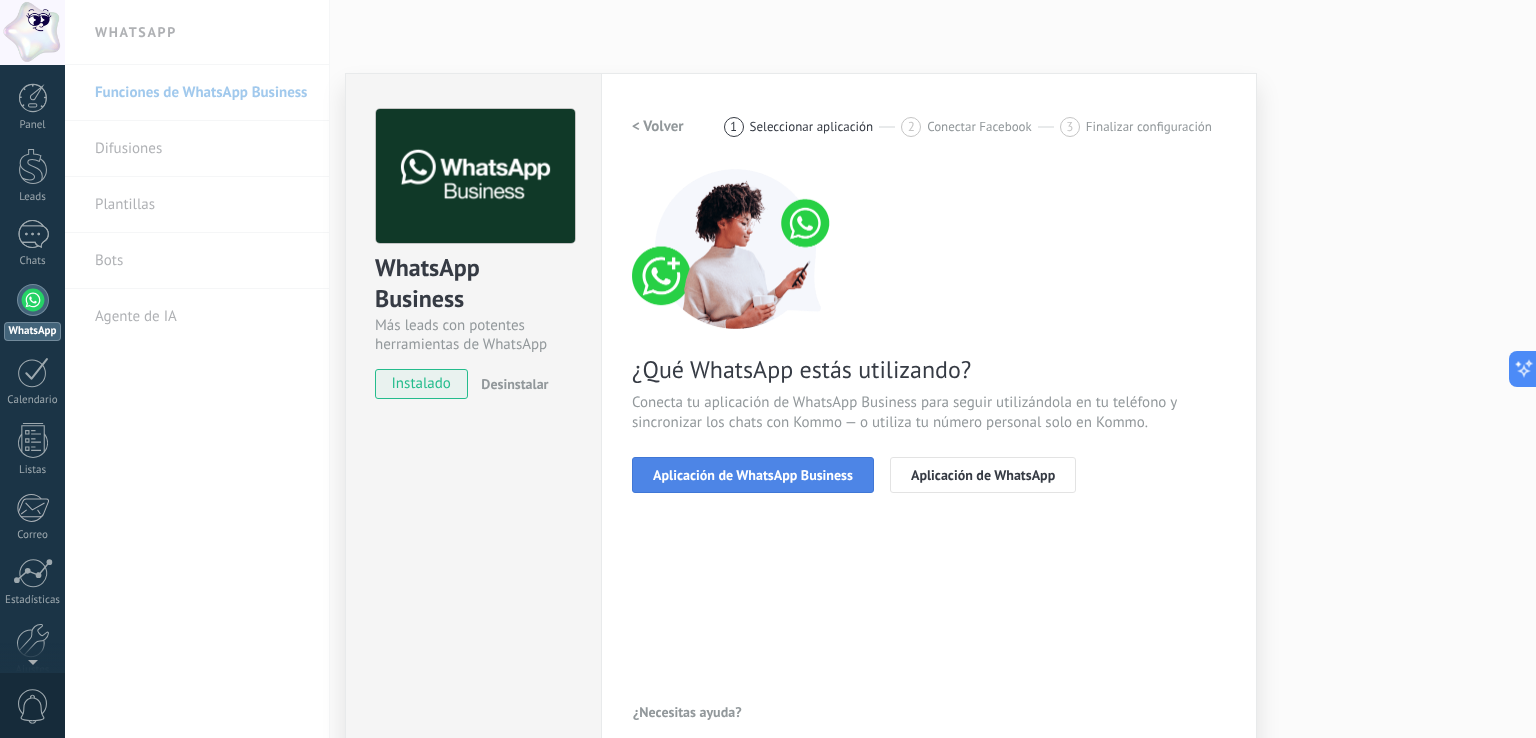 click on "Aplicación de WhatsApp Business" at bounding box center (753, 475) 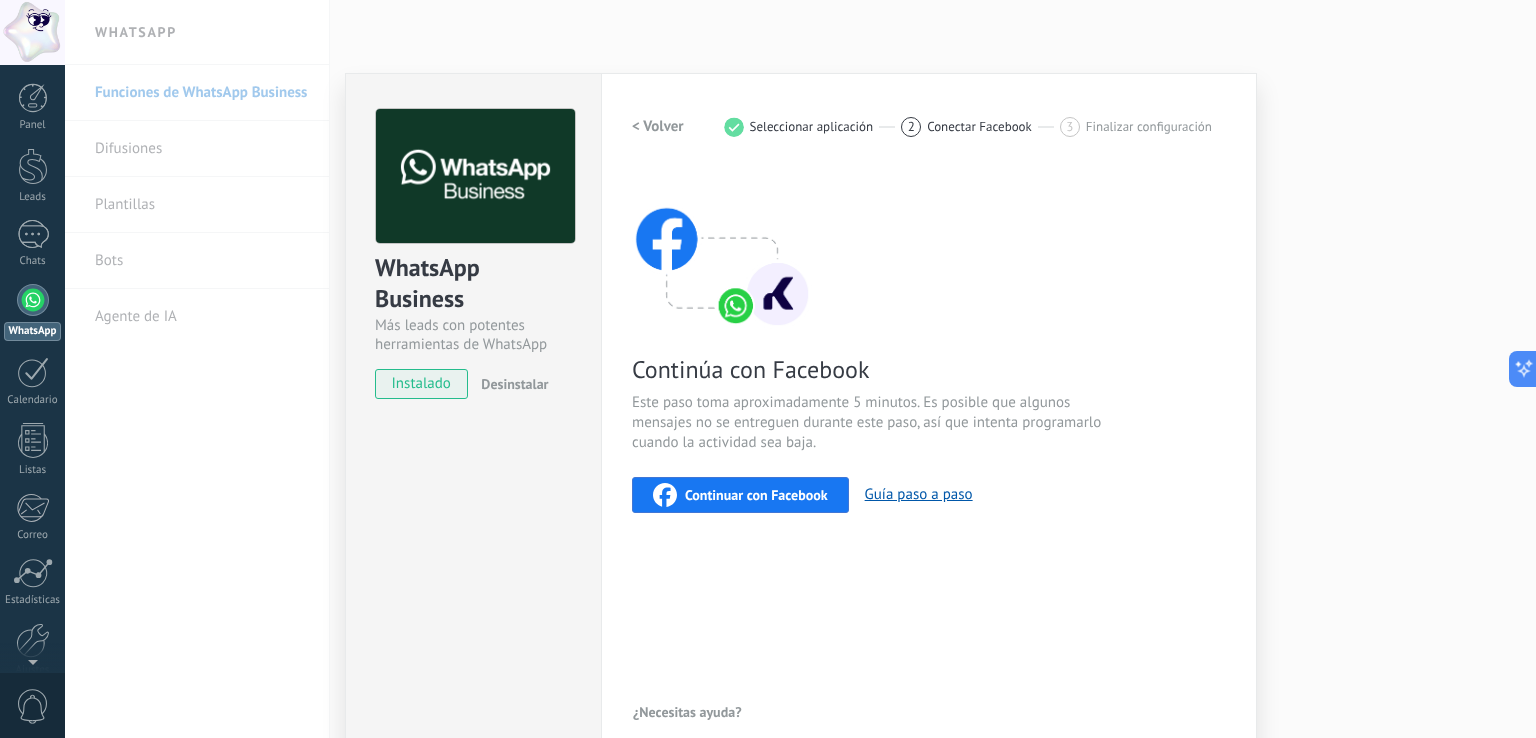 click on "Continuar con Facebook" at bounding box center (756, 495) 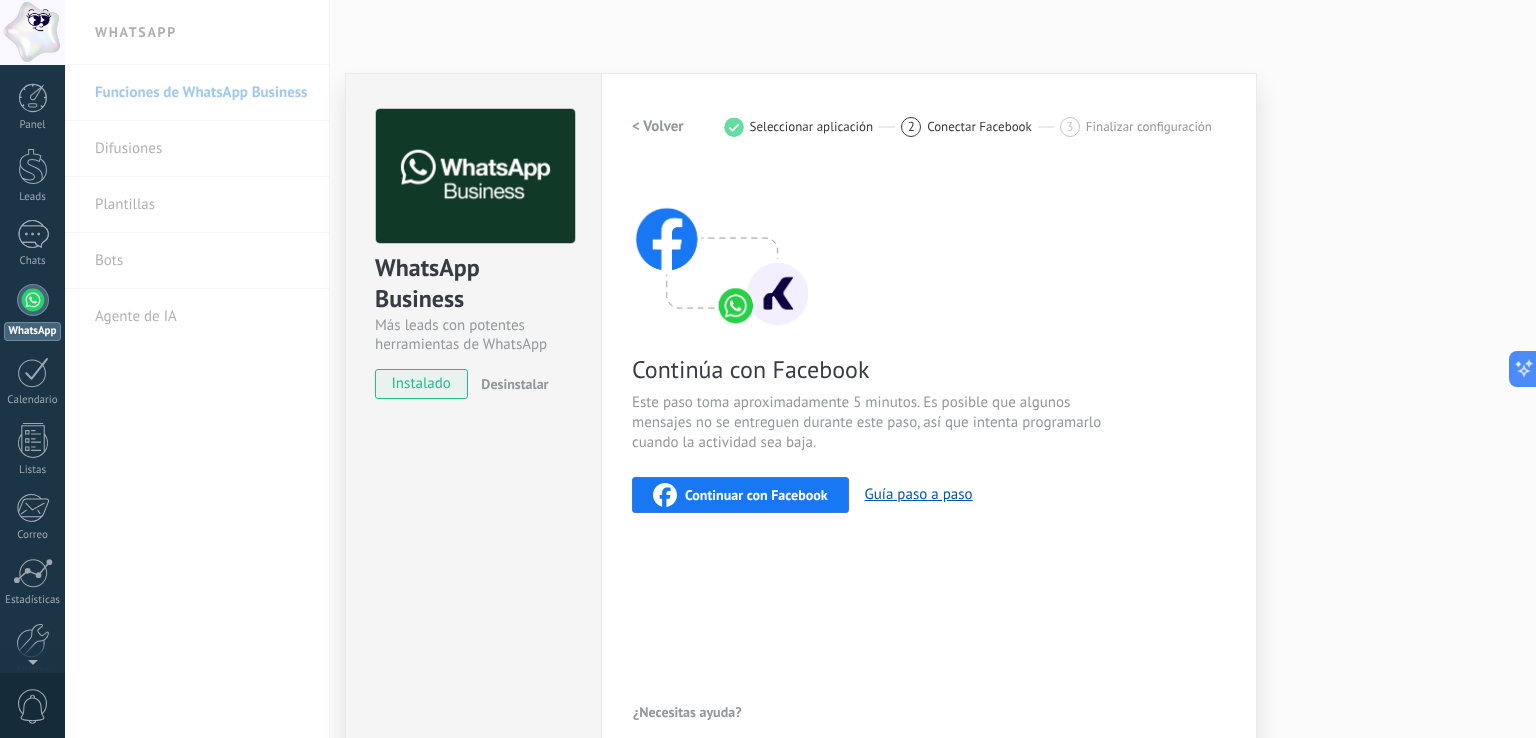 click on "WhatsApp Business Más leads con potentes herramientas de WhatsApp instalado Desinstalar Configuraciones Autorizaciones This tab logs the users who have granted integration access to this account. If you want to to remove a user's ability to send requests to the account on behalf of this integration, you can revoke access. If access is revoked from all users, the integration will stop working. This app is installed, but no one has given it access yet. WhatsApp Cloud API más _:  Guardar < Volver 1 Seleccionar aplicación 2 Conectar Facebook  3 Finalizar configuración Continúa con Facebook Este paso toma aproximadamente 5 minutos. Es posible que algunos mensajes no se entreguen durante este paso, así que intenta programarlo cuando la actividad sea baja. Continuar con Facebook Guía paso a paso ¿Necesitas ayuda?" at bounding box center [800, 369] 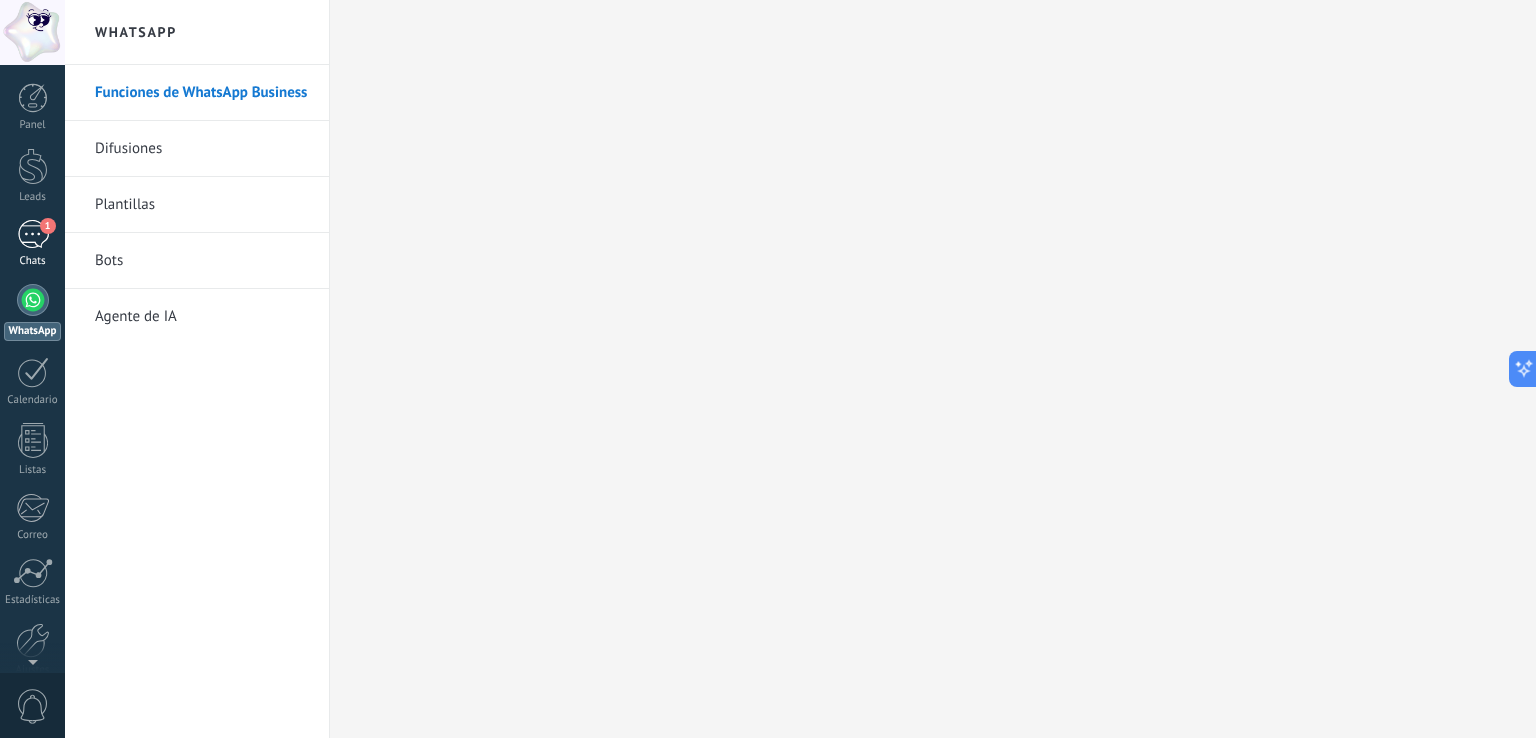 click on "1" at bounding box center [33, 234] 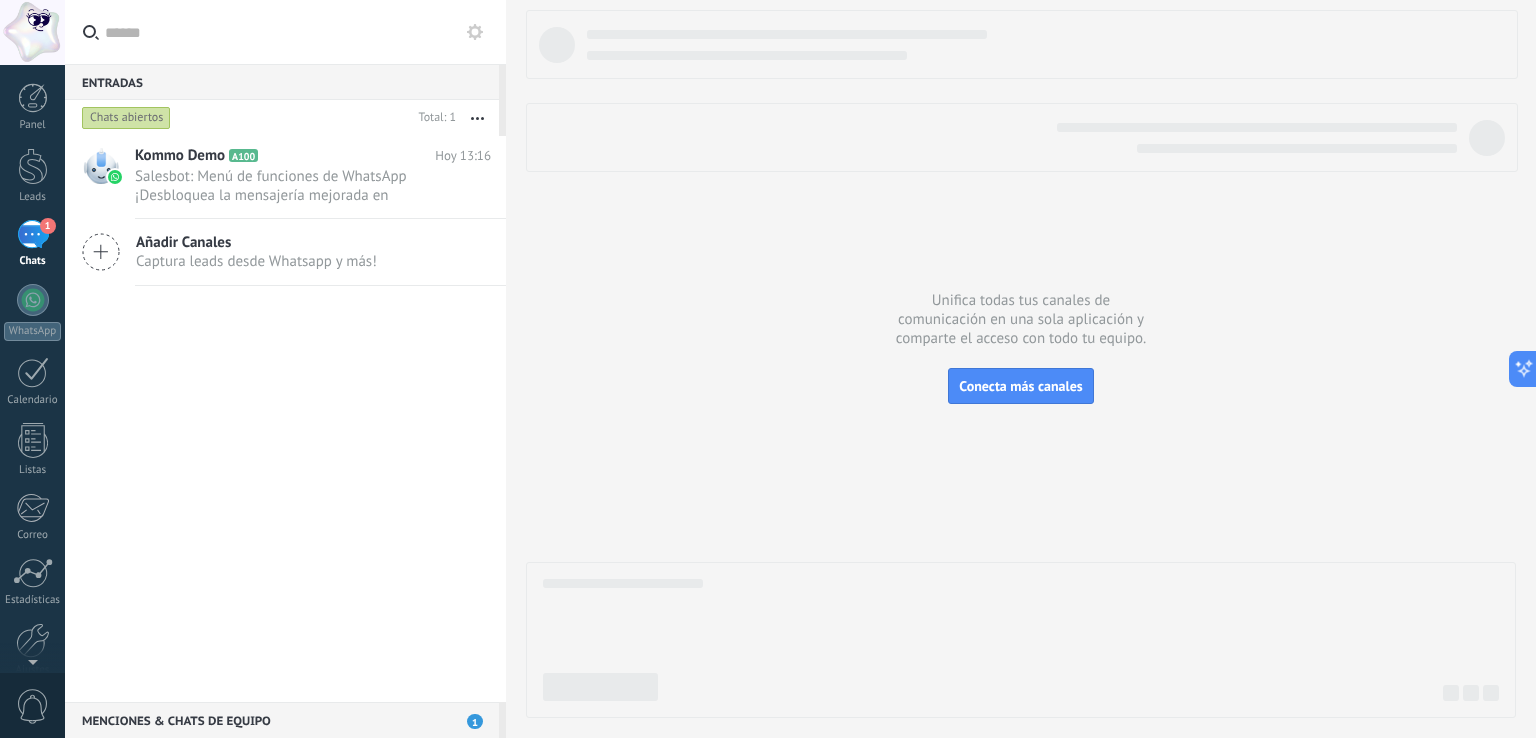 click on "Menciones & Chats de equipo 1" at bounding box center [282, 720] 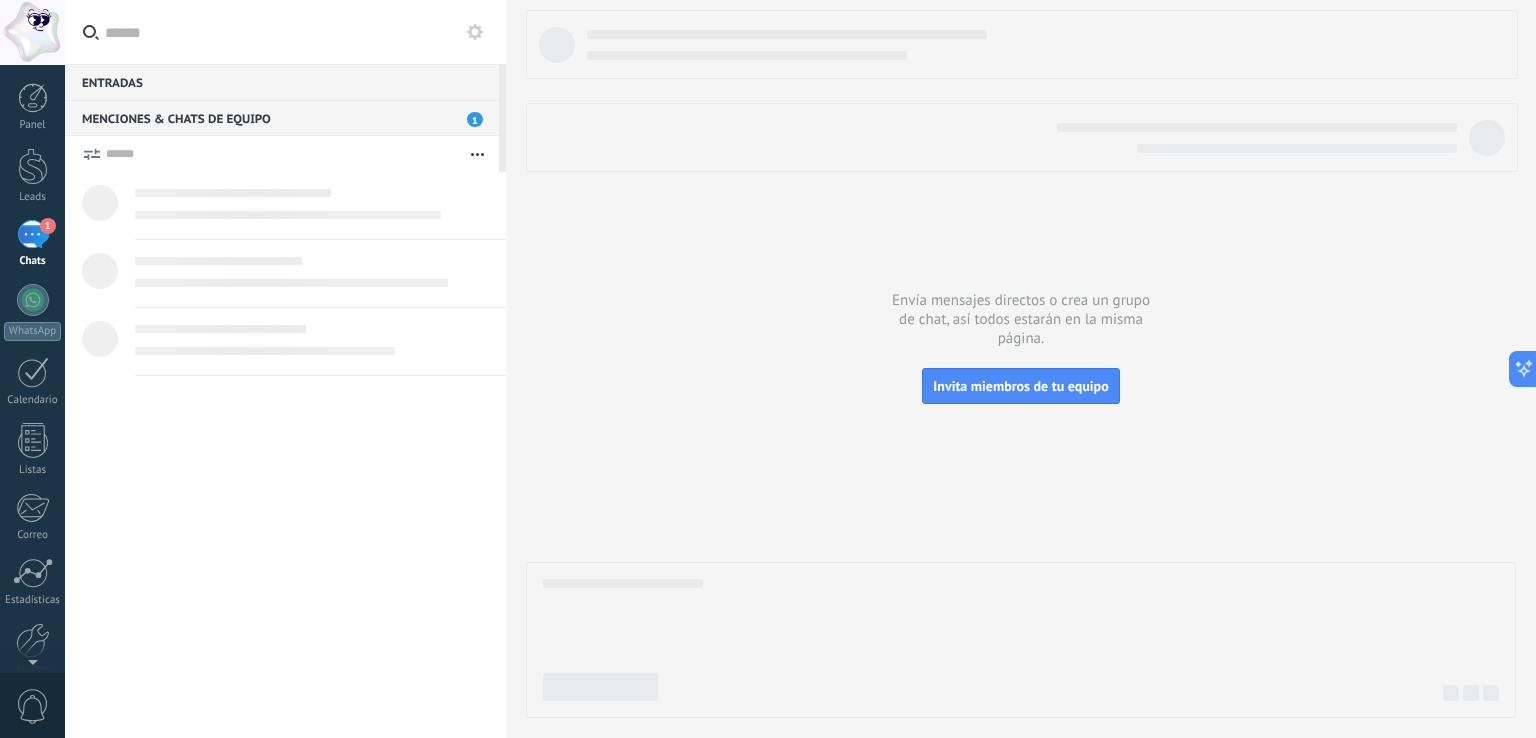 click on "Menciones & Chats de equipo 1" at bounding box center [282, 118] 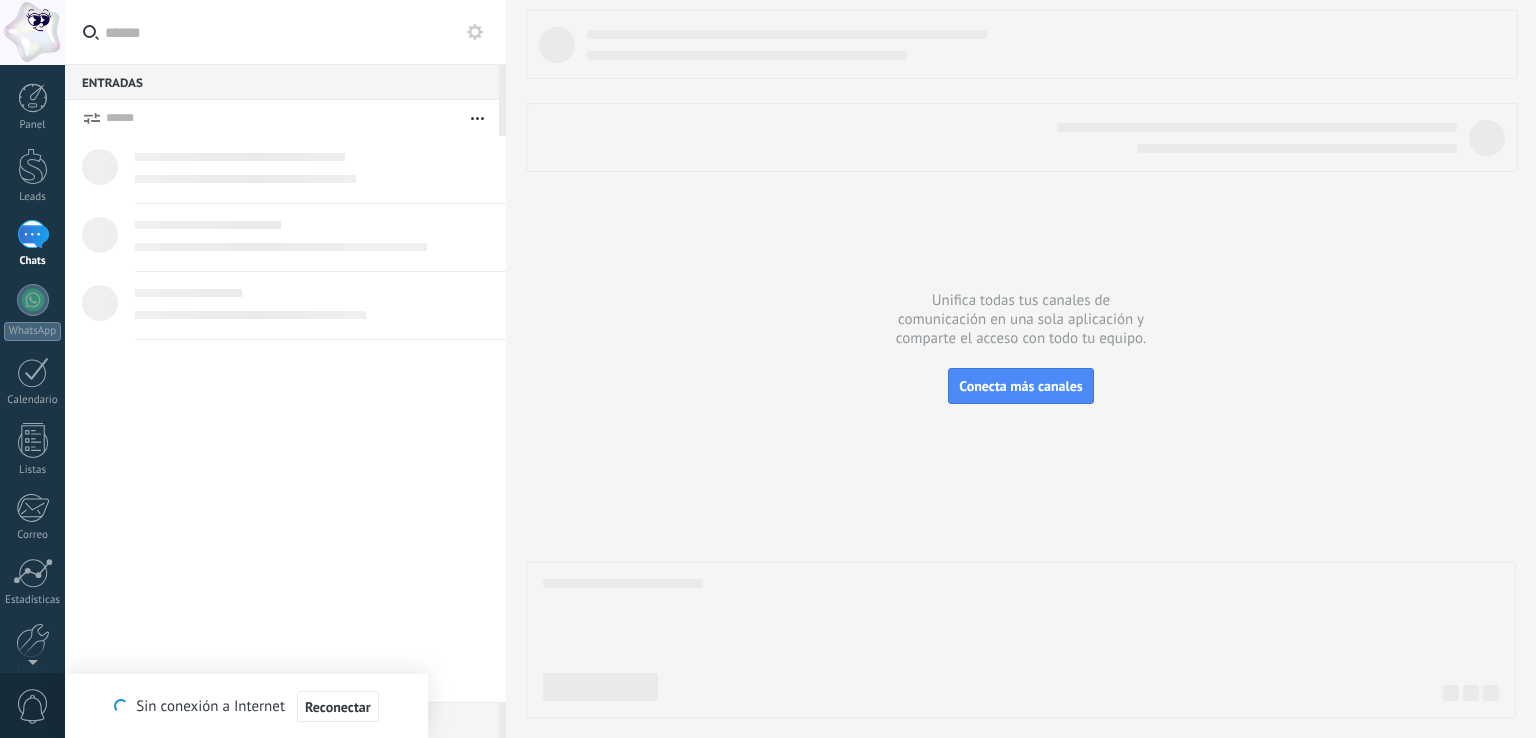 scroll, scrollTop: 0, scrollLeft: 0, axis: both 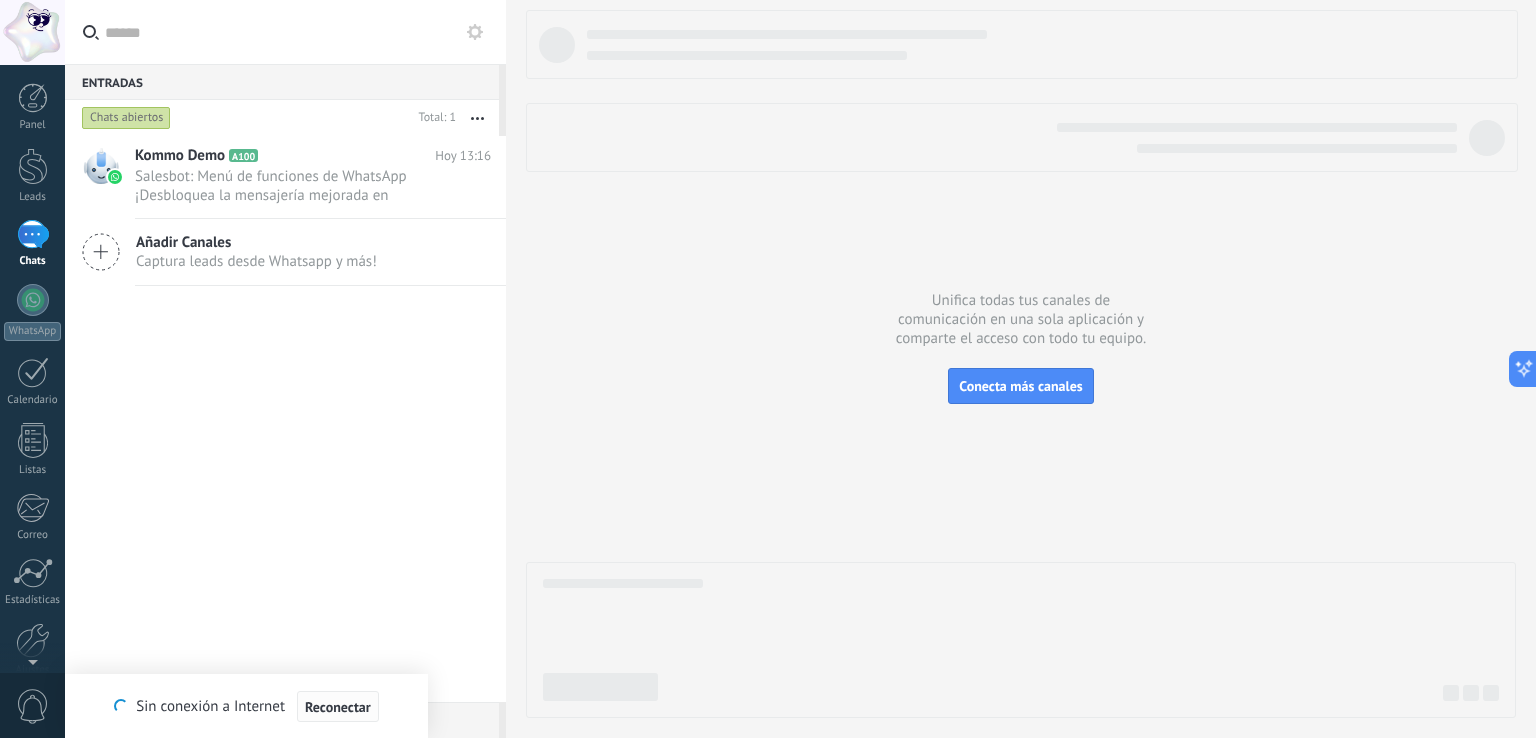 click on "Reconectar" at bounding box center (338, 707) 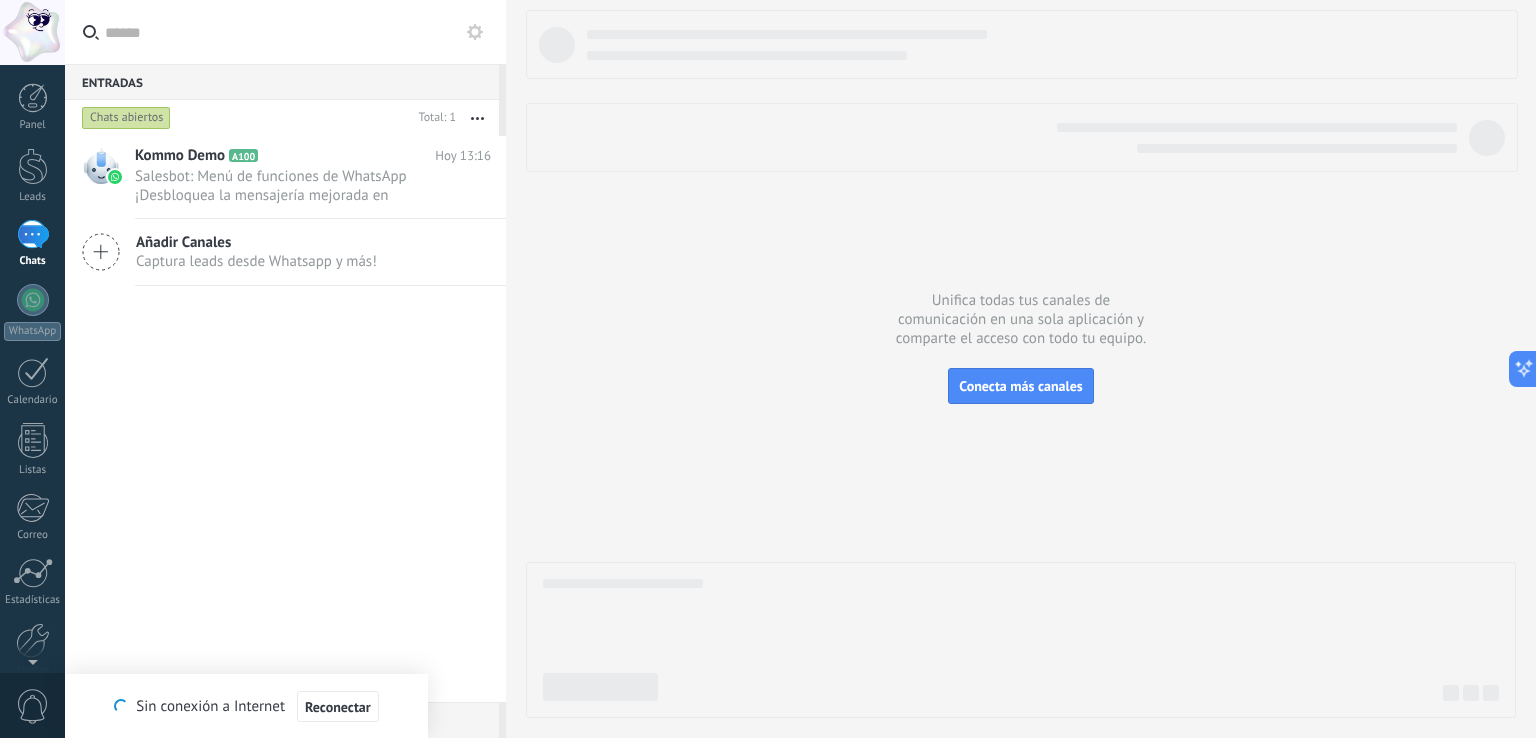 click on "Kommo Demo
A100
Hoy 13:16
Salesbot: Menú de funciones de WhatsApp
¡Desbloquea la mensajería mejorada en WhatsApp! Haz clic en «Más información» pa...
Añadir Canales
Captura leads desde Whatsapp y más!" at bounding box center [285, 419] 